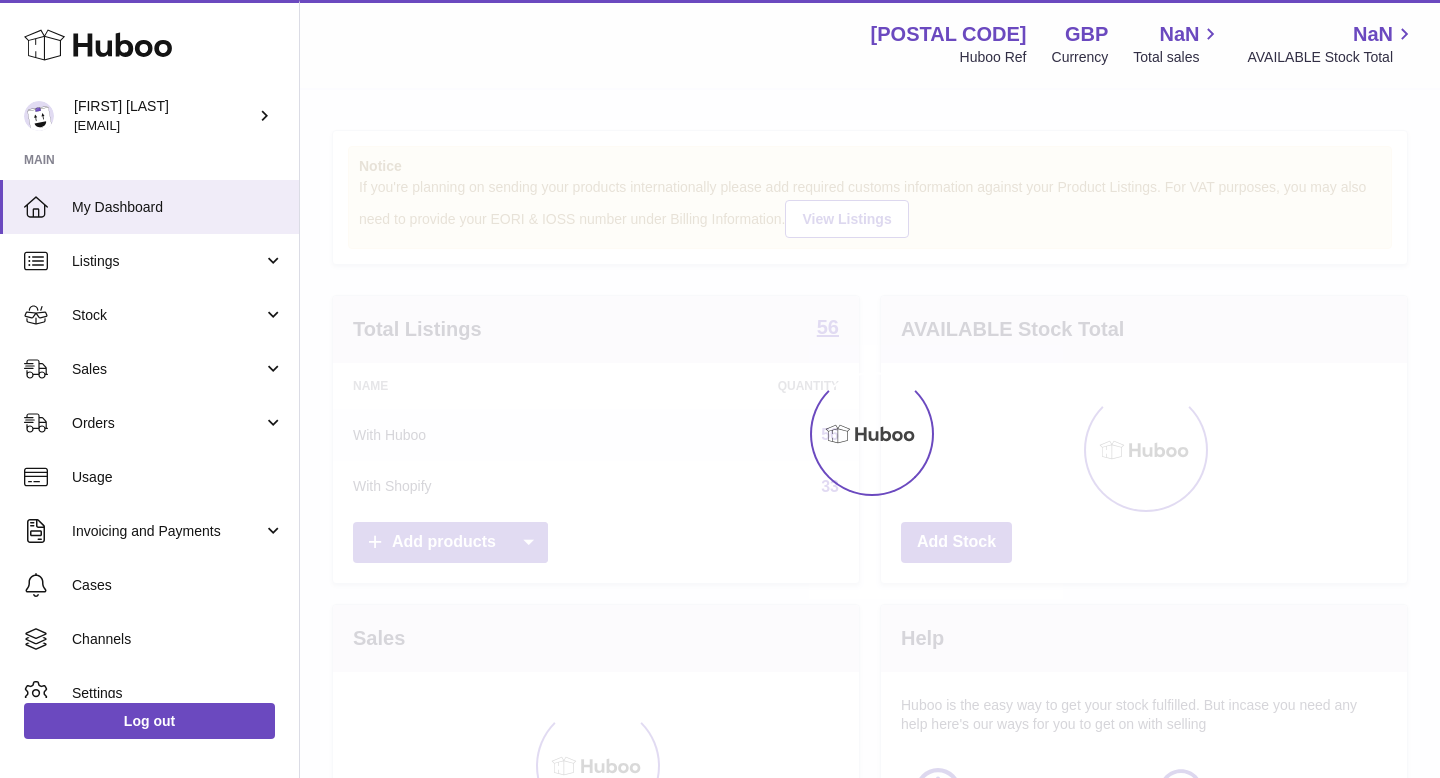 scroll, scrollTop: 0, scrollLeft: 0, axis: both 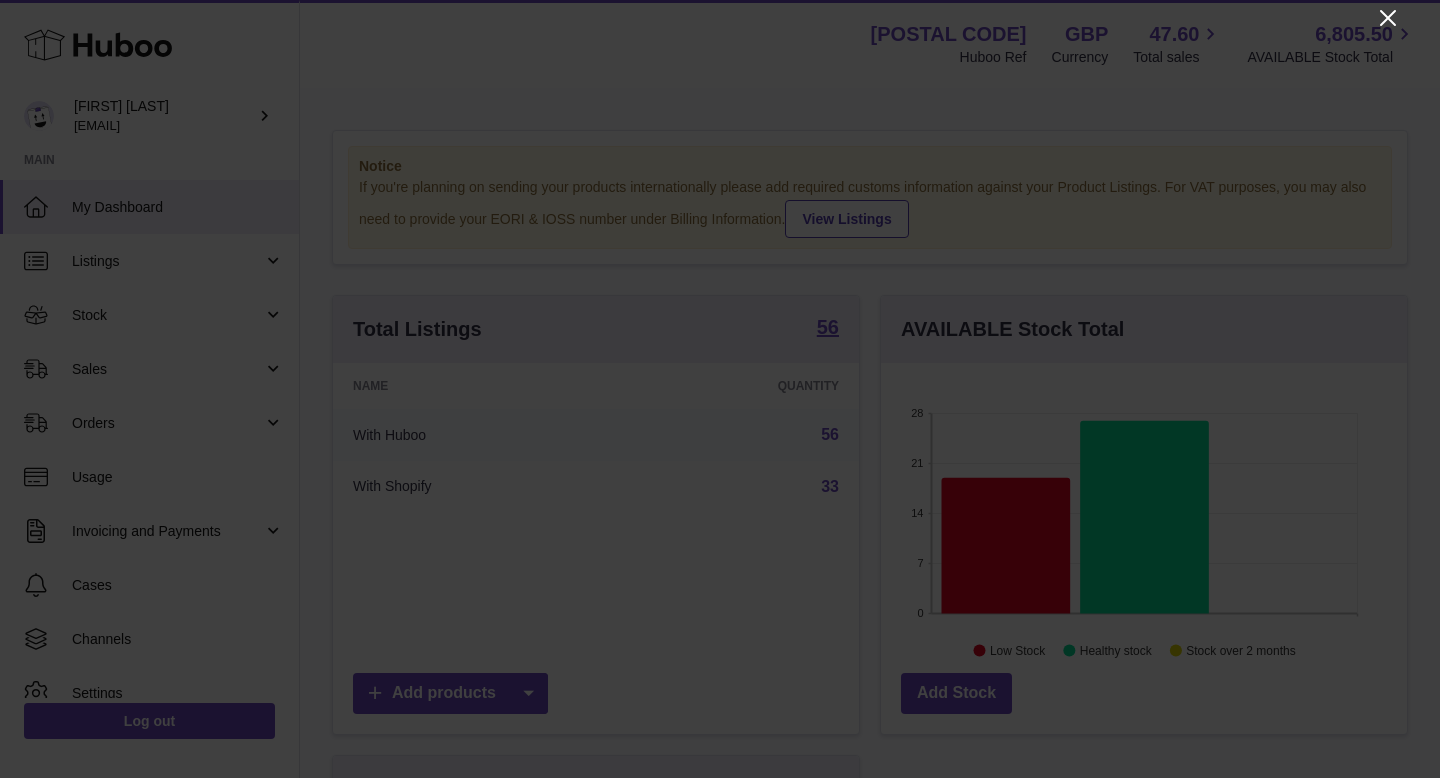 click 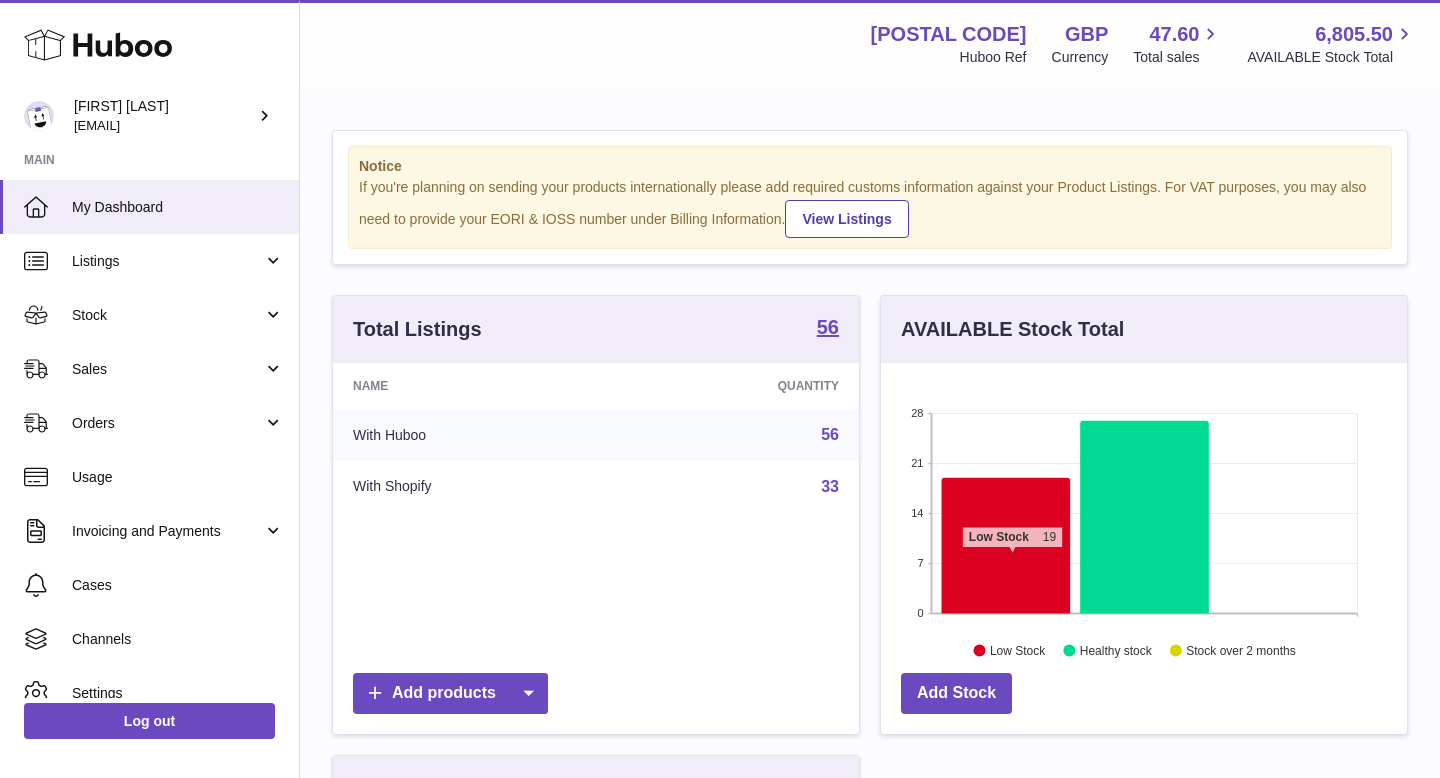 click 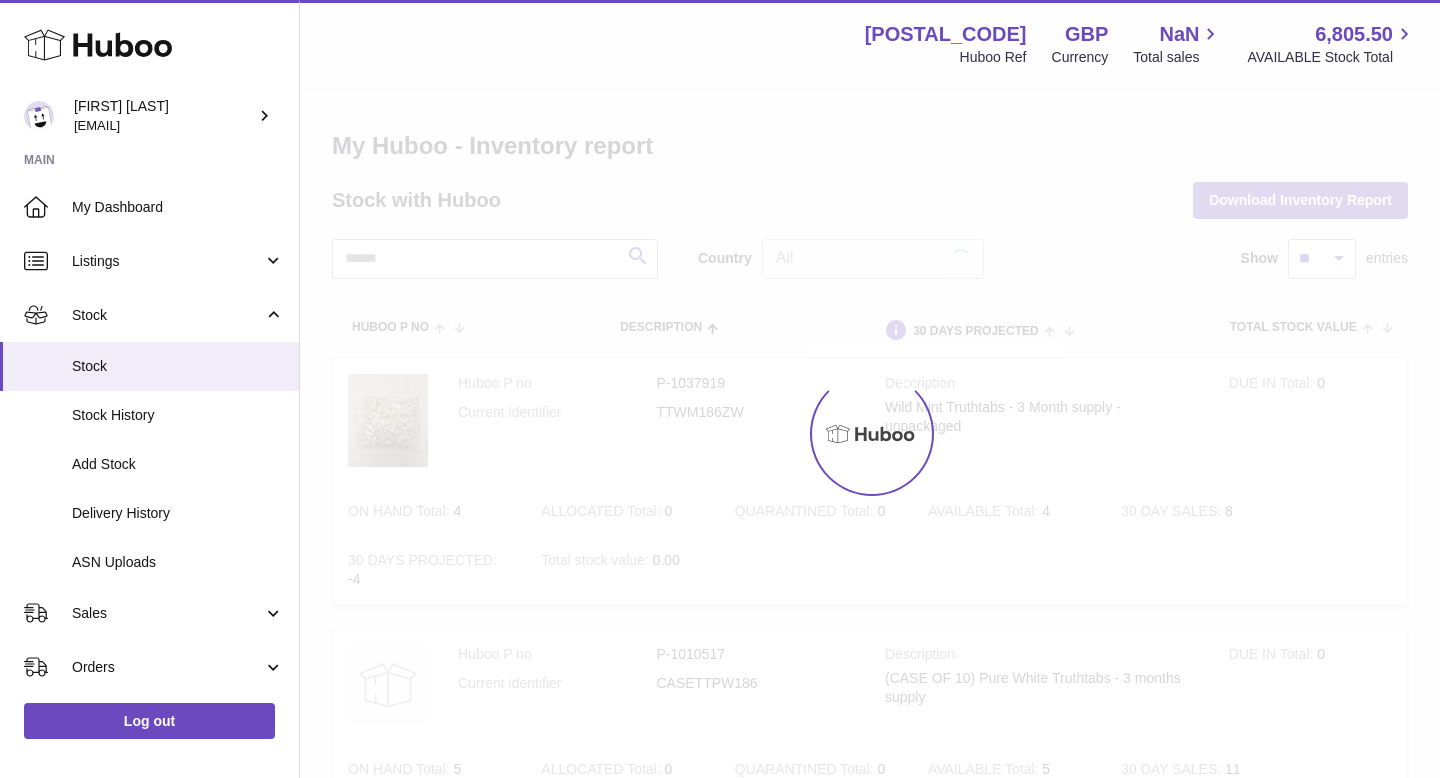 scroll, scrollTop: 0, scrollLeft: 0, axis: both 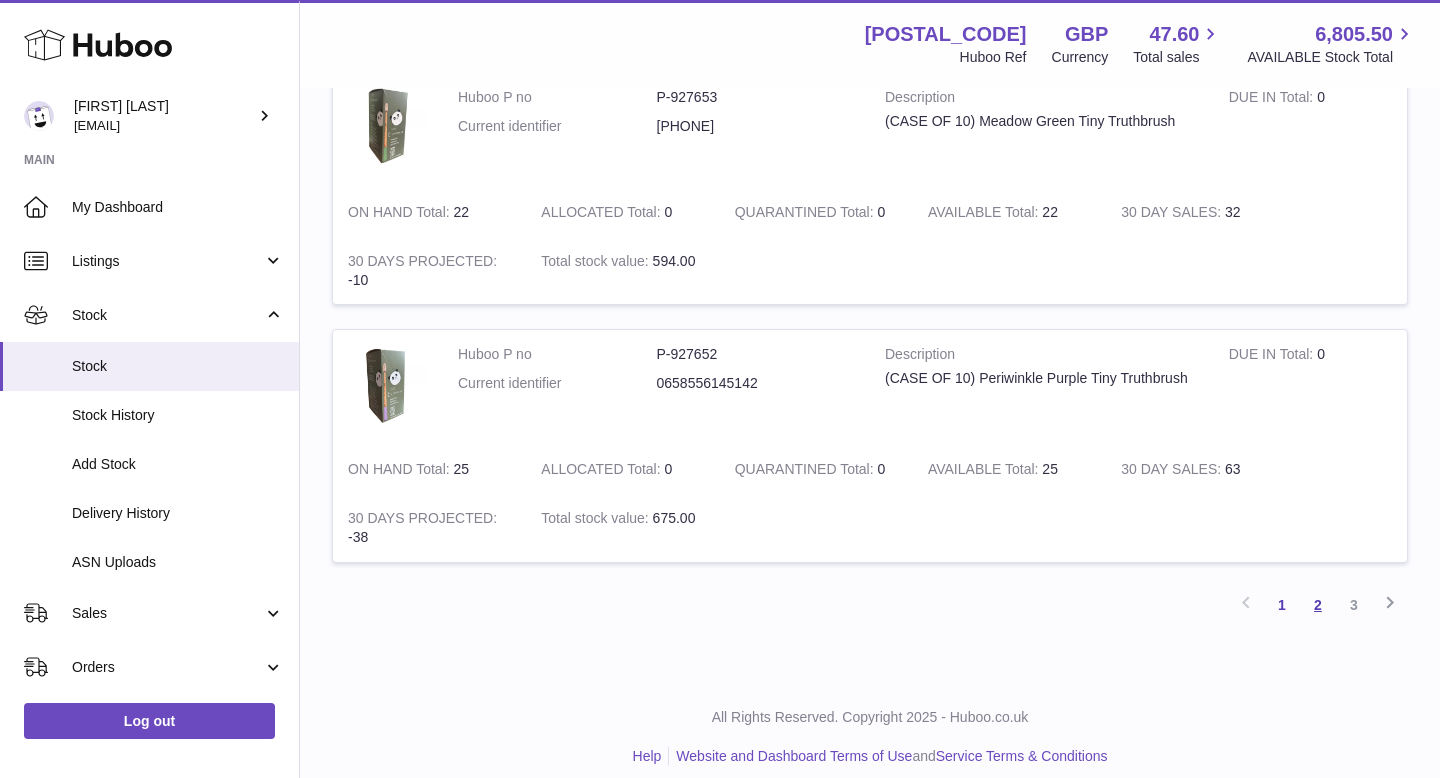 click on "2" at bounding box center [1318, 605] 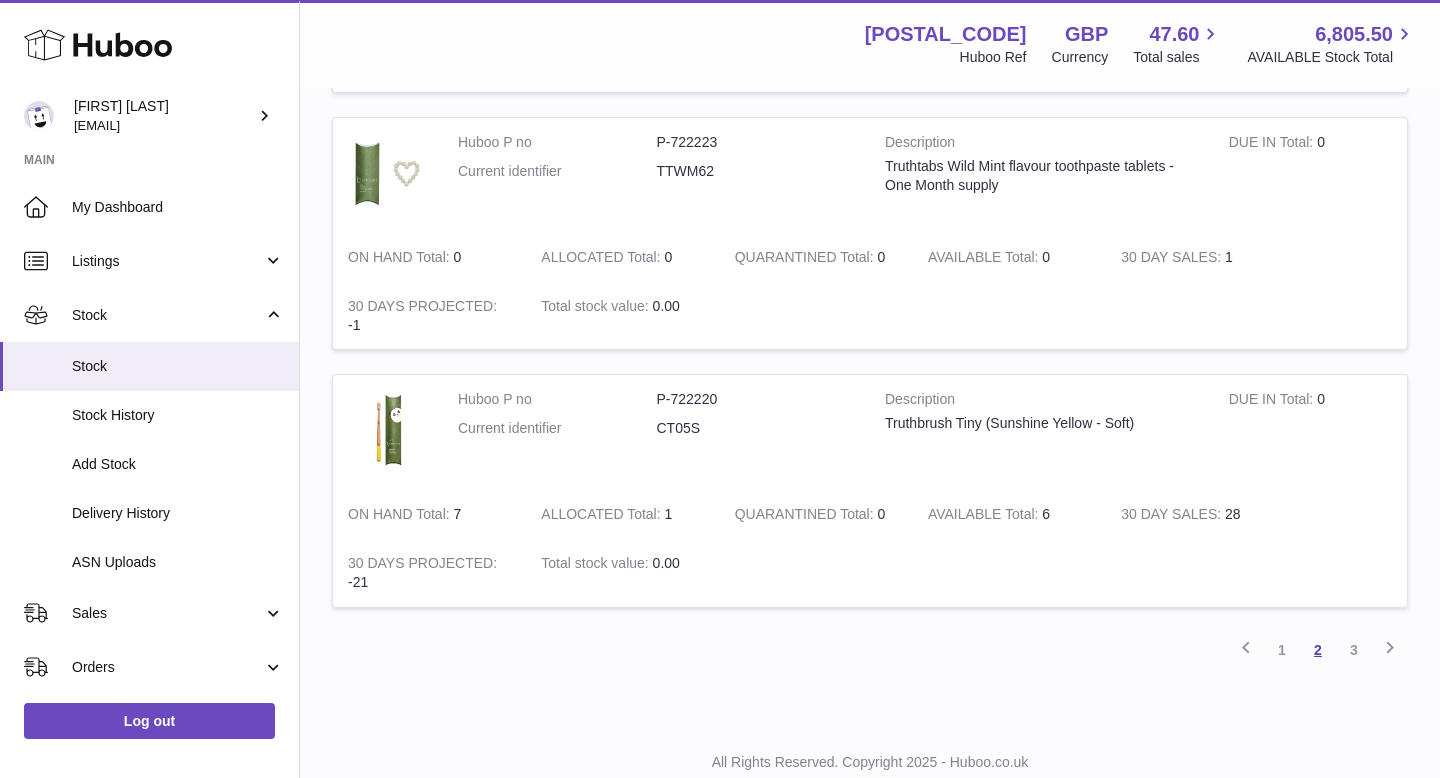 scroll, scrollTop: 2479, scrollLeft: 0, axis: vertical 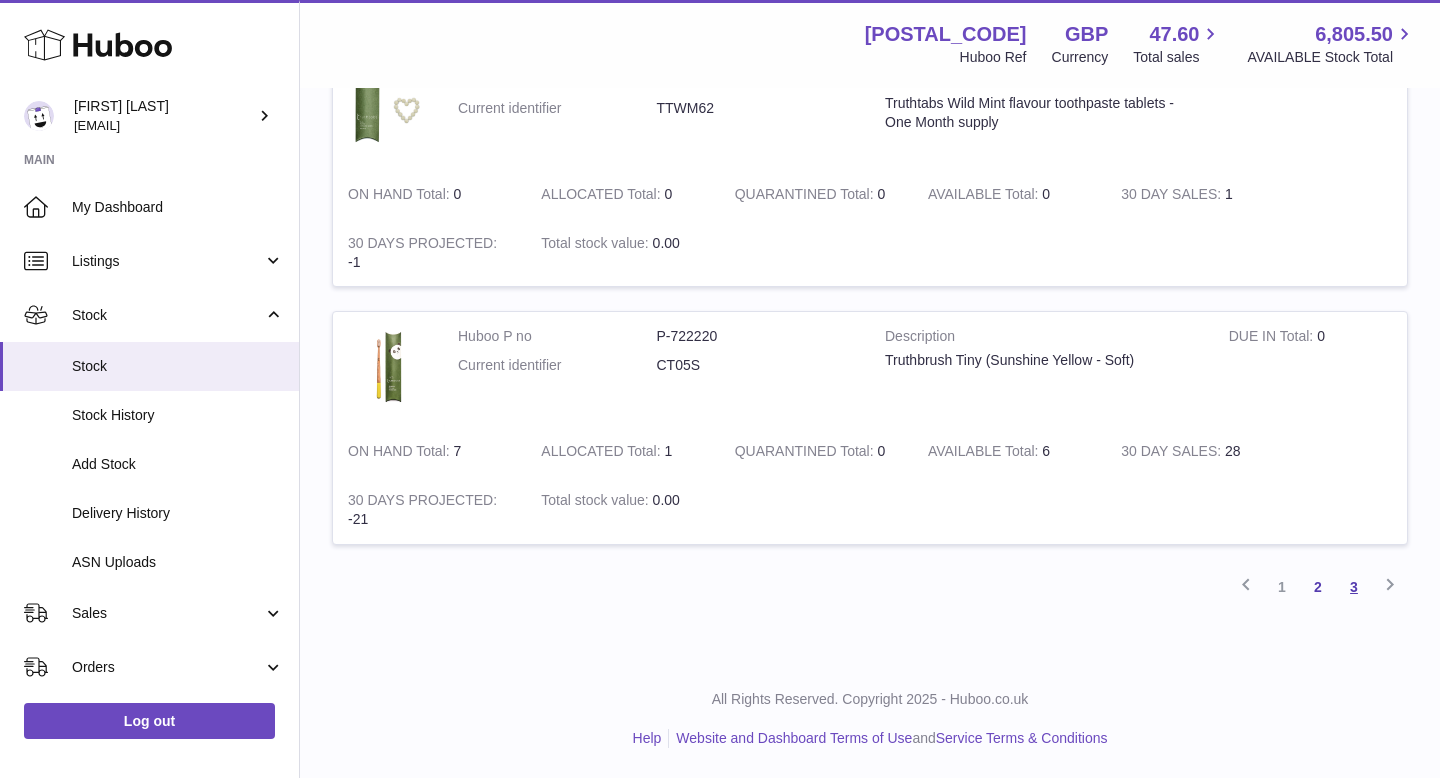 click on "3" at bounding box center [1354, 587] 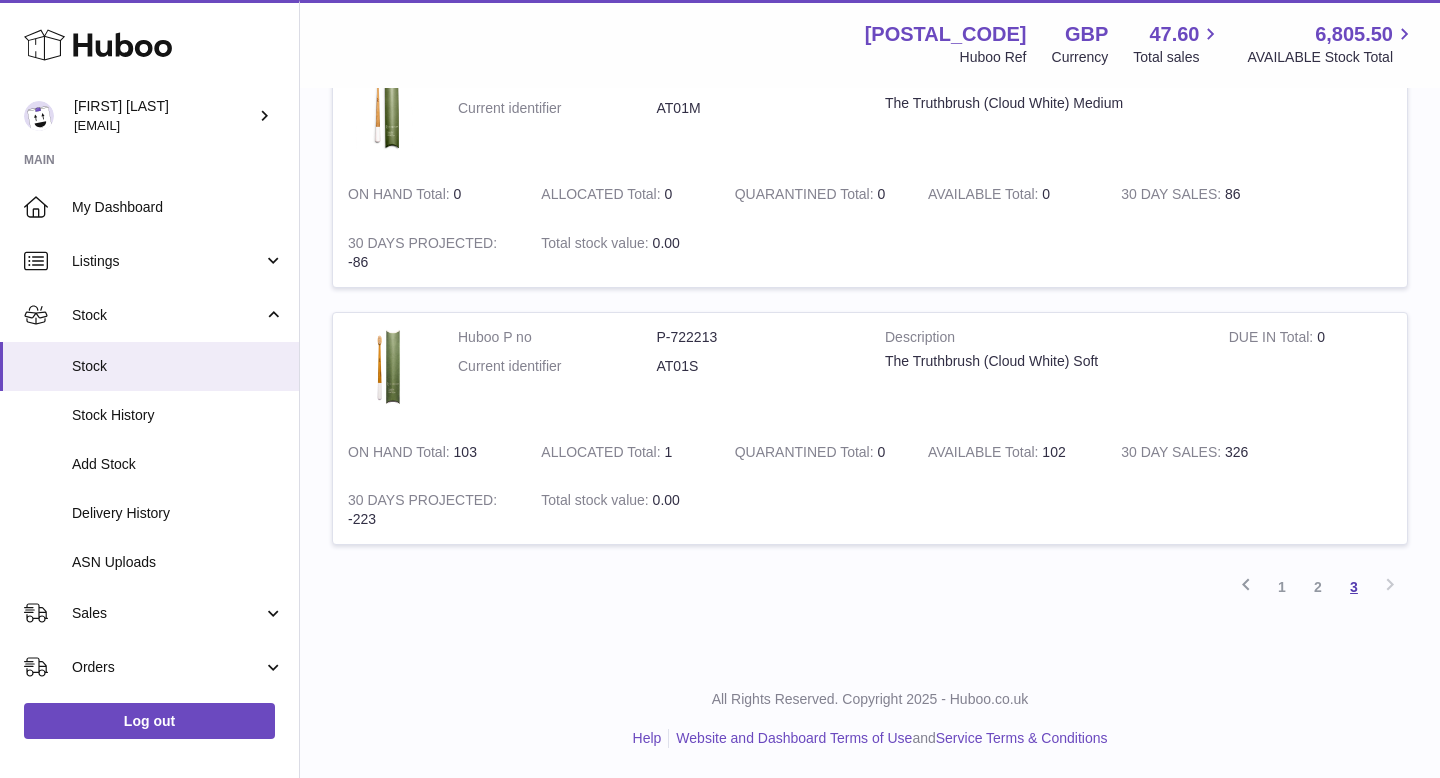 scroll, scrollTop: 779, scrollLeft: 0, axis: vertical 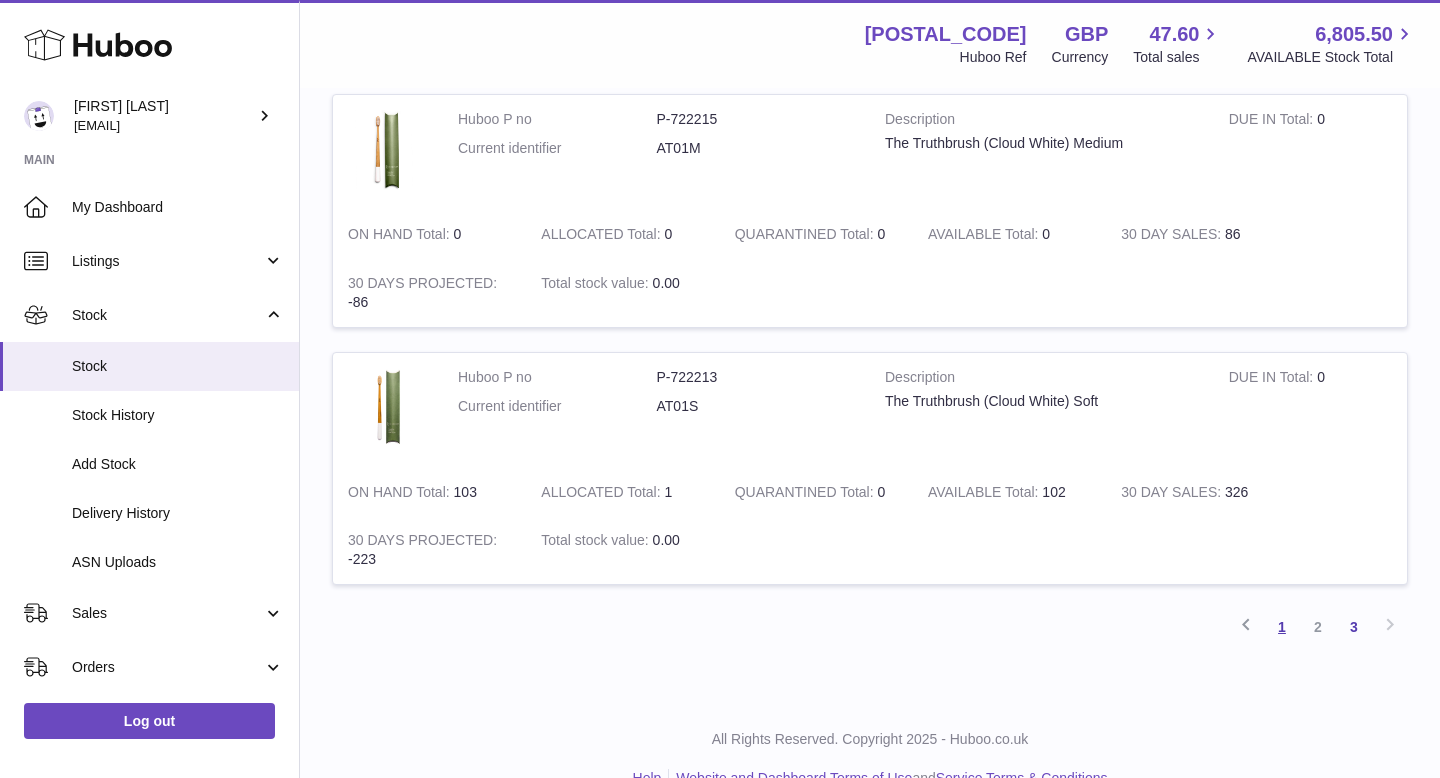click on "1" at bounding box center (1282, 627) 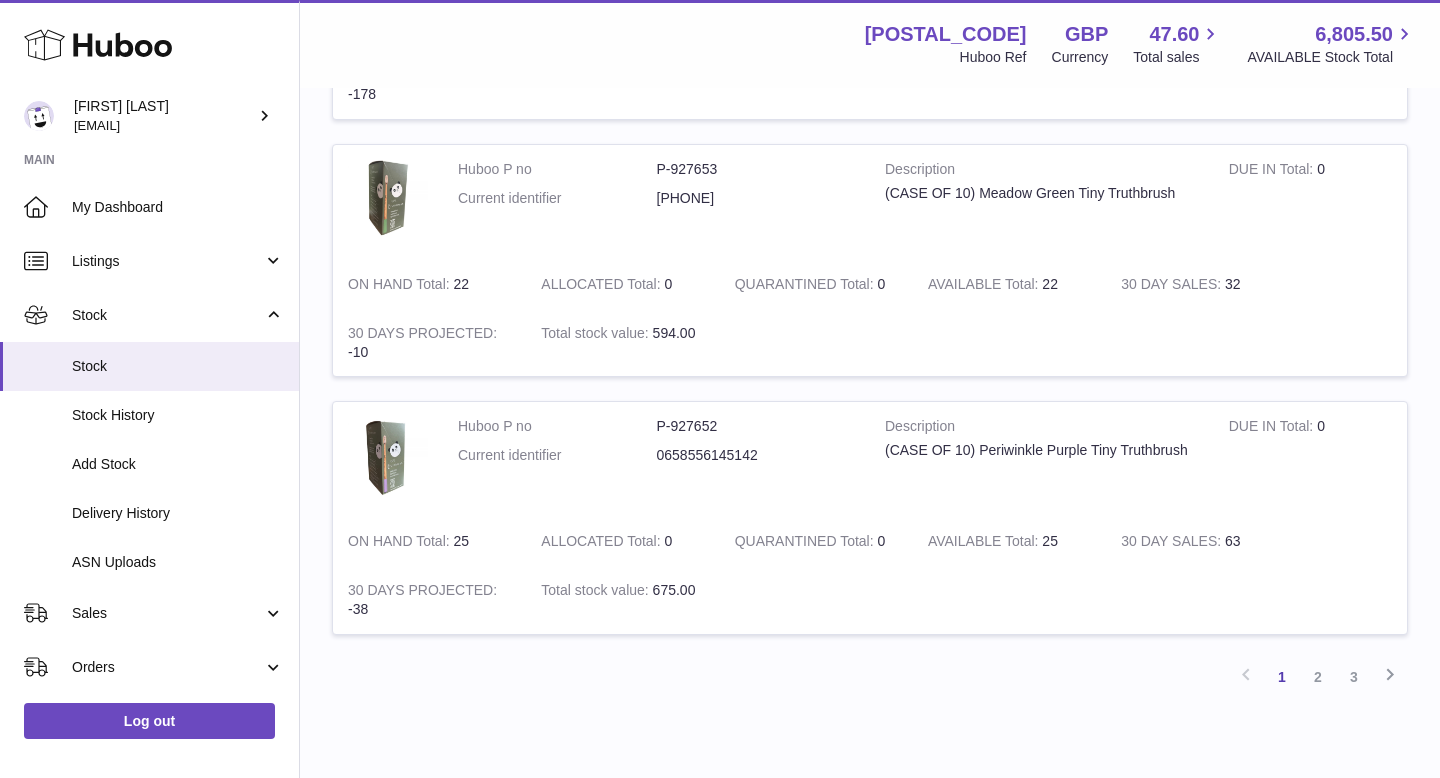 scroll, scrollTop: 2345, scrollLeft: 0, axis: vertical 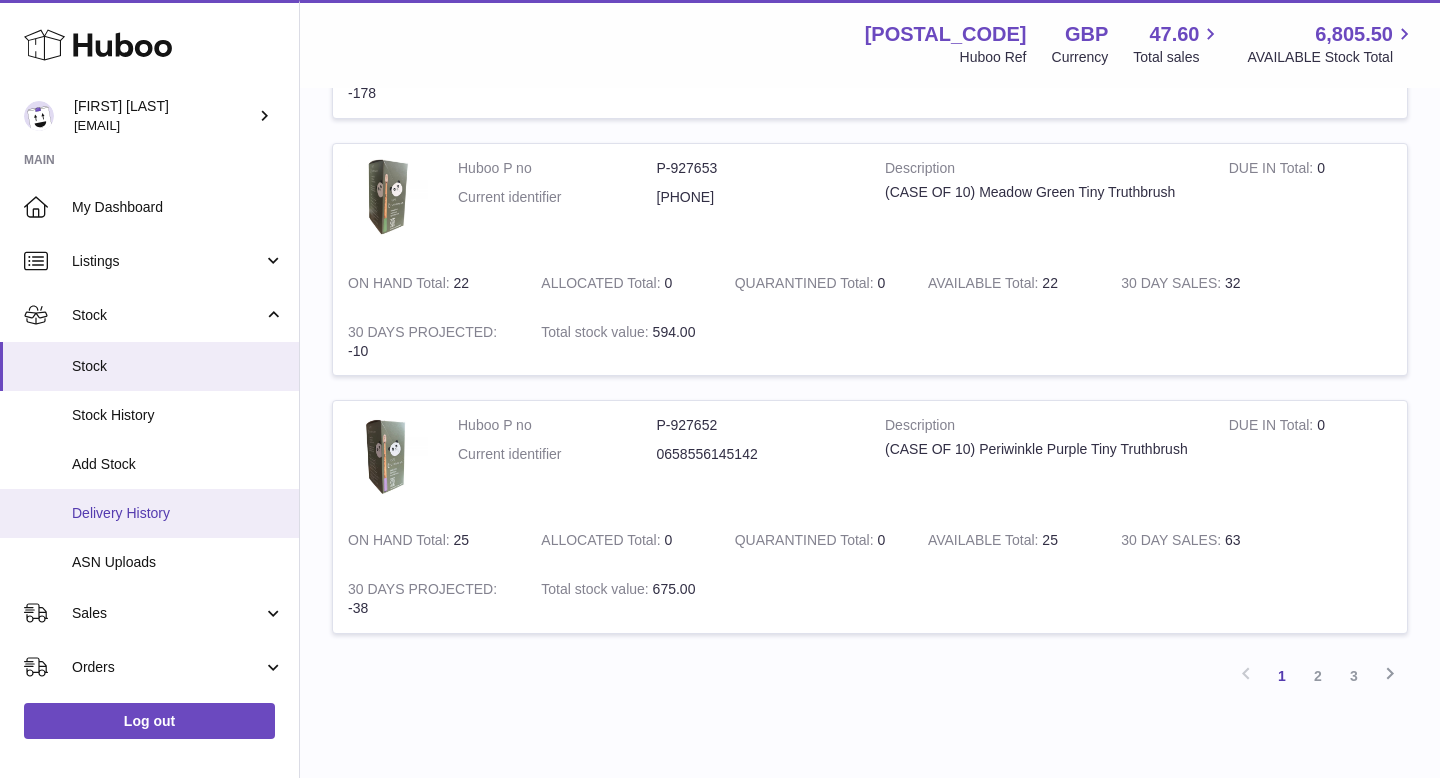 click on "Delivery History" at bounding box center [178, 513] 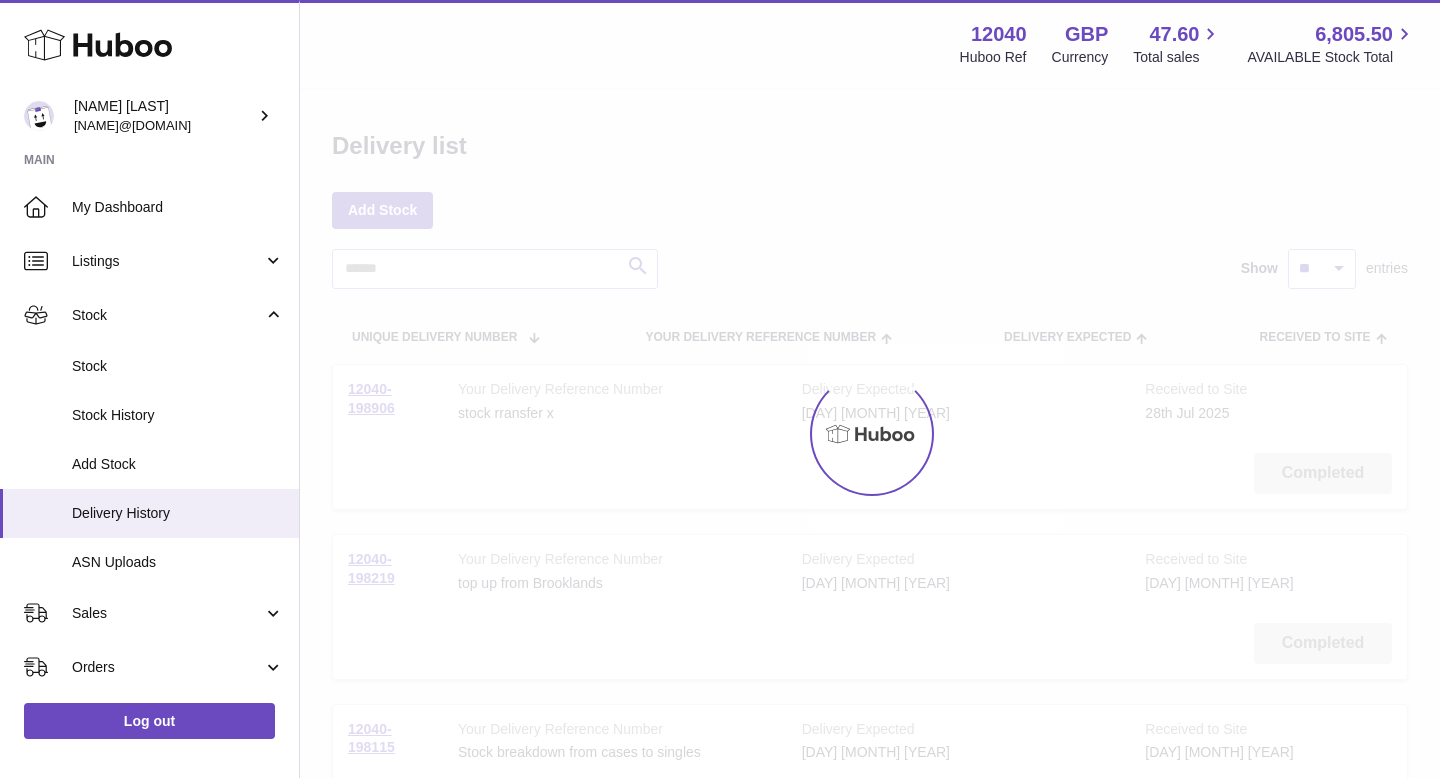 scroll, scrollTop: 0, scrollLeft: 0, axis: both 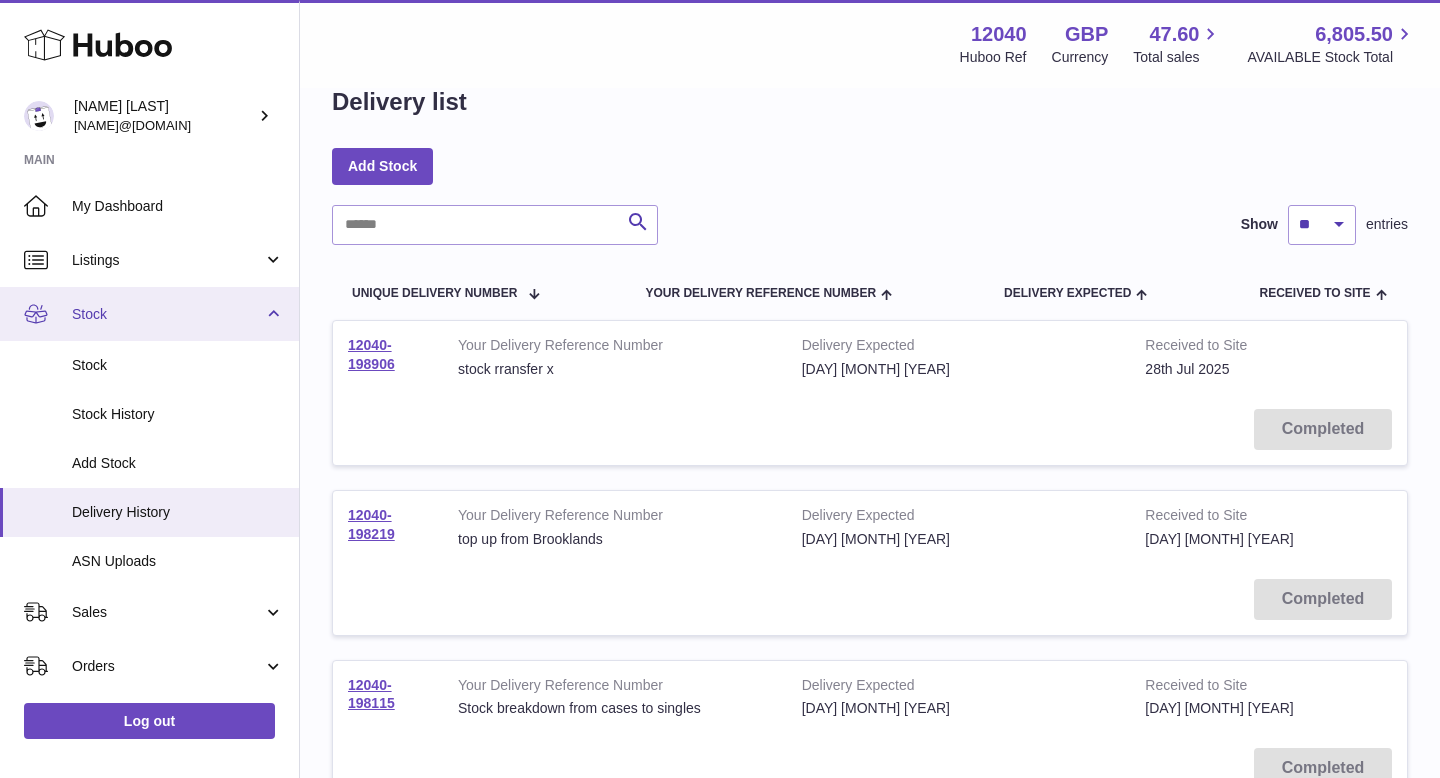 click on "Stock" at bounding box center (167, 314) 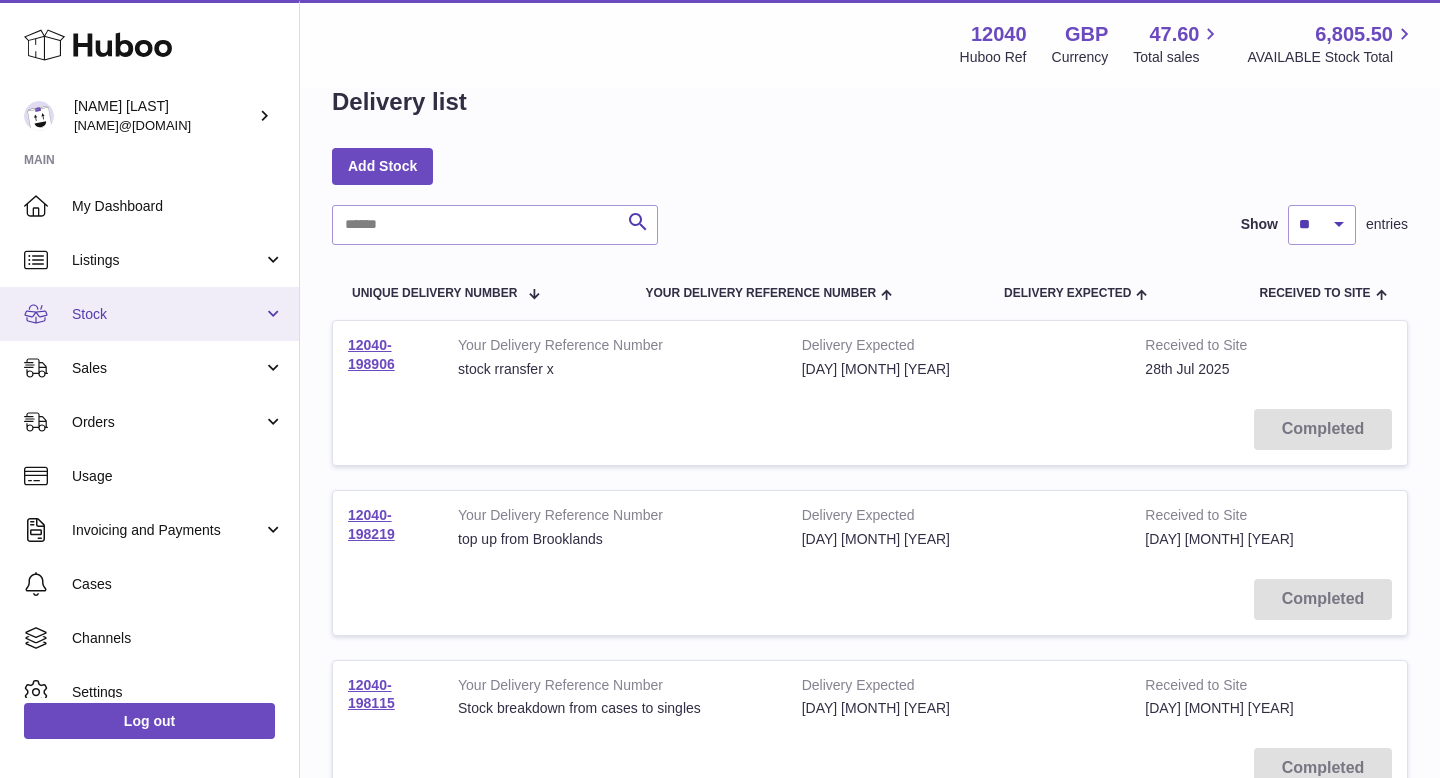 click on "Stock" at bounding box center (167, 314) 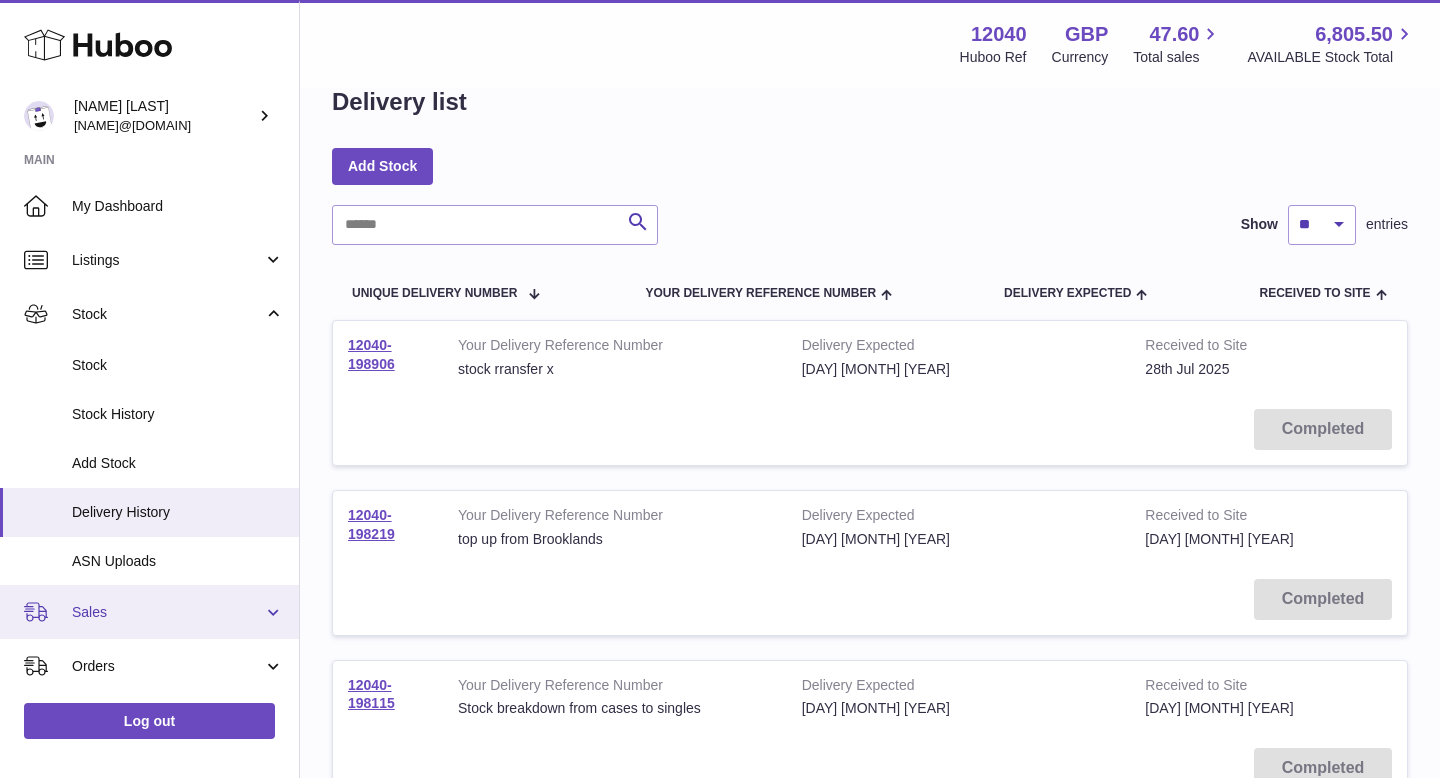 scroll, scrollTop: 194, scrollLeft: 0, axis: vertical 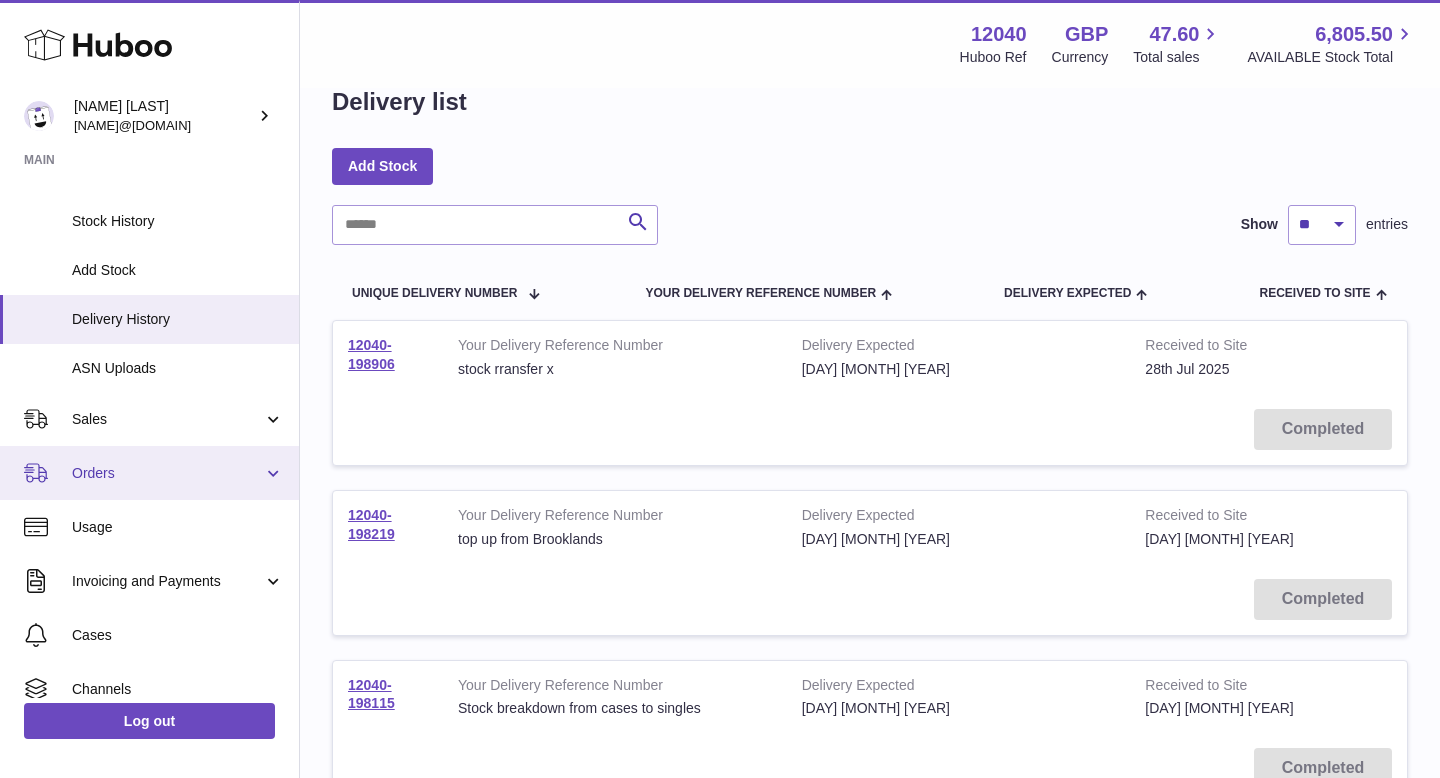 click on "Orders" at bounding box center (167, 473) 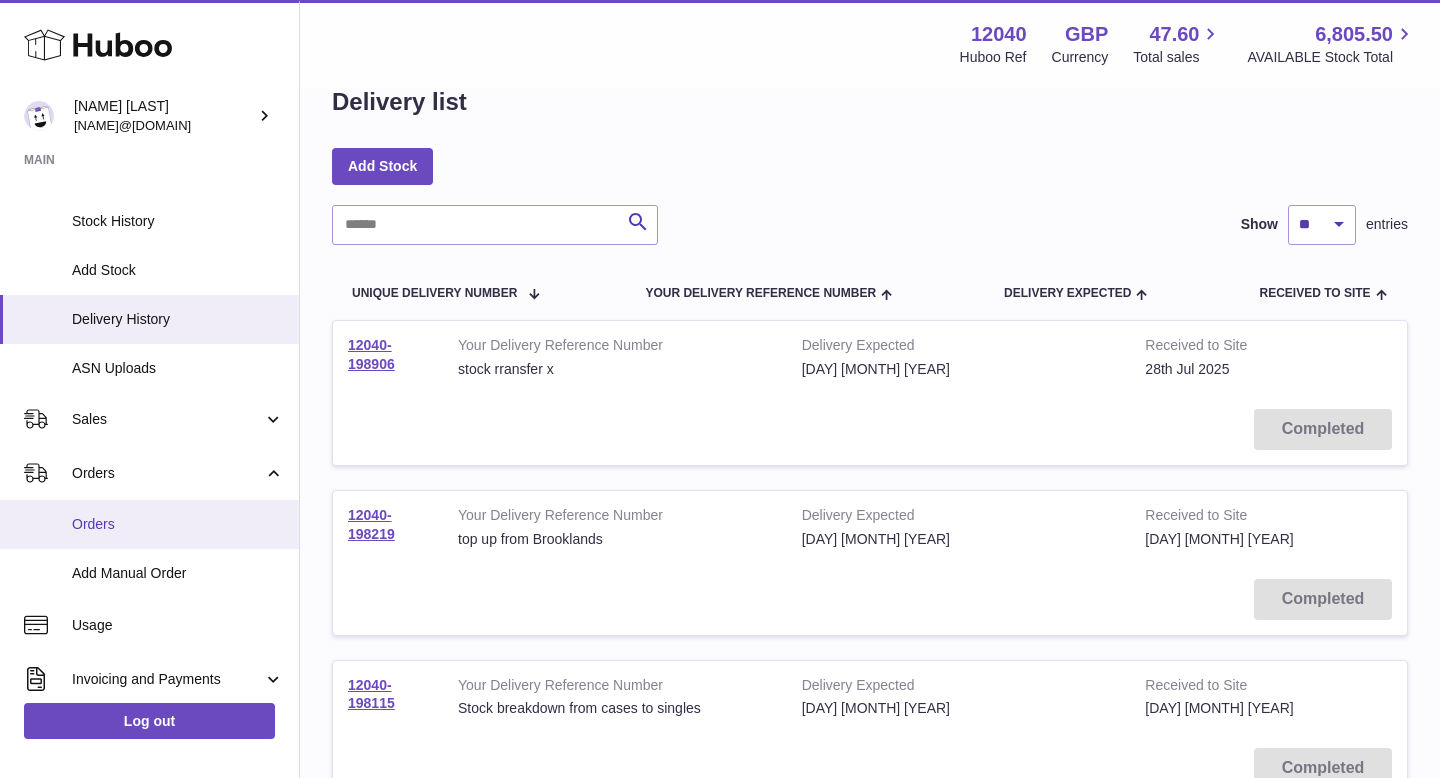 click on "Orders" at bounding box center (178, 524) 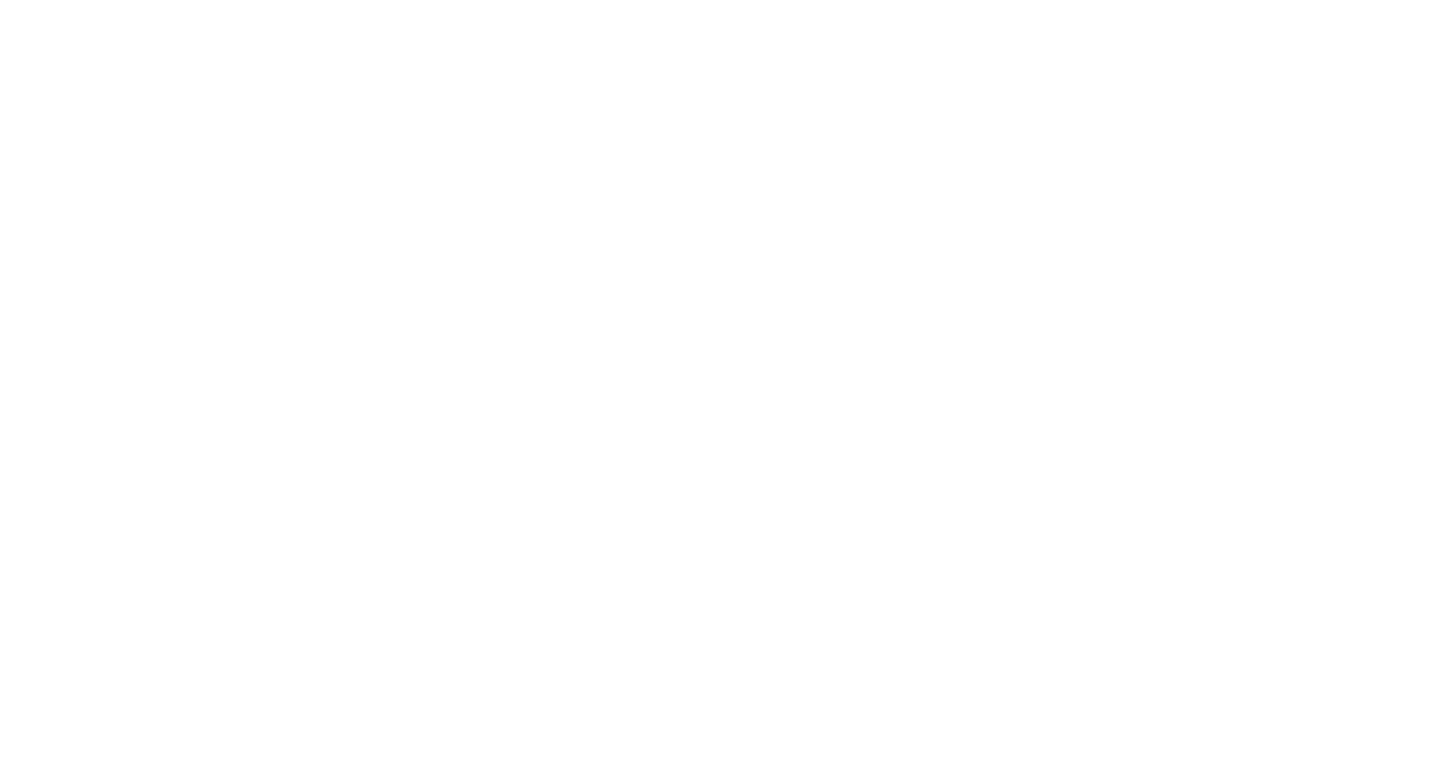 scroll, scrollTop: 0, scrollLeft: 0, axis: both 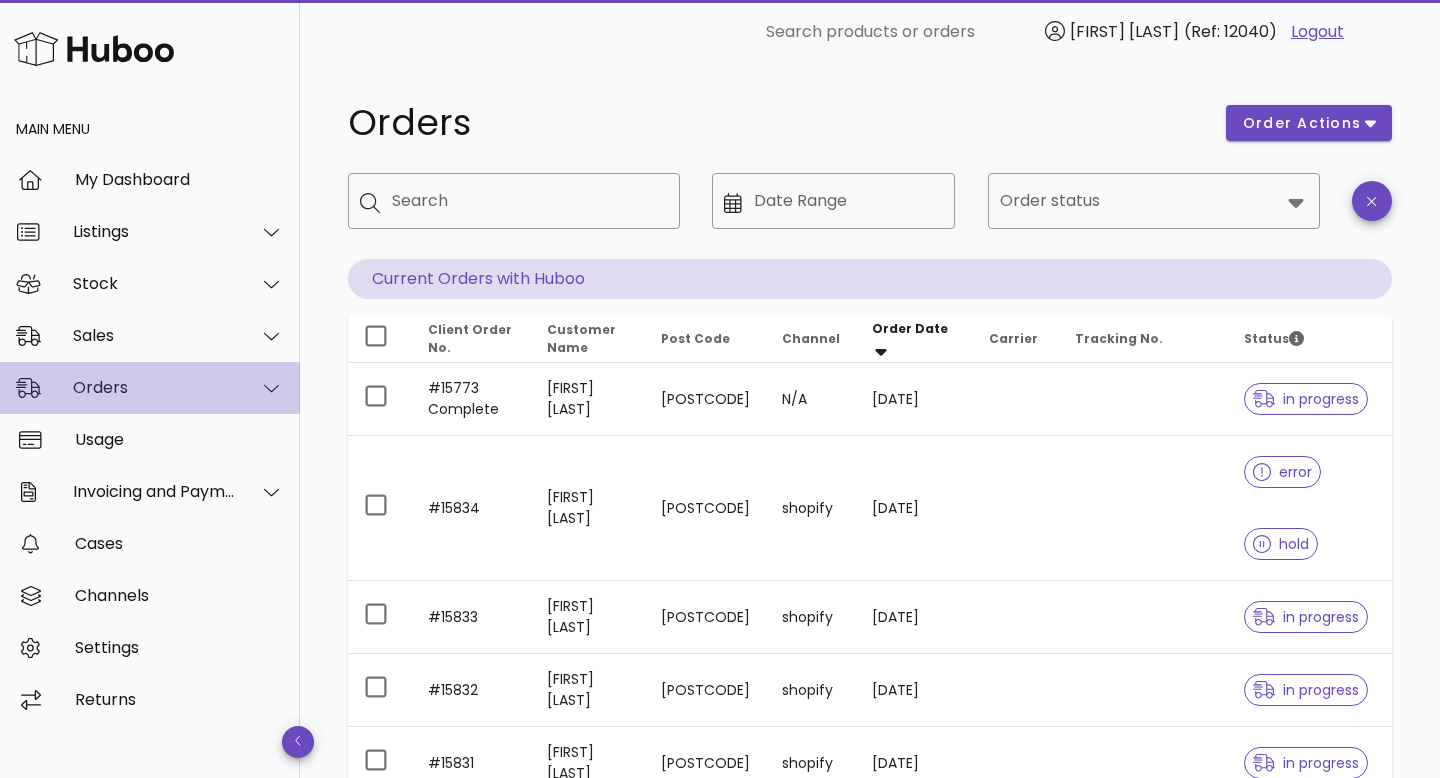 click on "Orders" at bounding box center (154, 387) 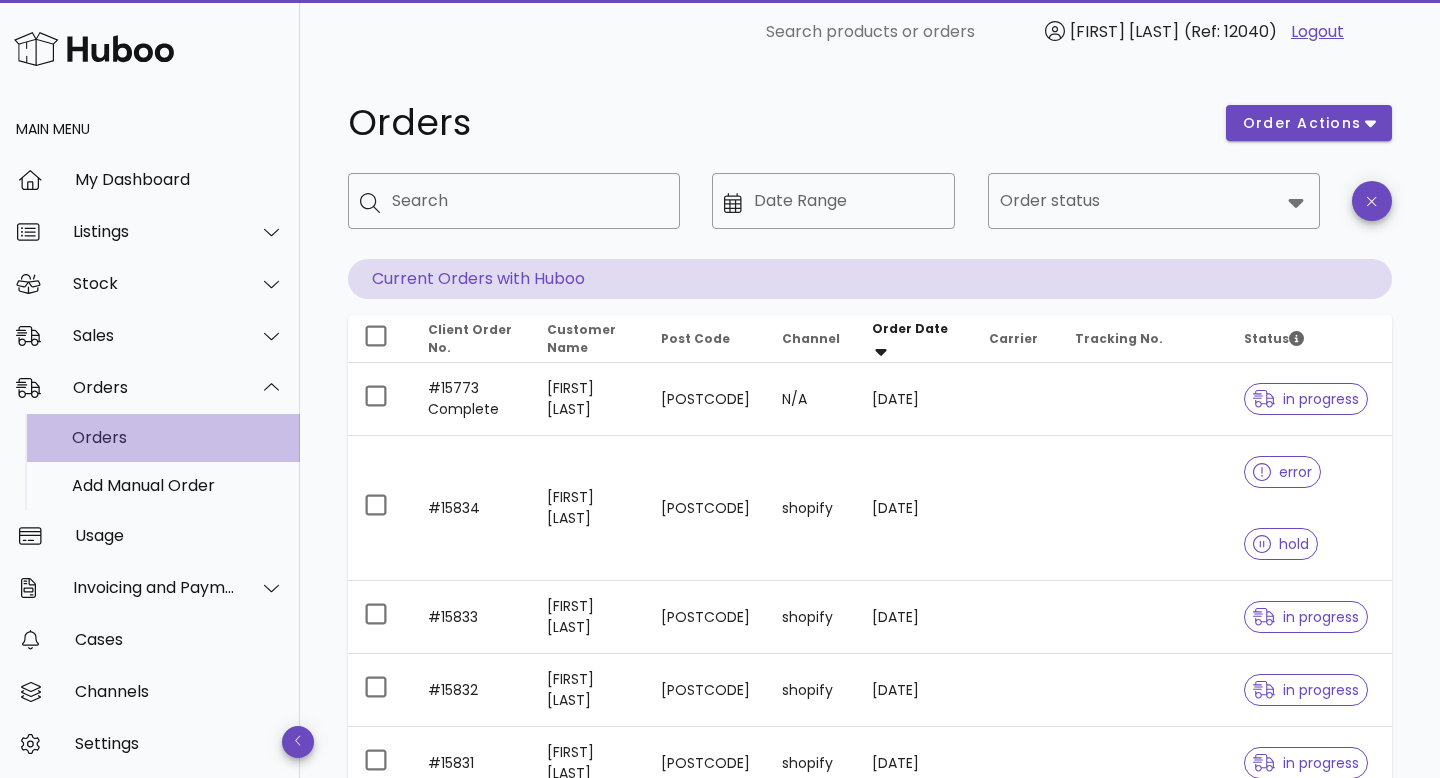 click on "Orders" at bounding box center [178, 437] 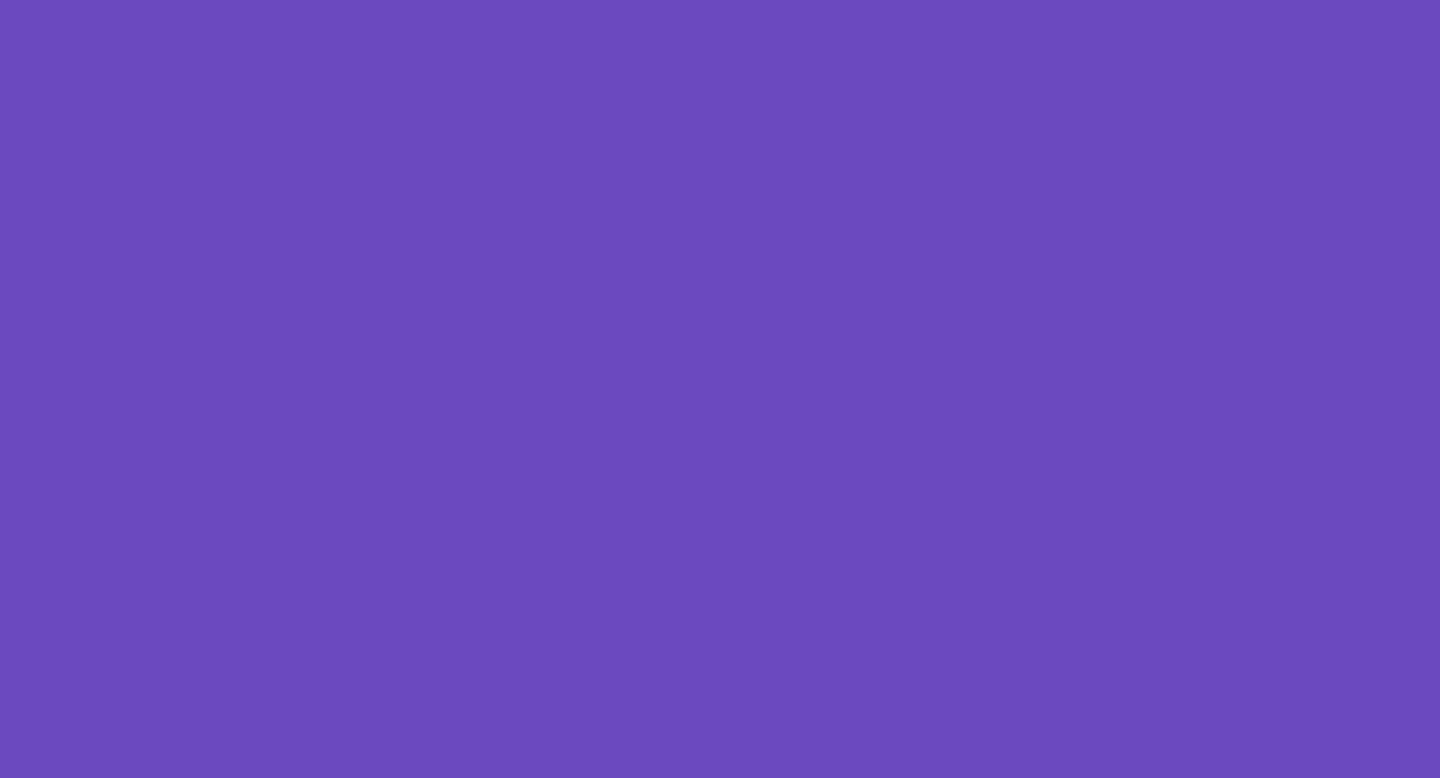 scroll, scrollTop: 0, scrollLeft: 0, axis: both 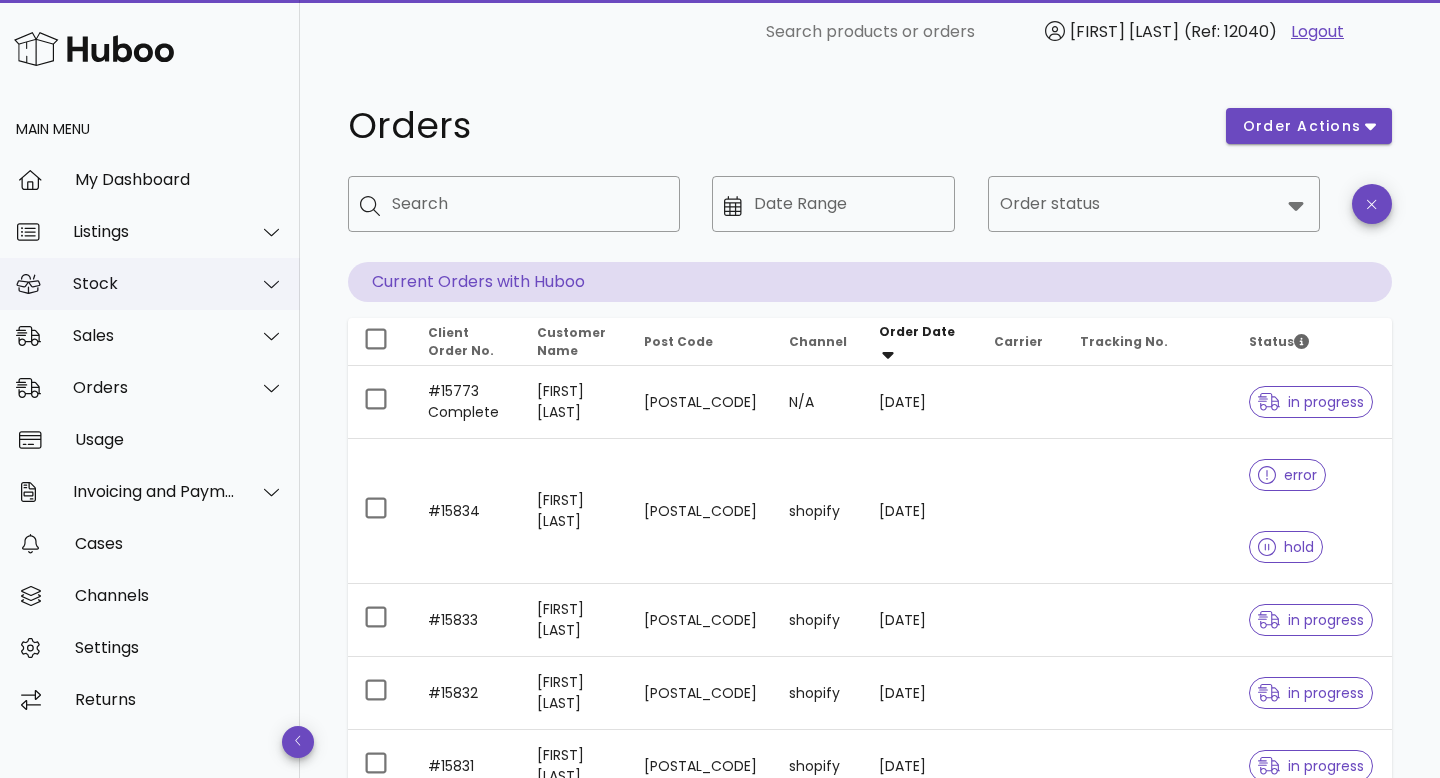 click on "Stock" at bounding box center (154, 283) 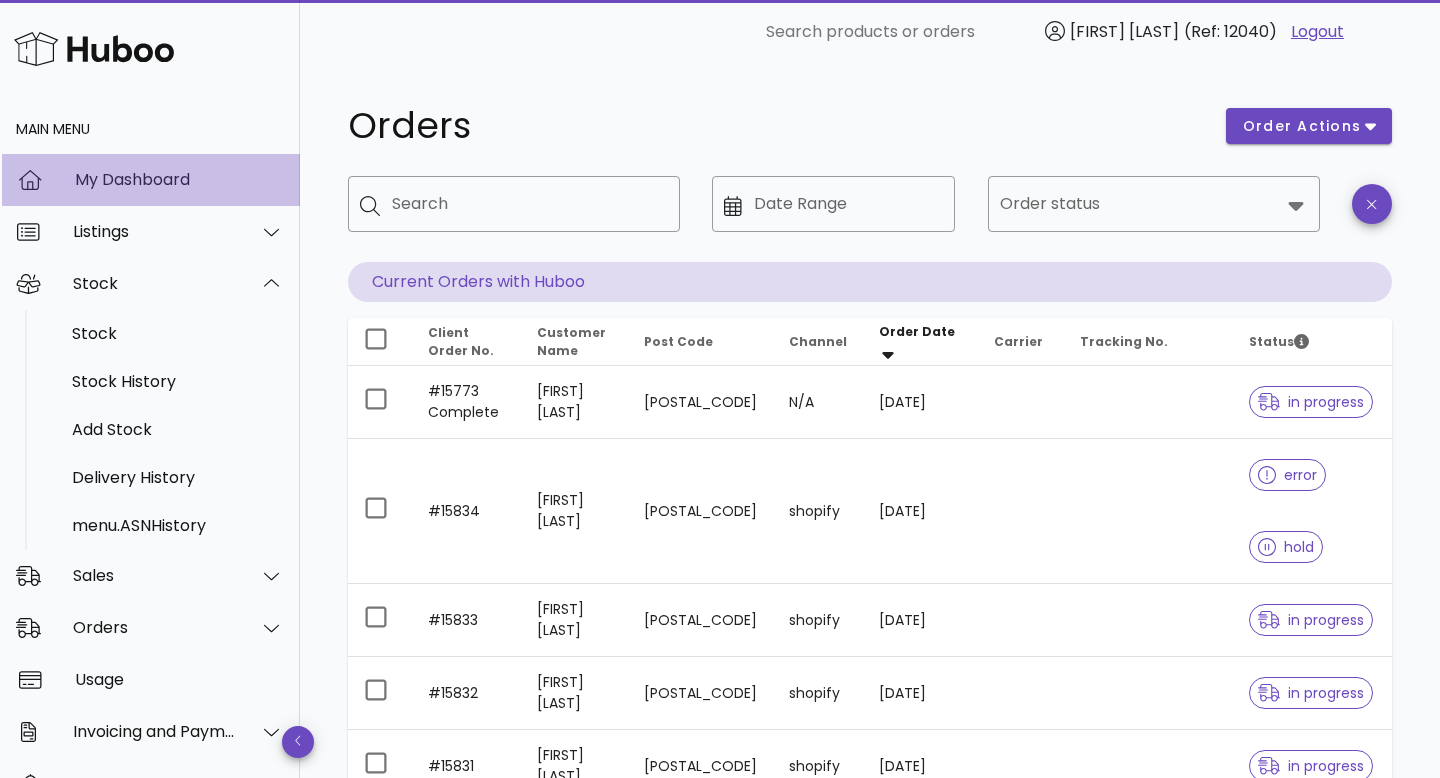 click on "My Dashboard" at bounding box center [179, 179] 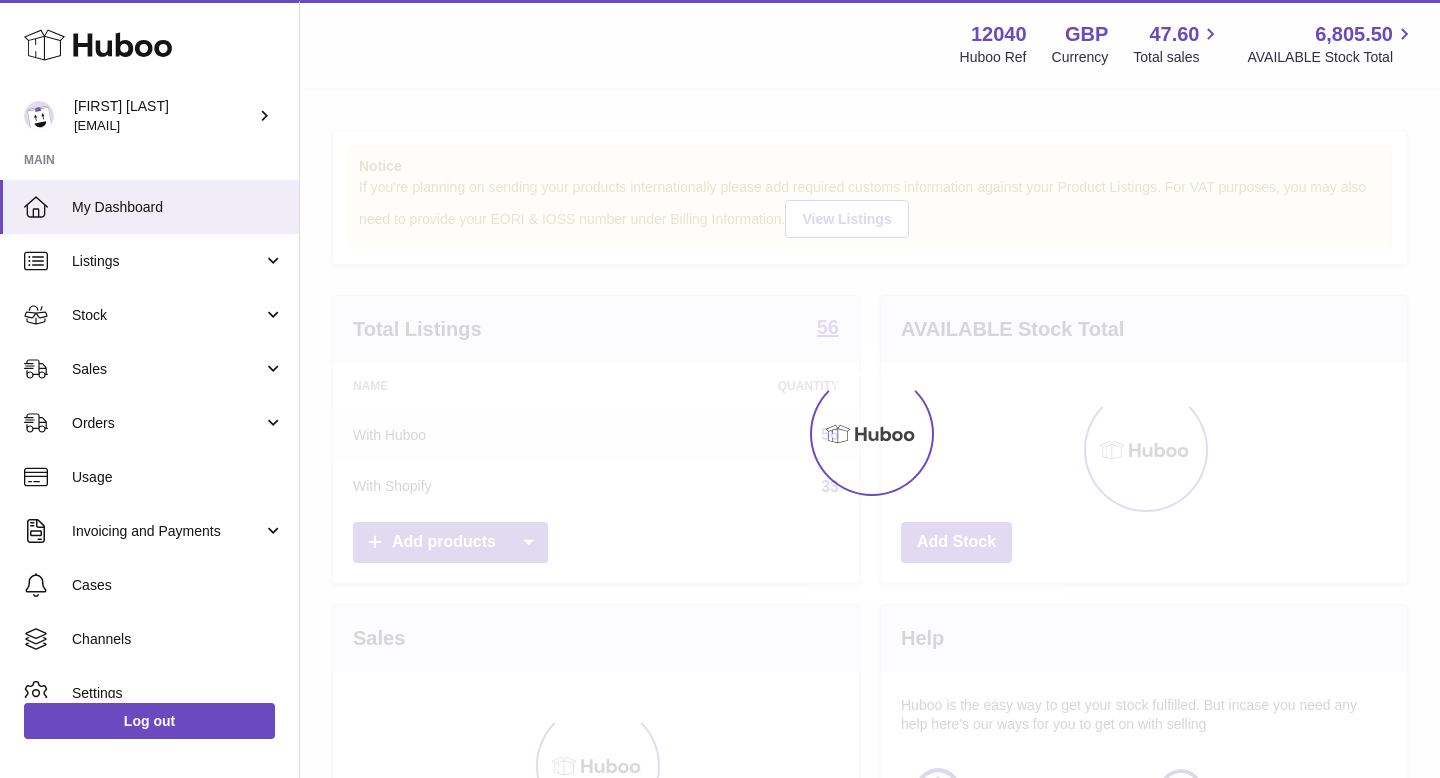 scroll, scrollTop: 0, scrollLeft: 0, axis: both 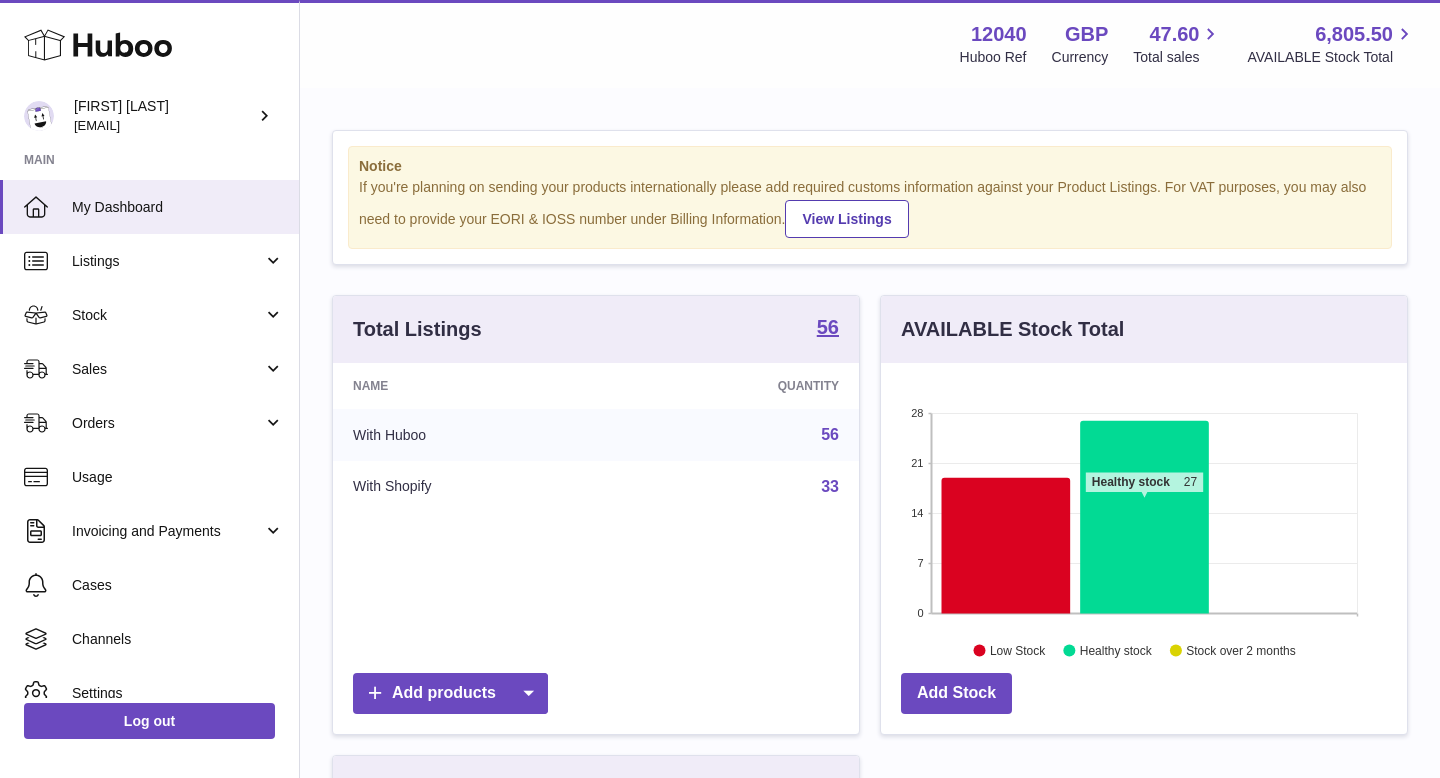 click 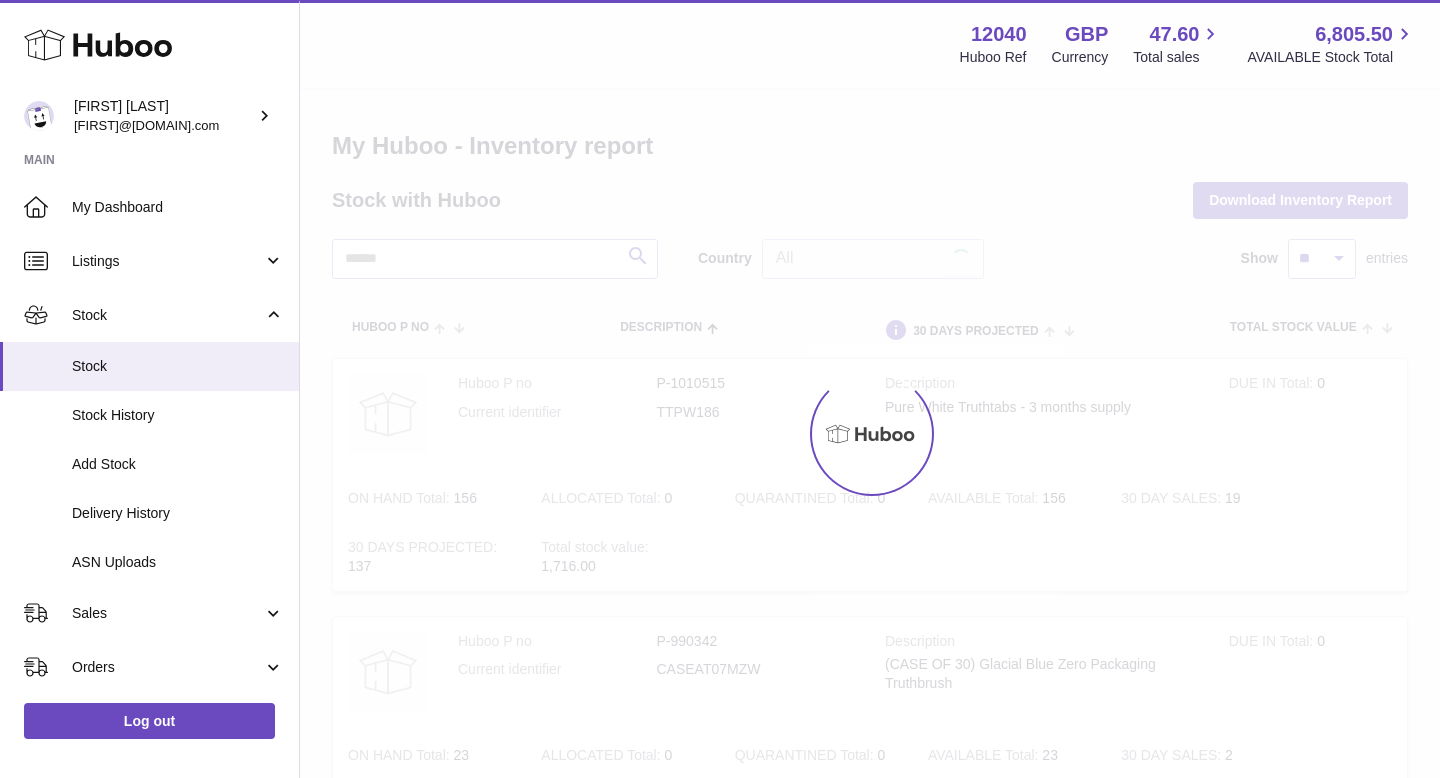 scroll, scrollTop: 0, scrollLeft: 0, axis: both 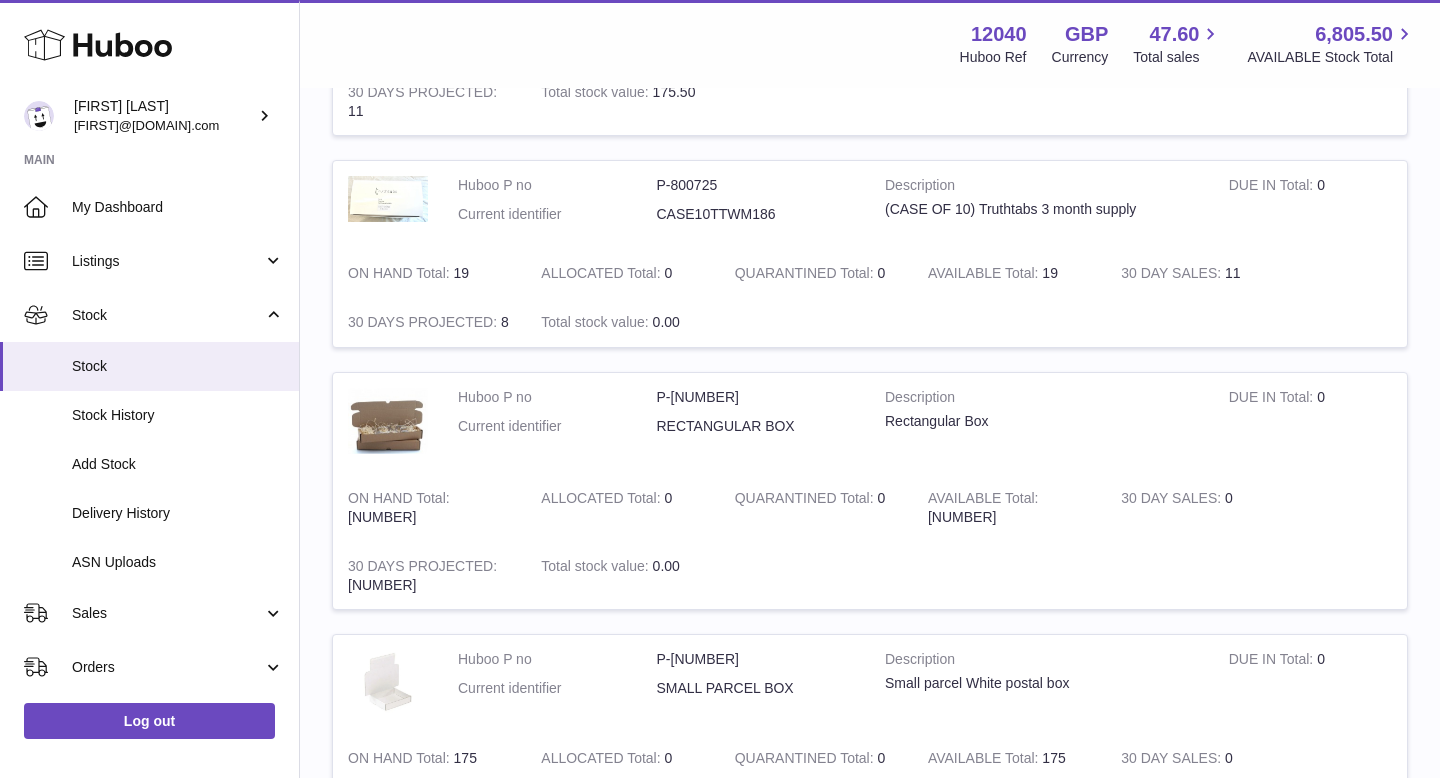 click at bounding box center [1063, 576] 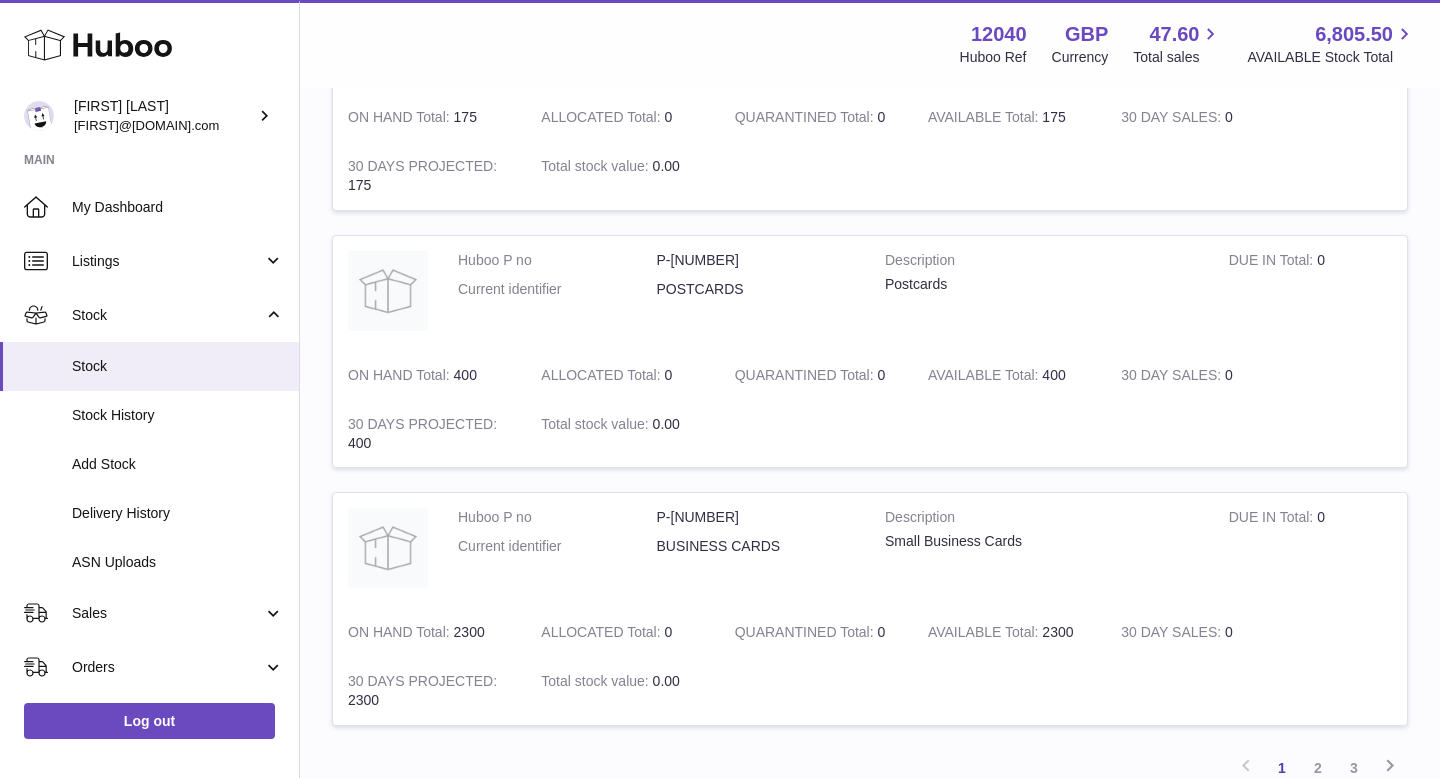 scroll, scrollTop: 2194, scrollLeft: 0, axis: vertical 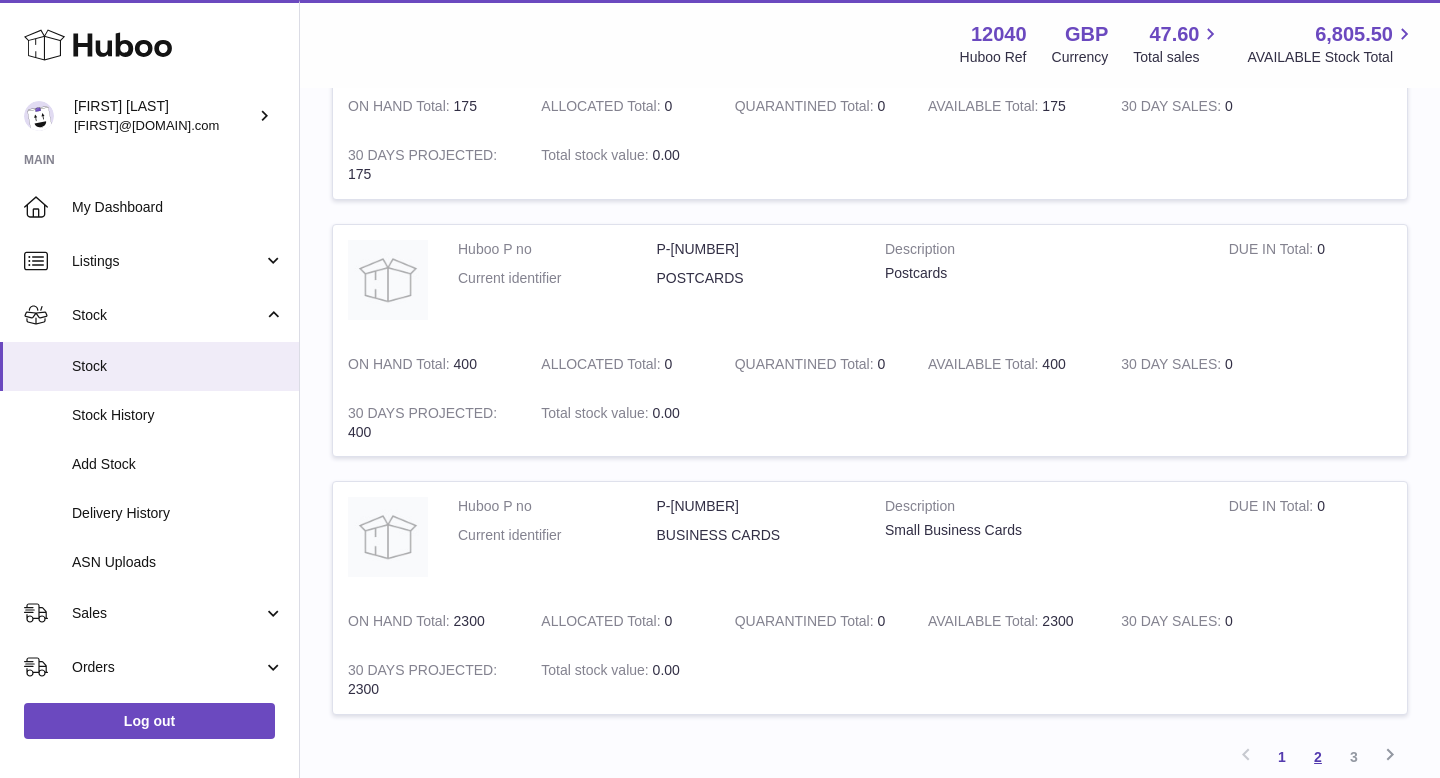 click on "2" at bounding box center (1318, 757) 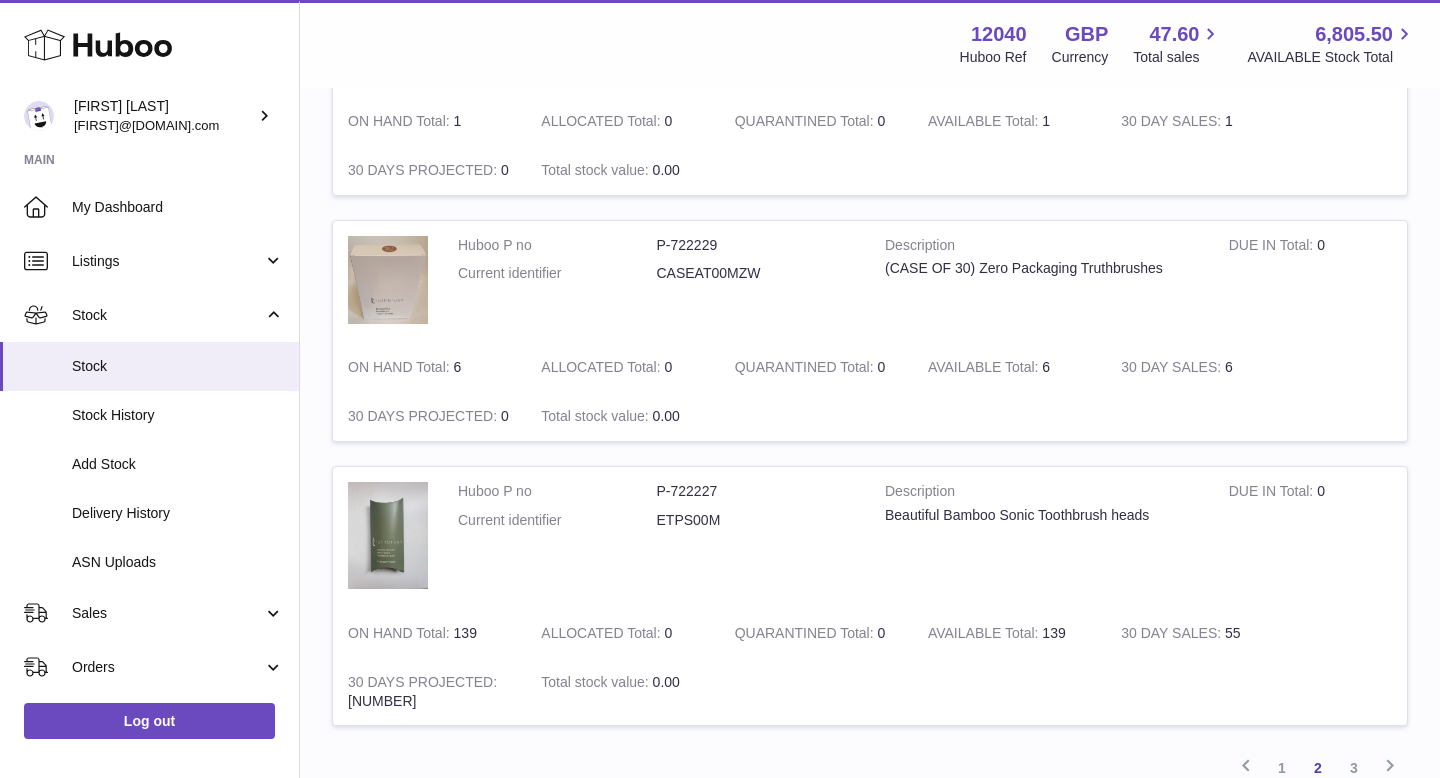 scroll, scrollTop: 2334, scrollLeft: 0, axis: vertical 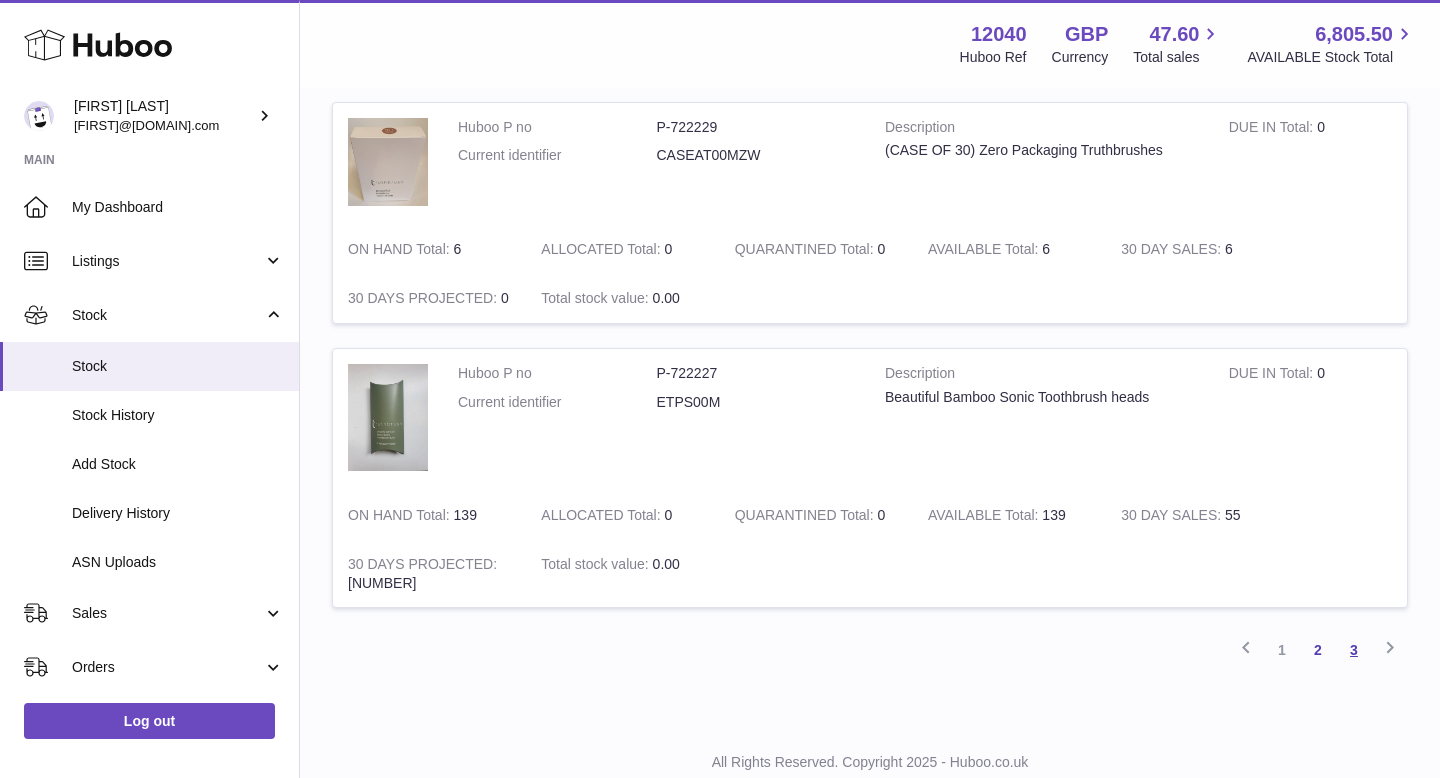 click on "3" at bounding box center [1354, 650] 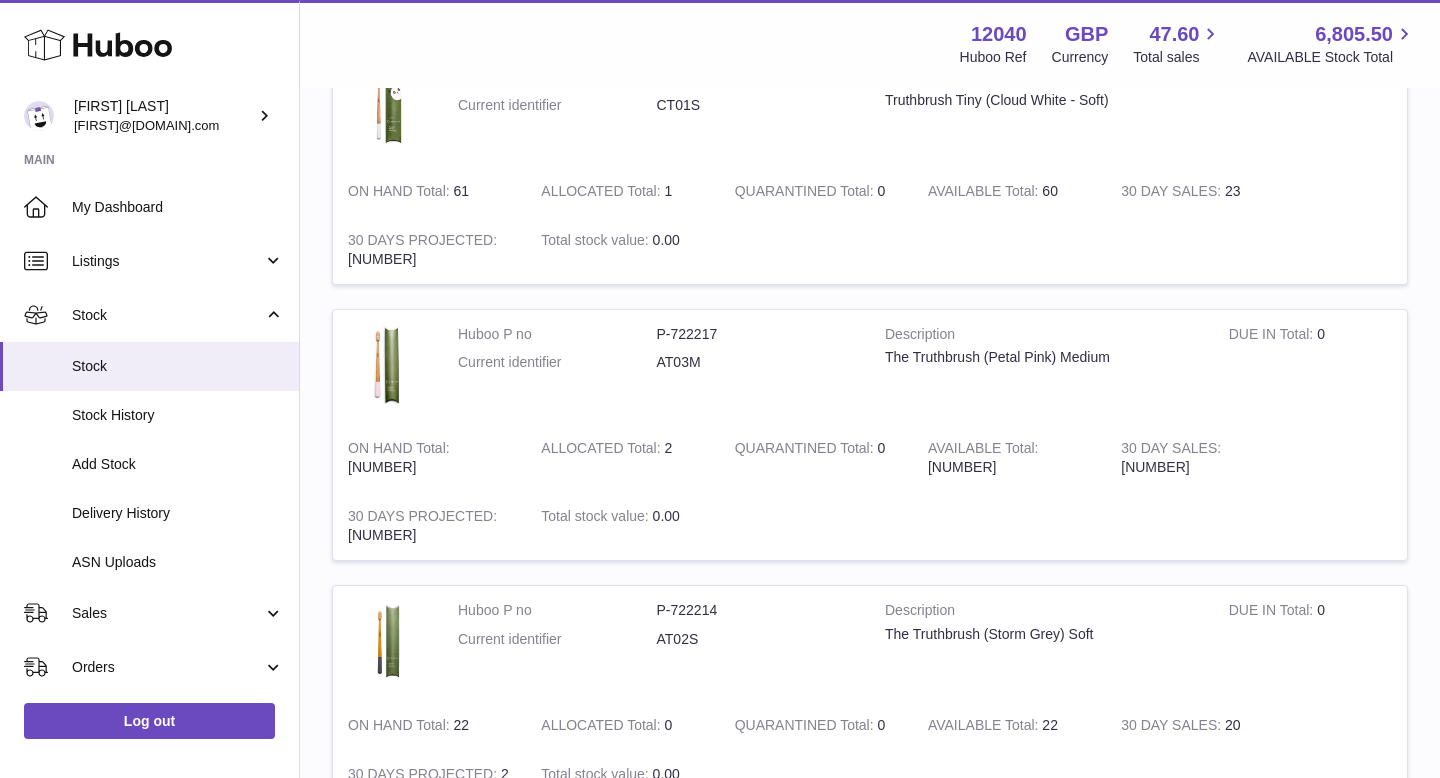 scroll, scrollTop: 1151, scrollLeft: 0, axis: vertical 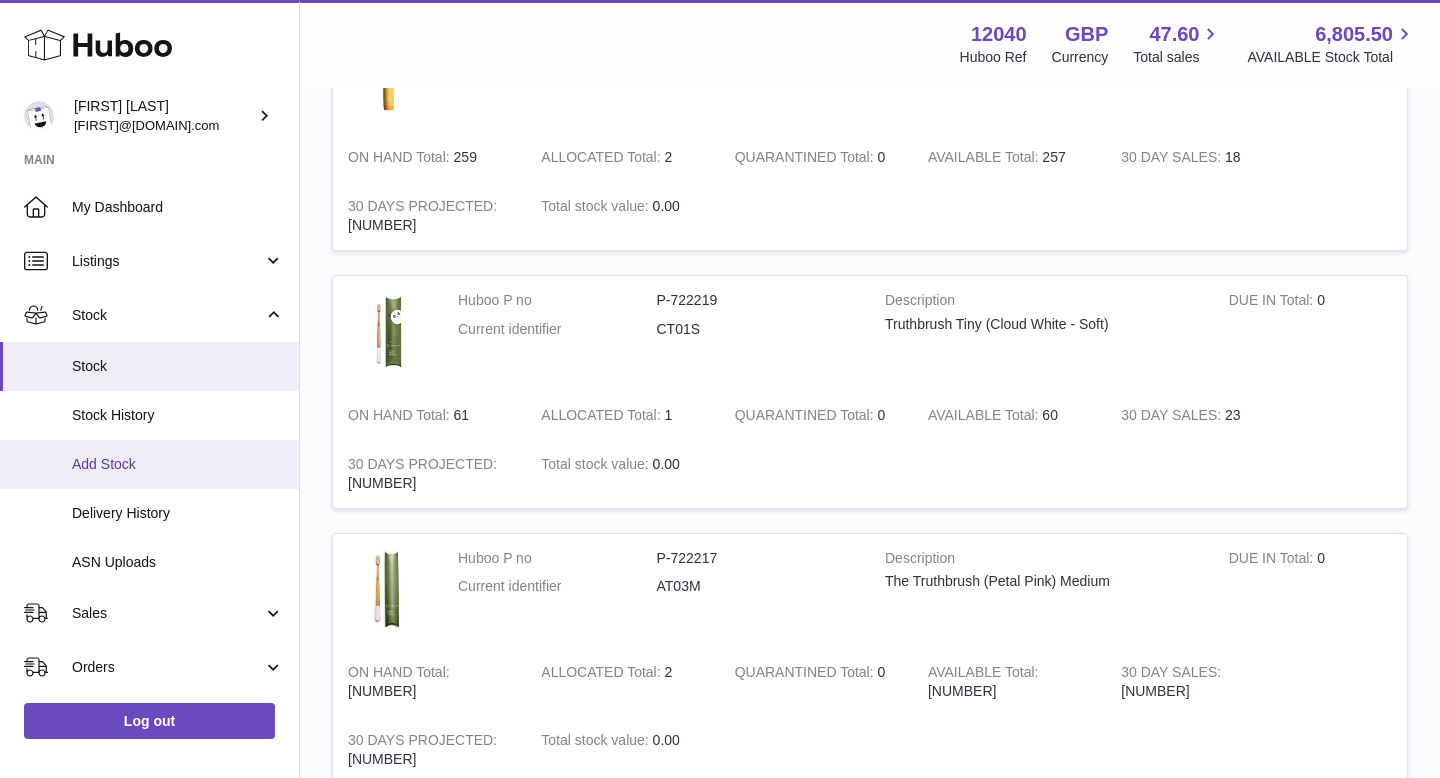 click on "Add Stock" at bounding box center [178, 464] 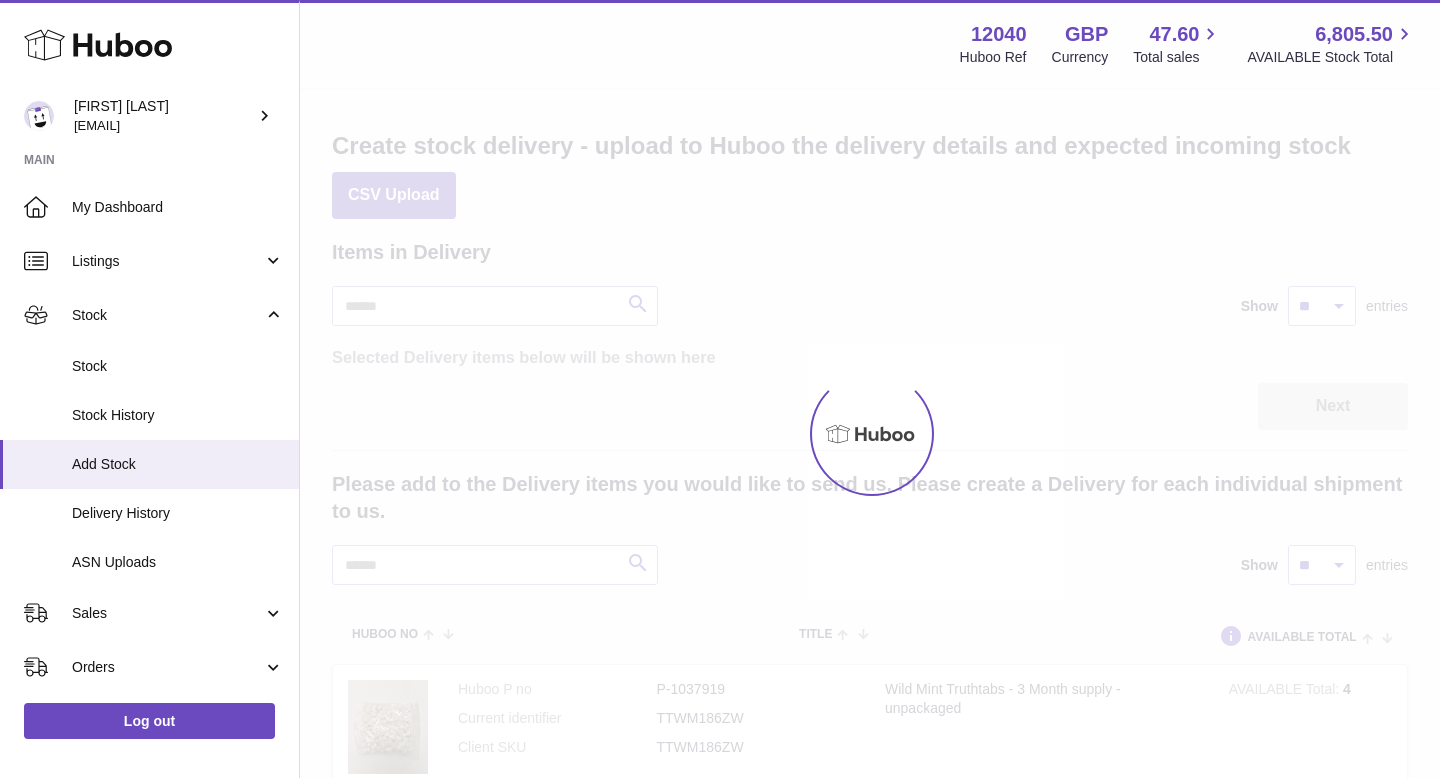scroll, scrollTop: 0, scrollLeft: 0, axis: both 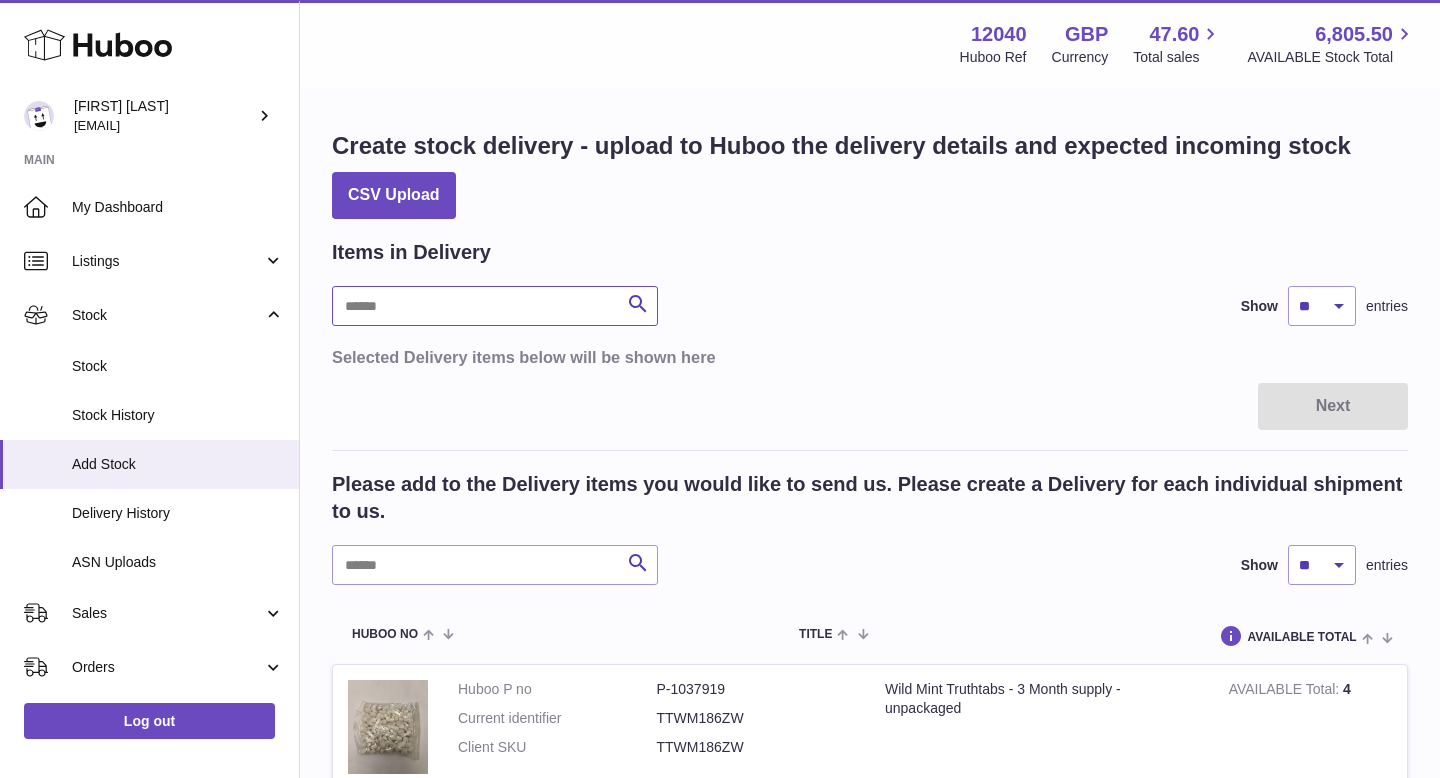 click at bounding box center [495, 306] 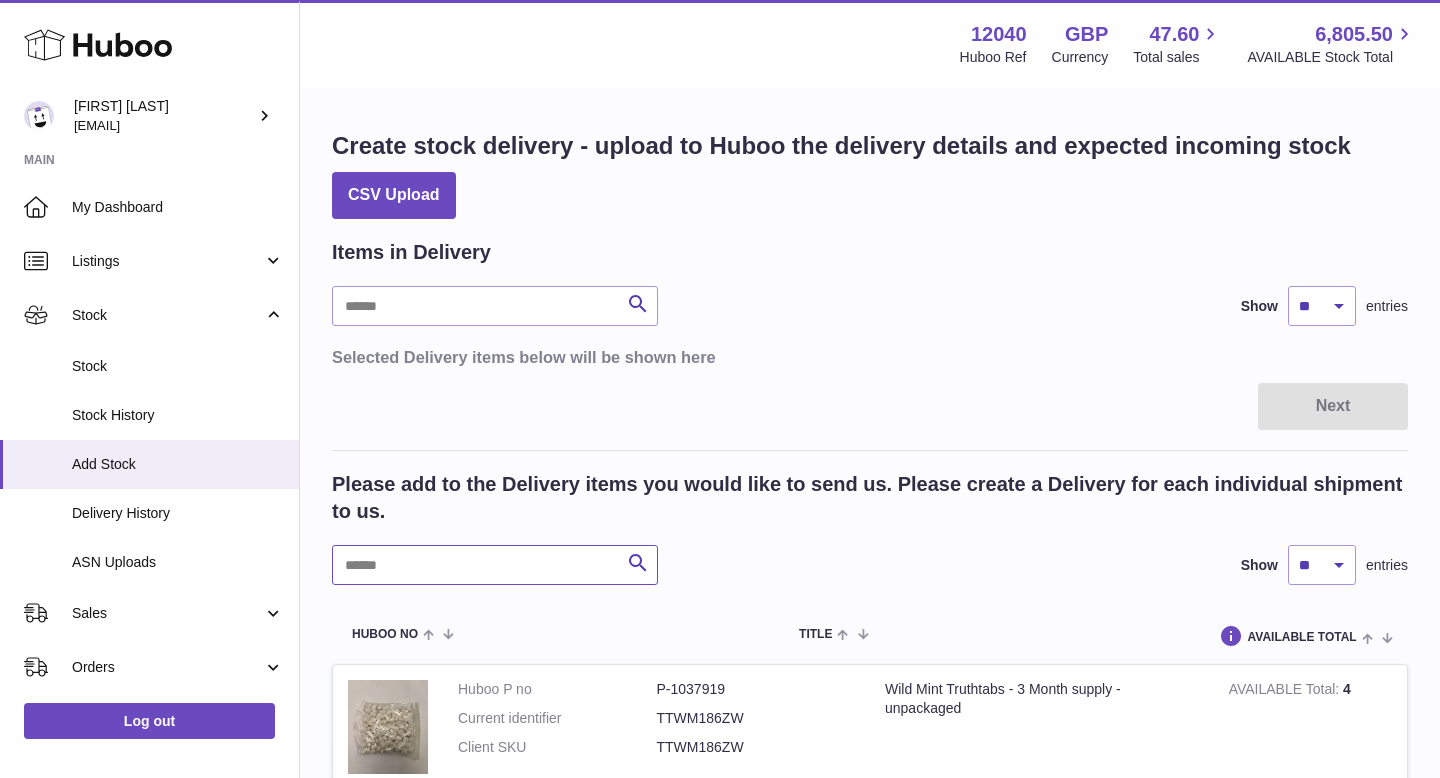 click at bounding box center [495, 565] 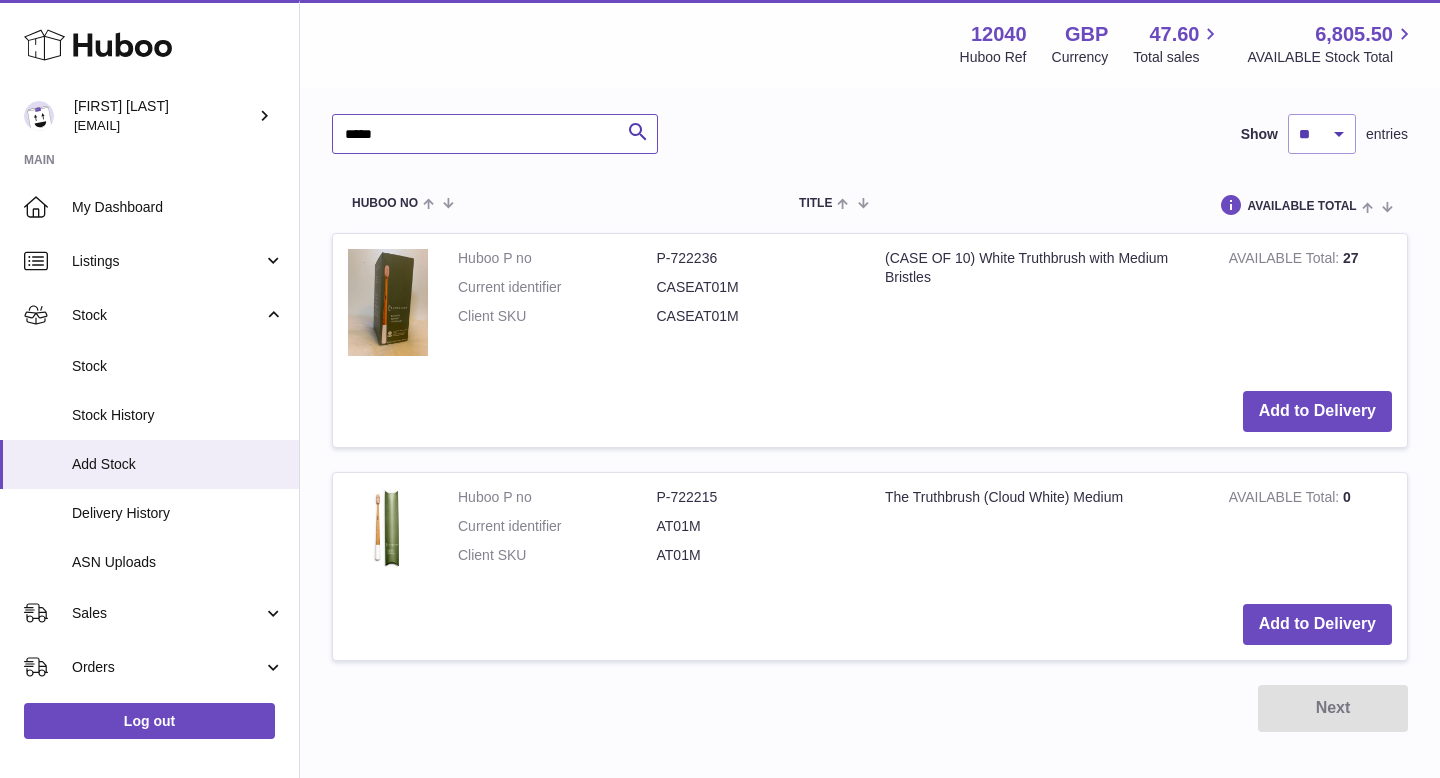 scroll, scrollTop: 543, scrollLeft: 0, axis: vertical 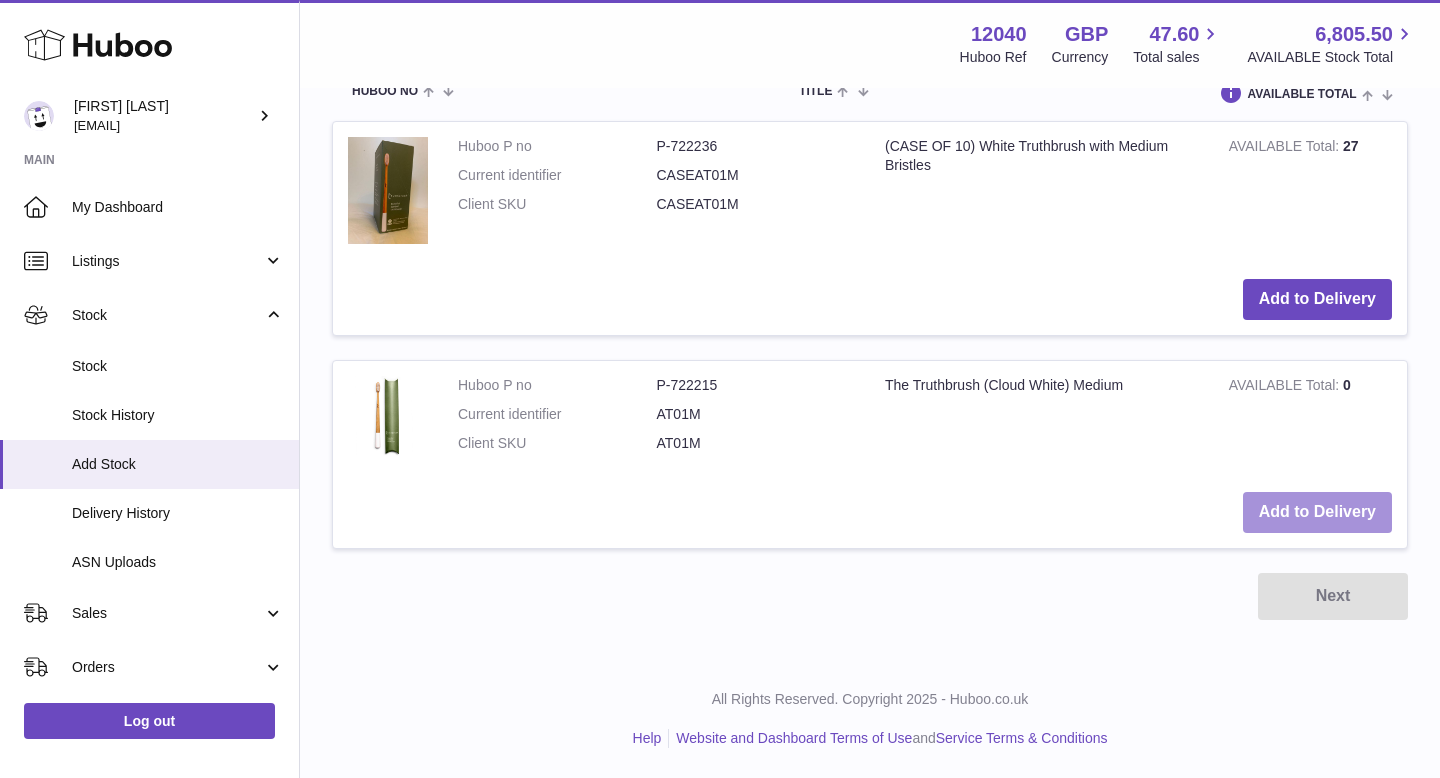 type on "*****" 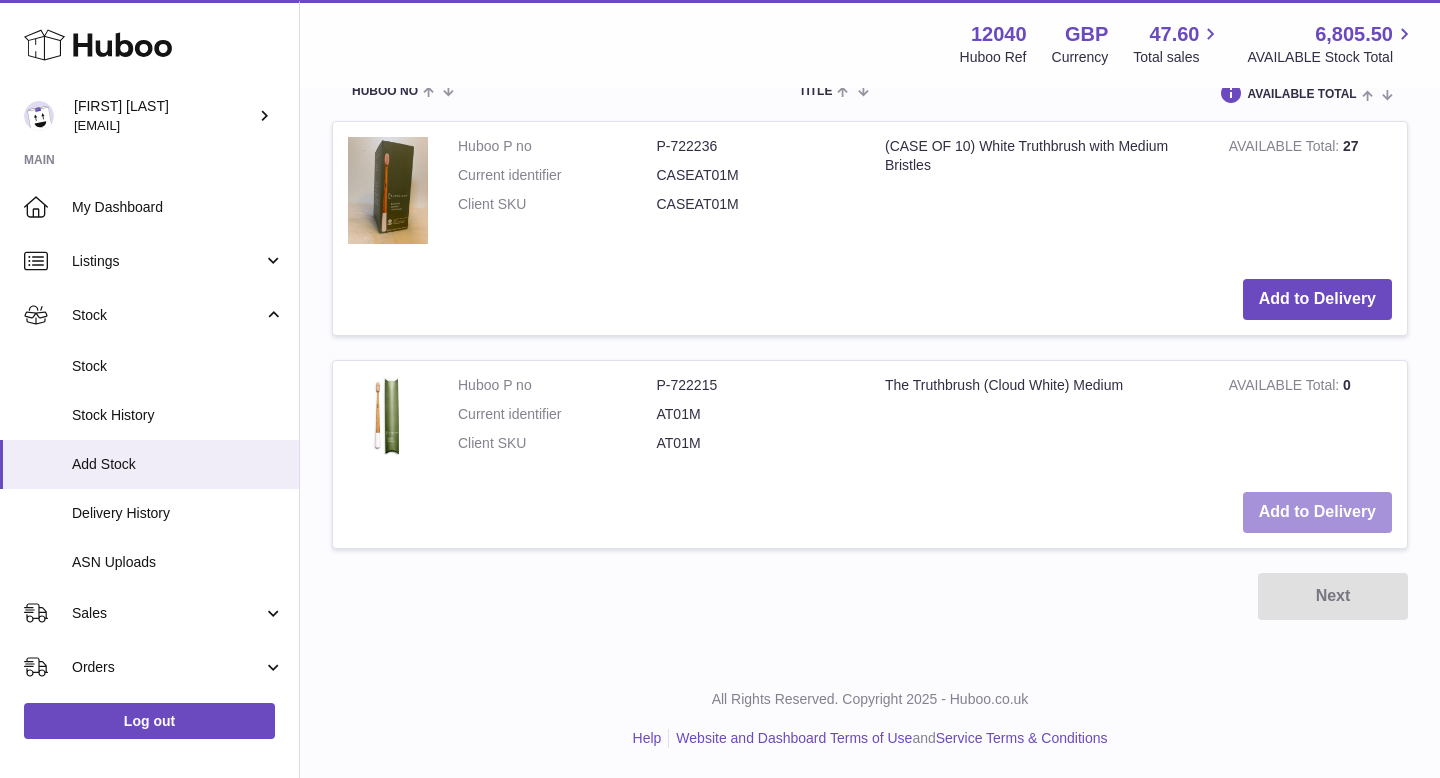 click on "Add to Delivery" at bounding box center (1317, 512) 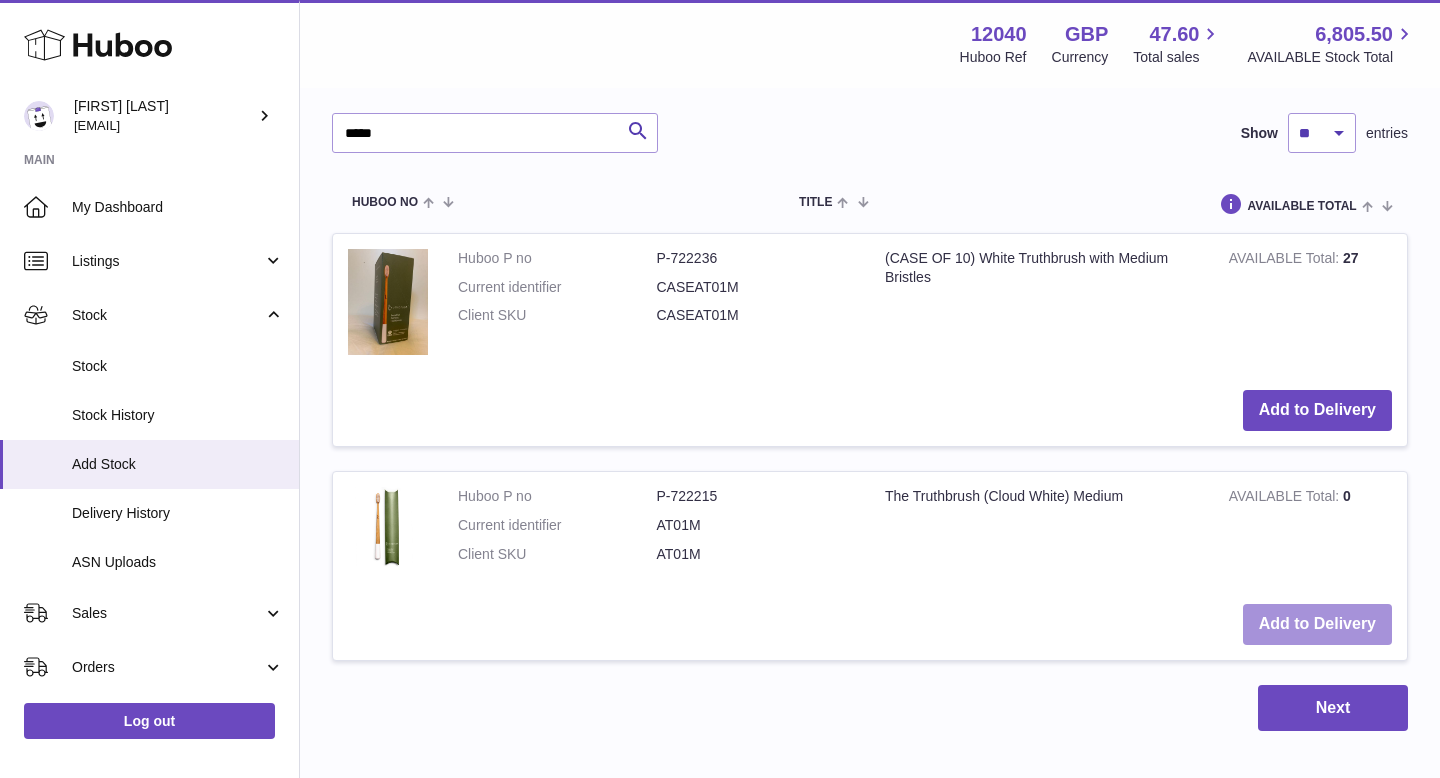 scroll, scrollTop: 684, scrollLeft: 0, axis: vertical 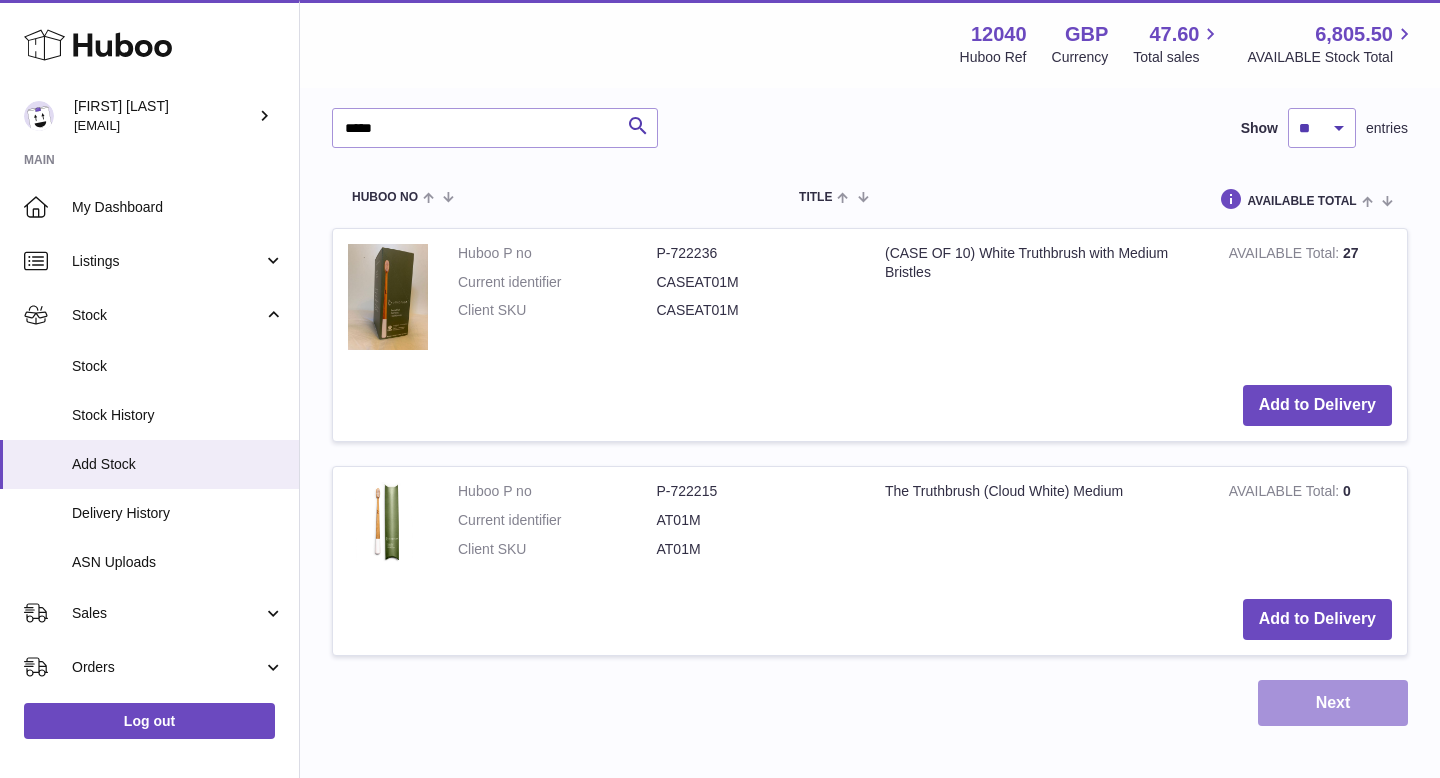 click on "Next" at bounding box center (1333, 703) 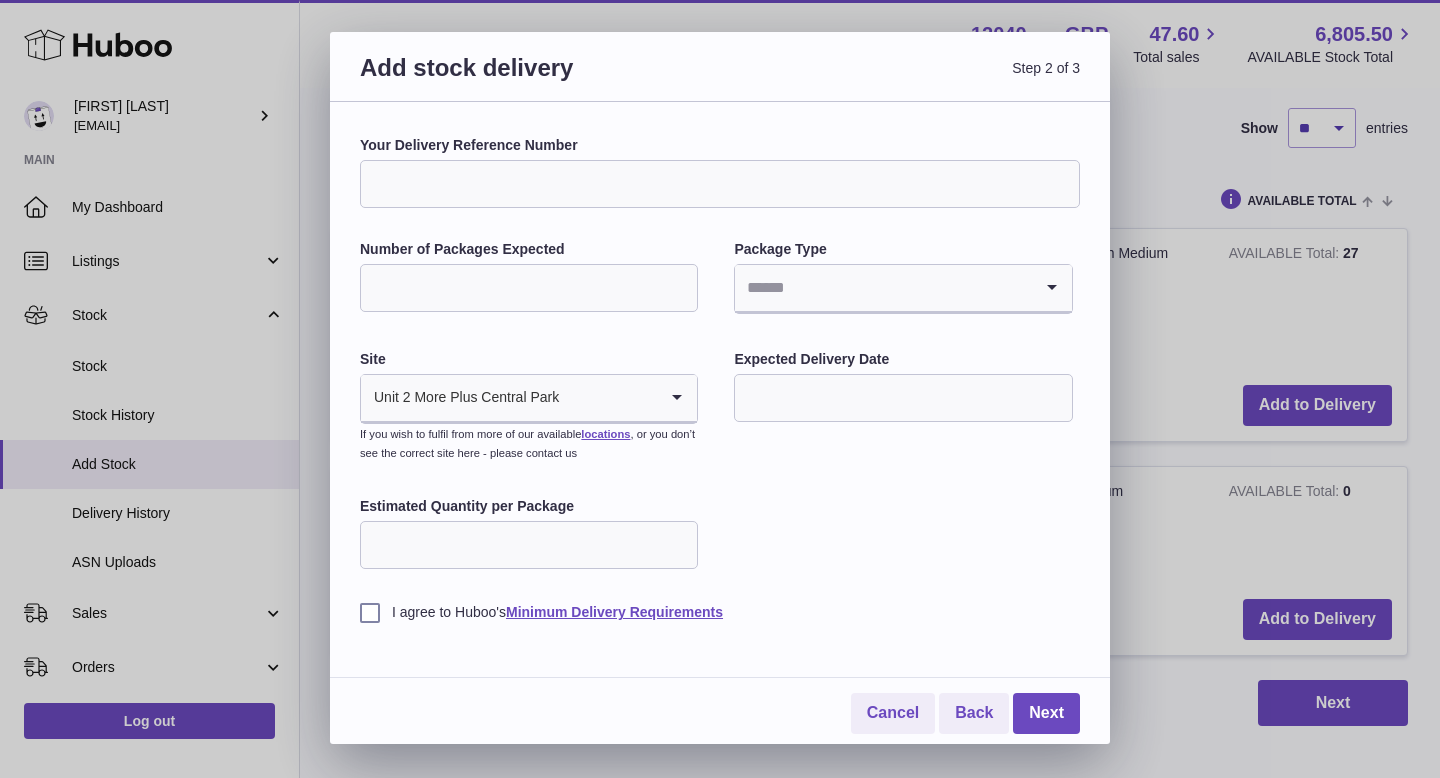 click on "Your Delivery Reference Number" at bounding box center (720, 184) 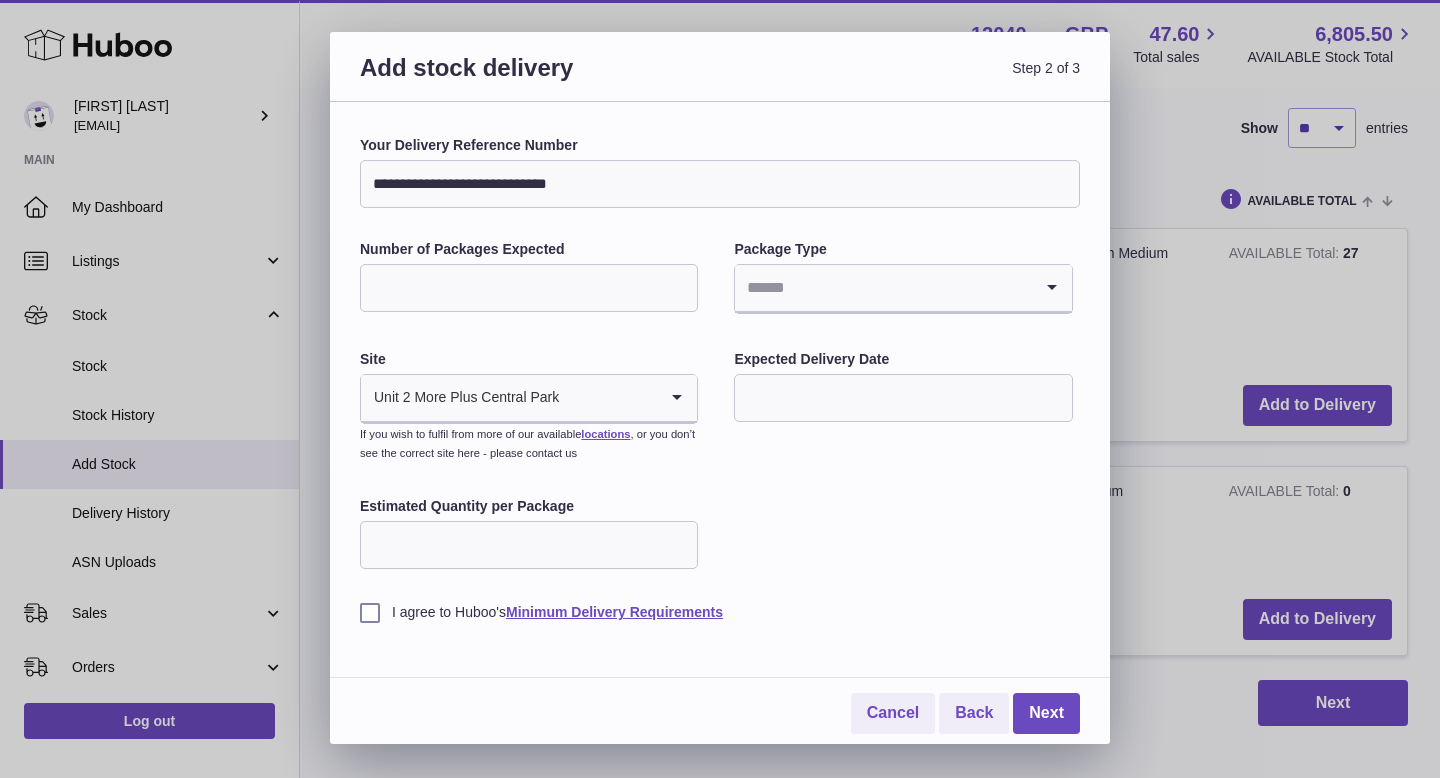 type on "**********" 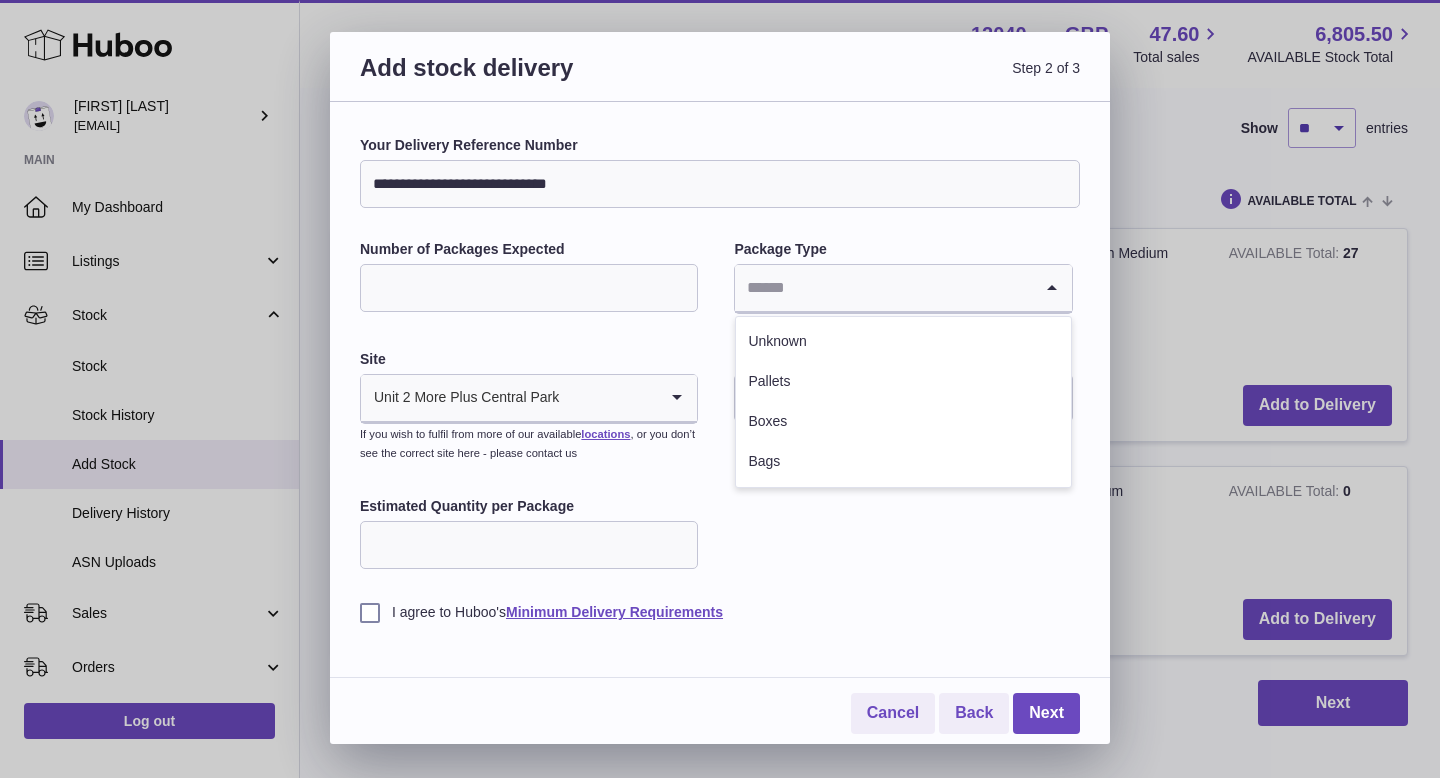 click at bounding box center (883, 288) 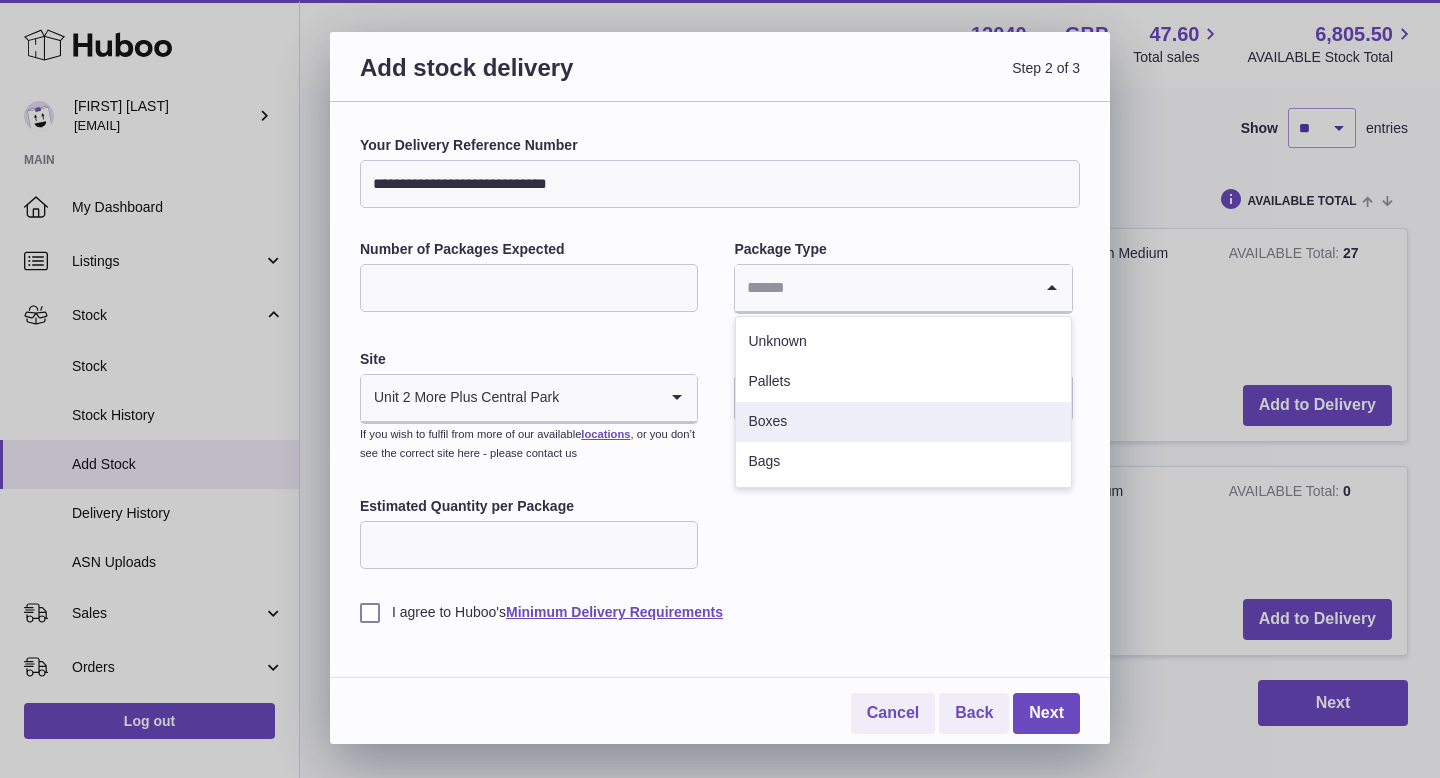 click on "Boxes" at bounding box center [903, 422] 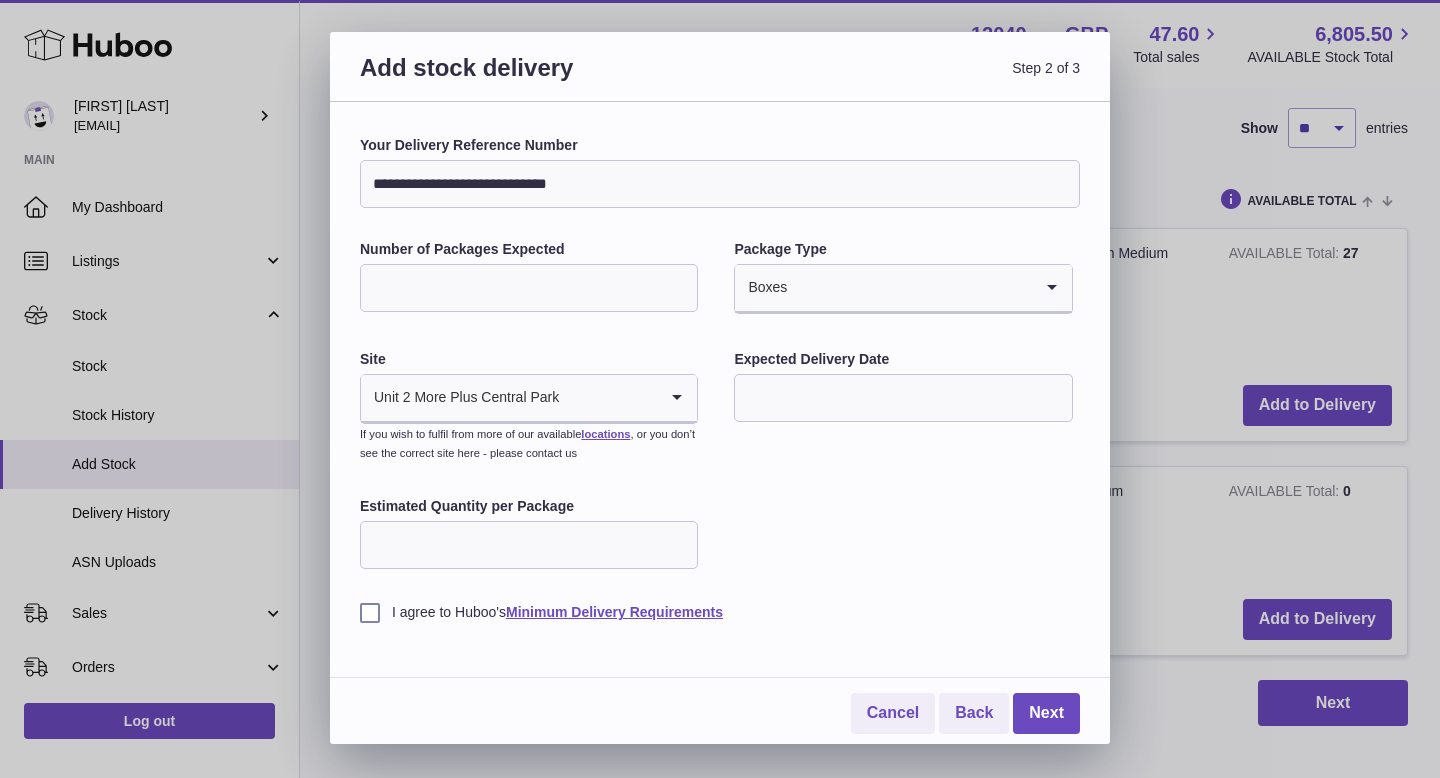 click at bounding box center (903, 398) 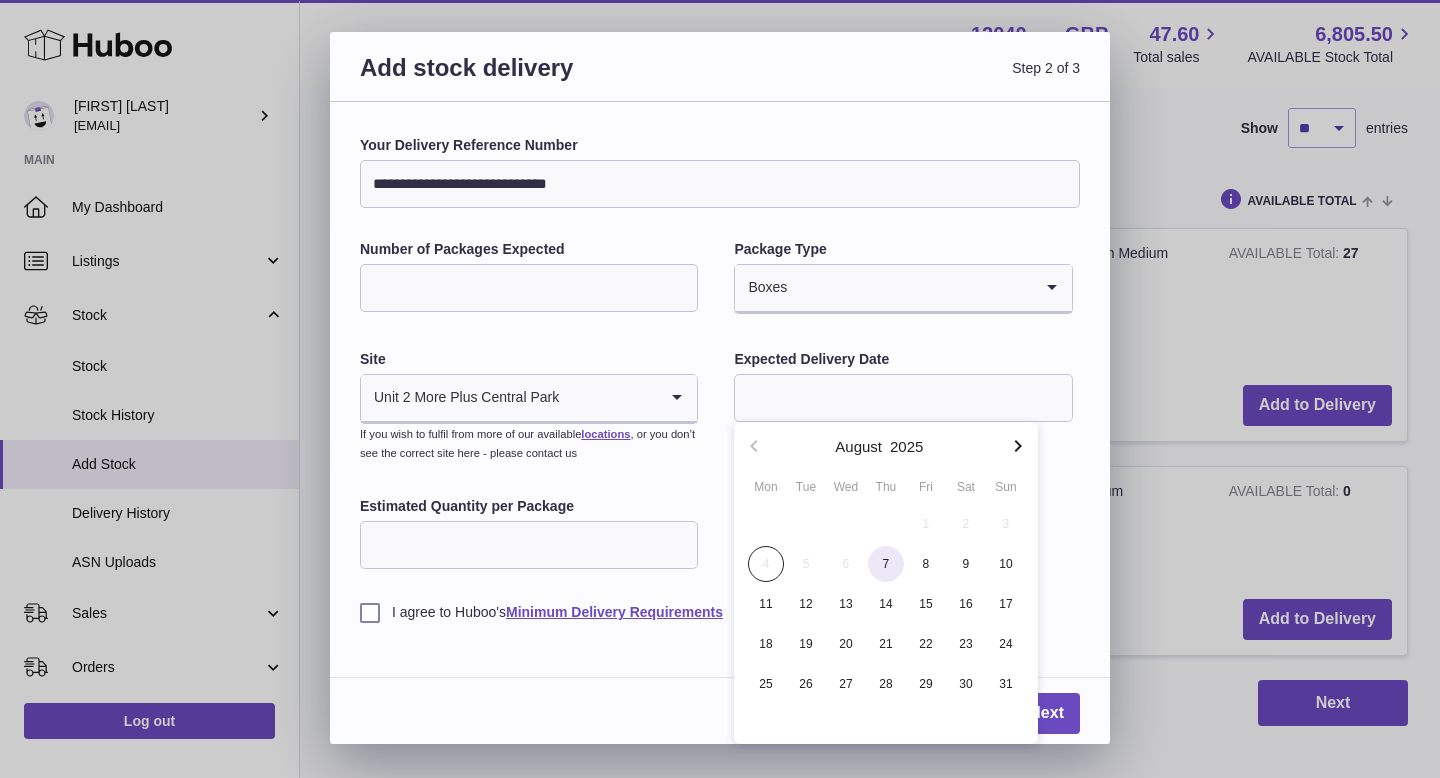 click on "7" at bounding box center [886, 564] 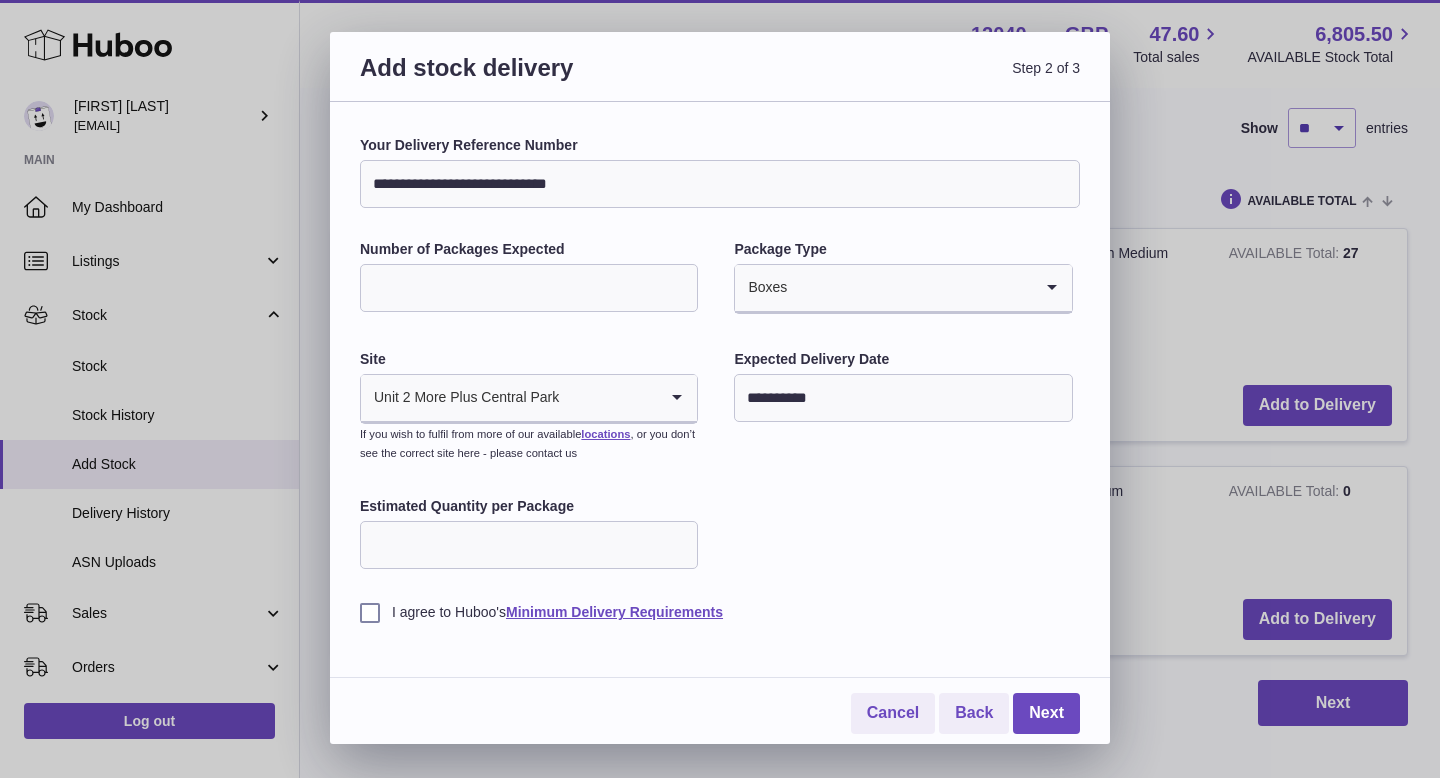 click on "Estimated Quantity per Package" at bounding box center [529, 545] 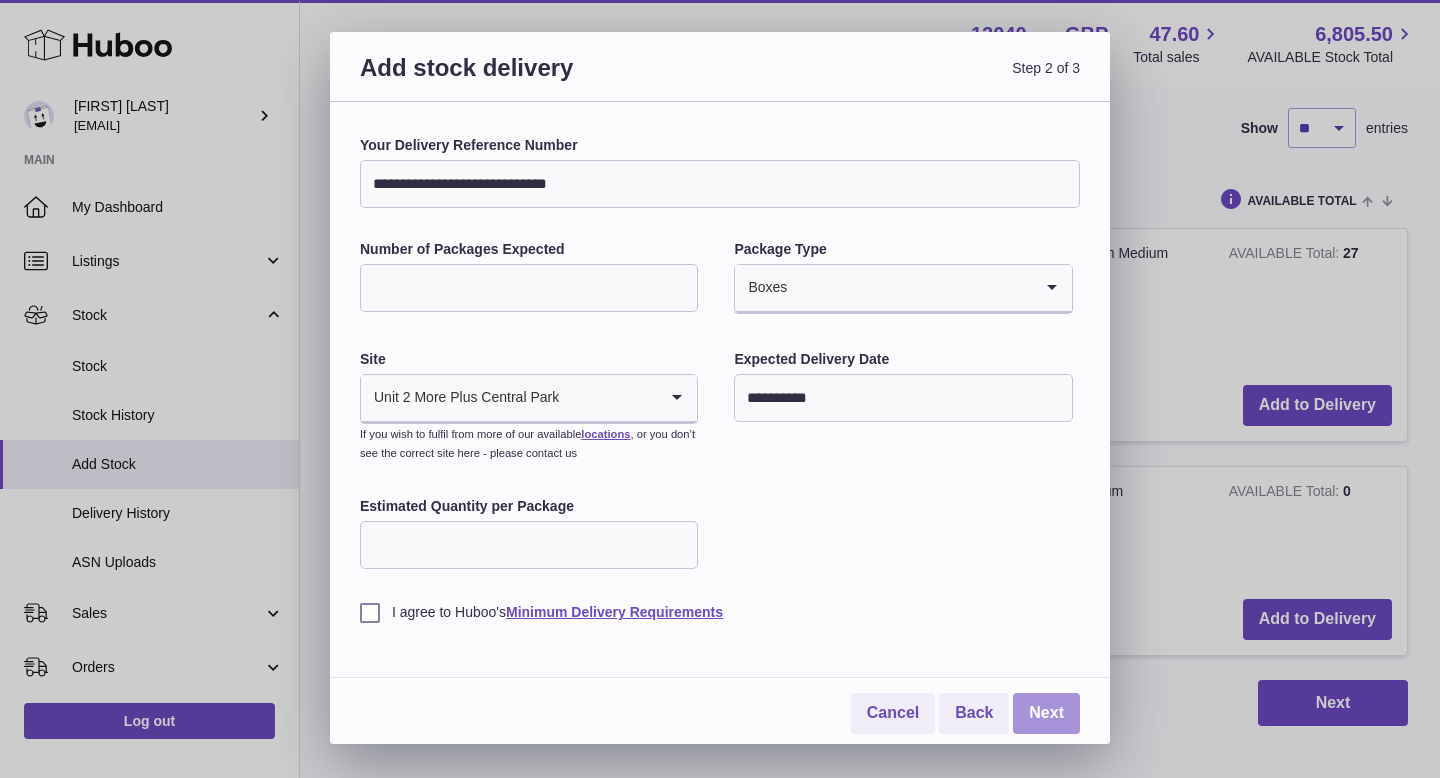 click on "Next" at bounding box center [1046, 713] 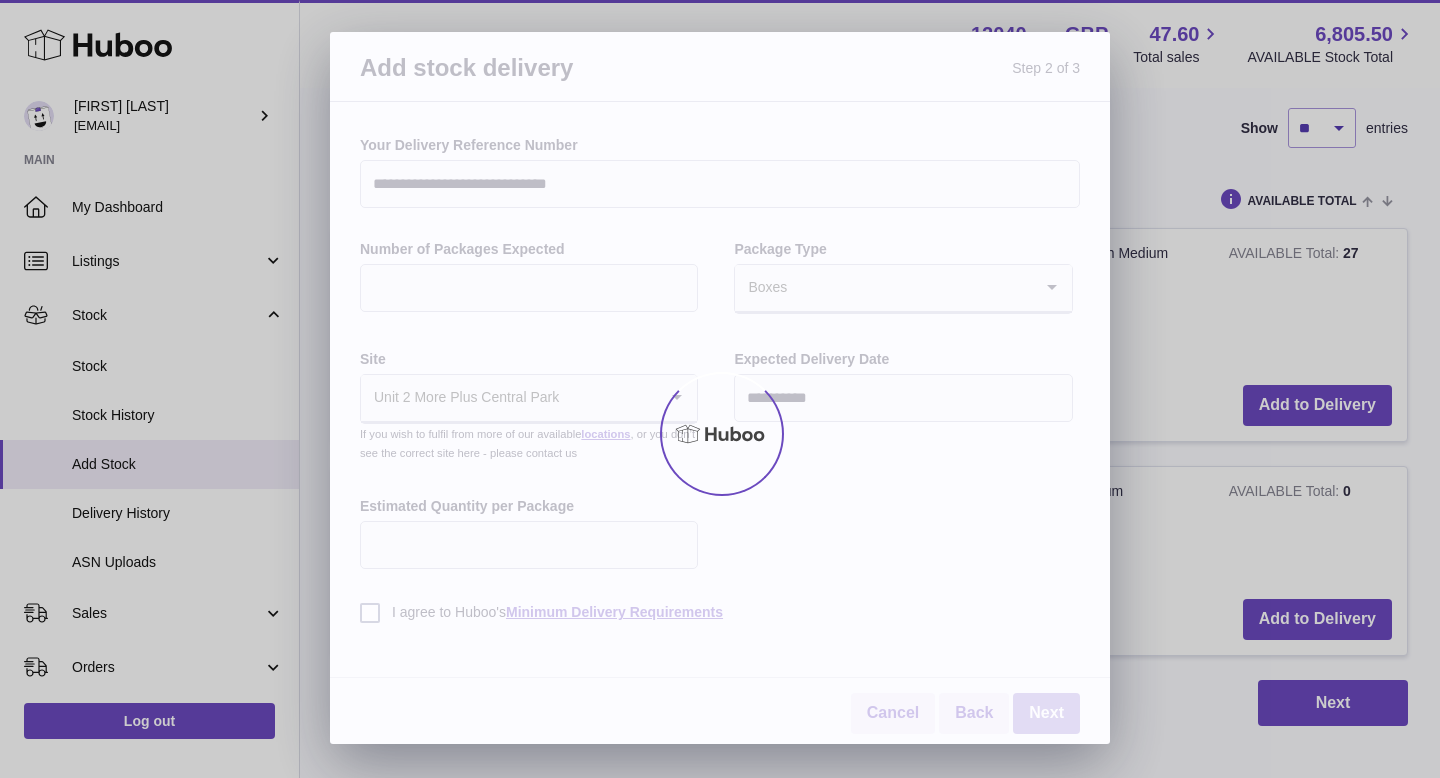 scroll, scrollTop: 437, scrollLeft: 0, axis: vertical 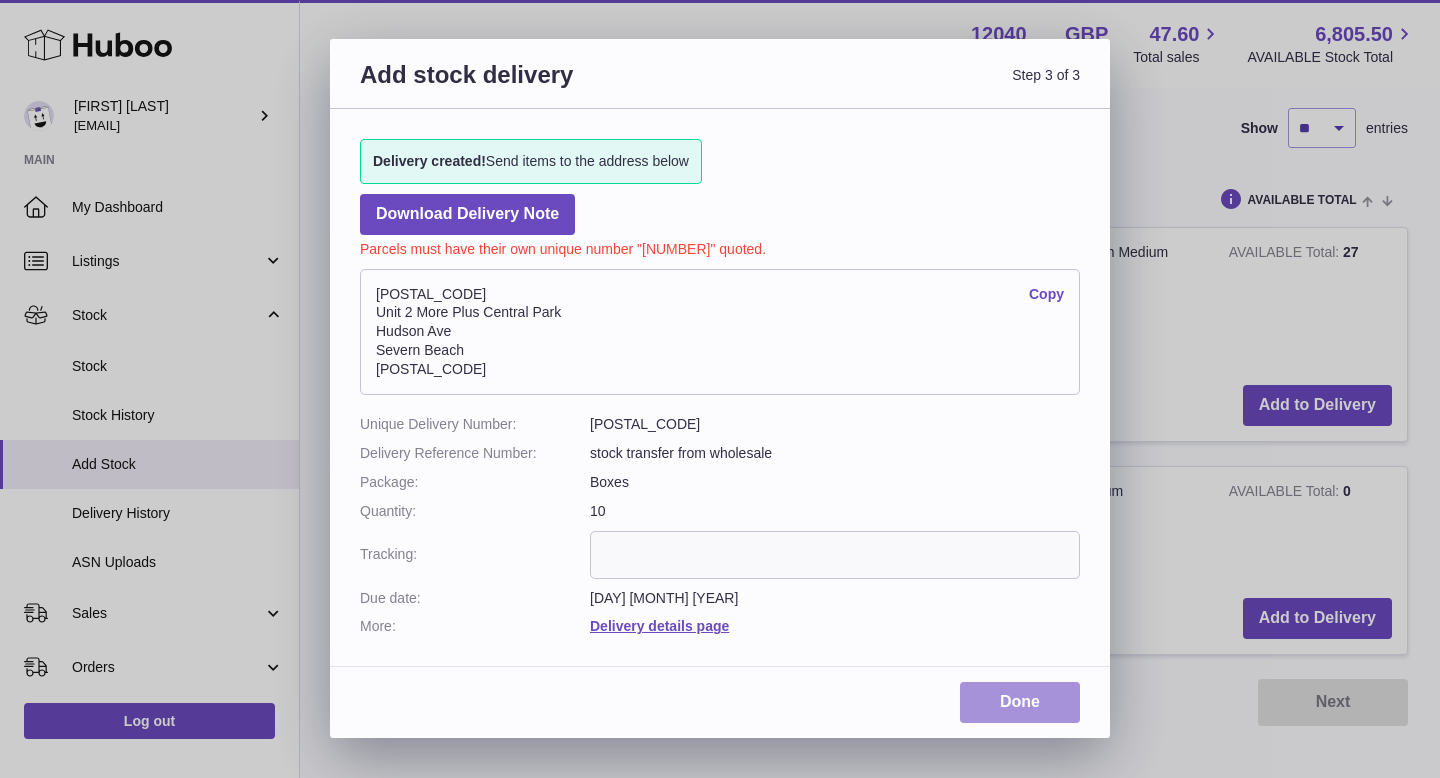 click on "Done" at bounding box center [1020, 702] 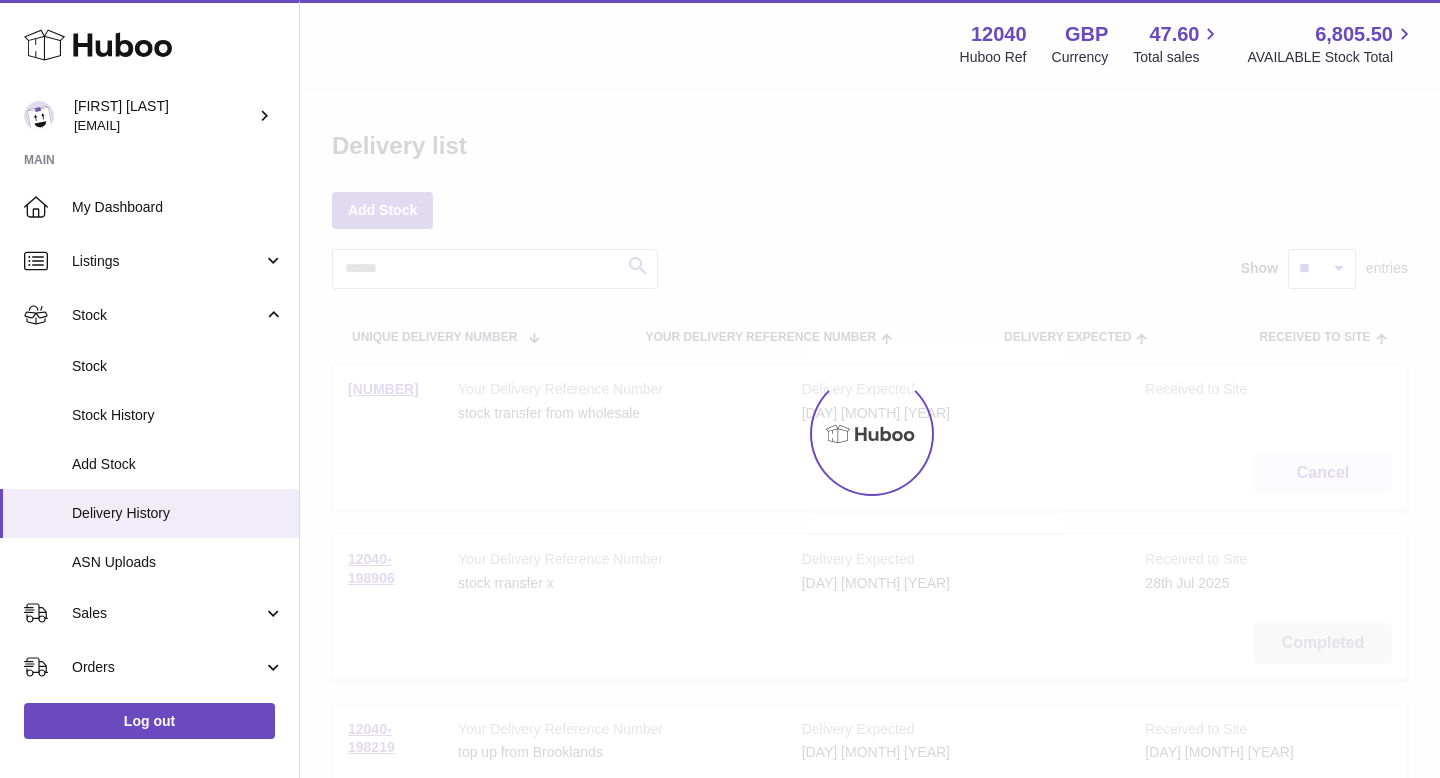 scroll, scrollTop: 0, scrollLeft: 0, axis: both 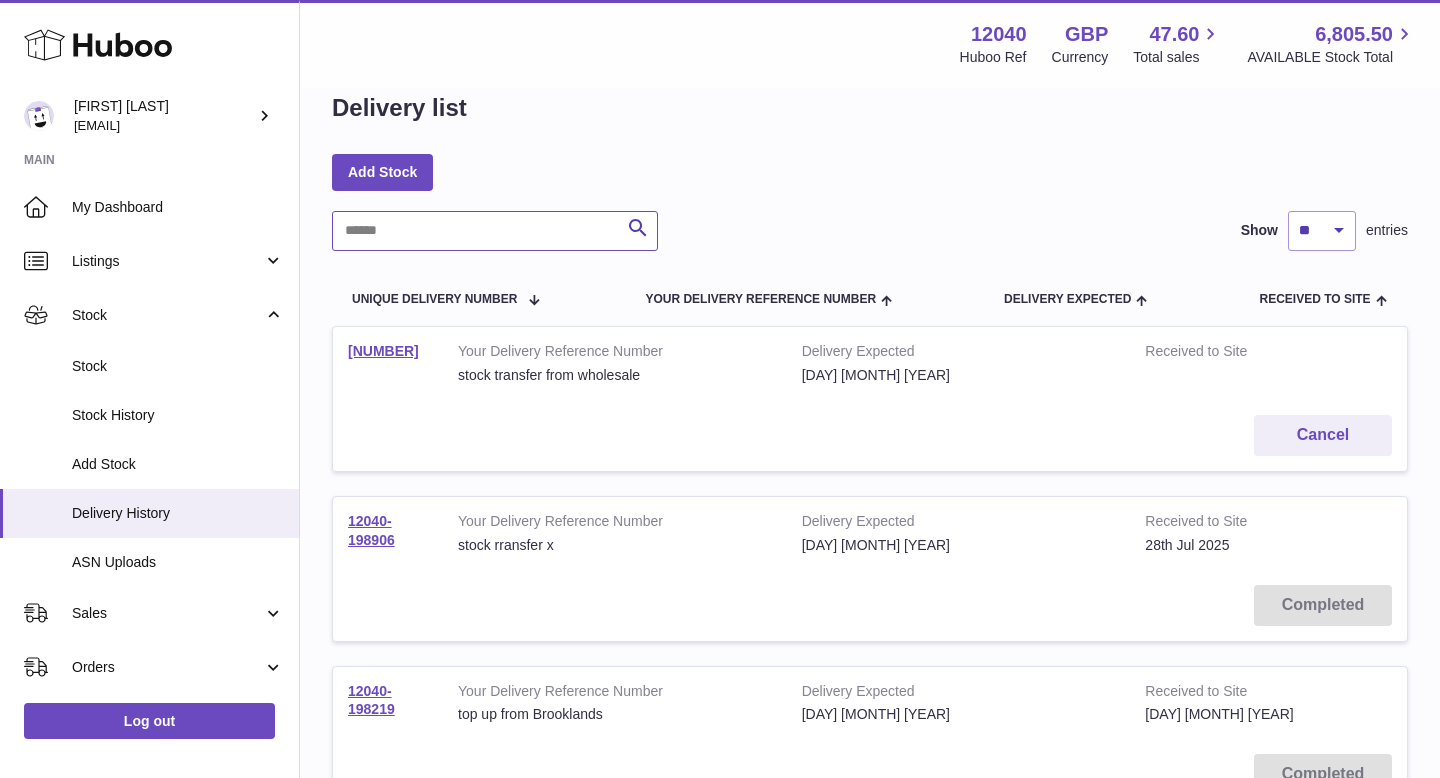 click at bounding box center (495, 231) 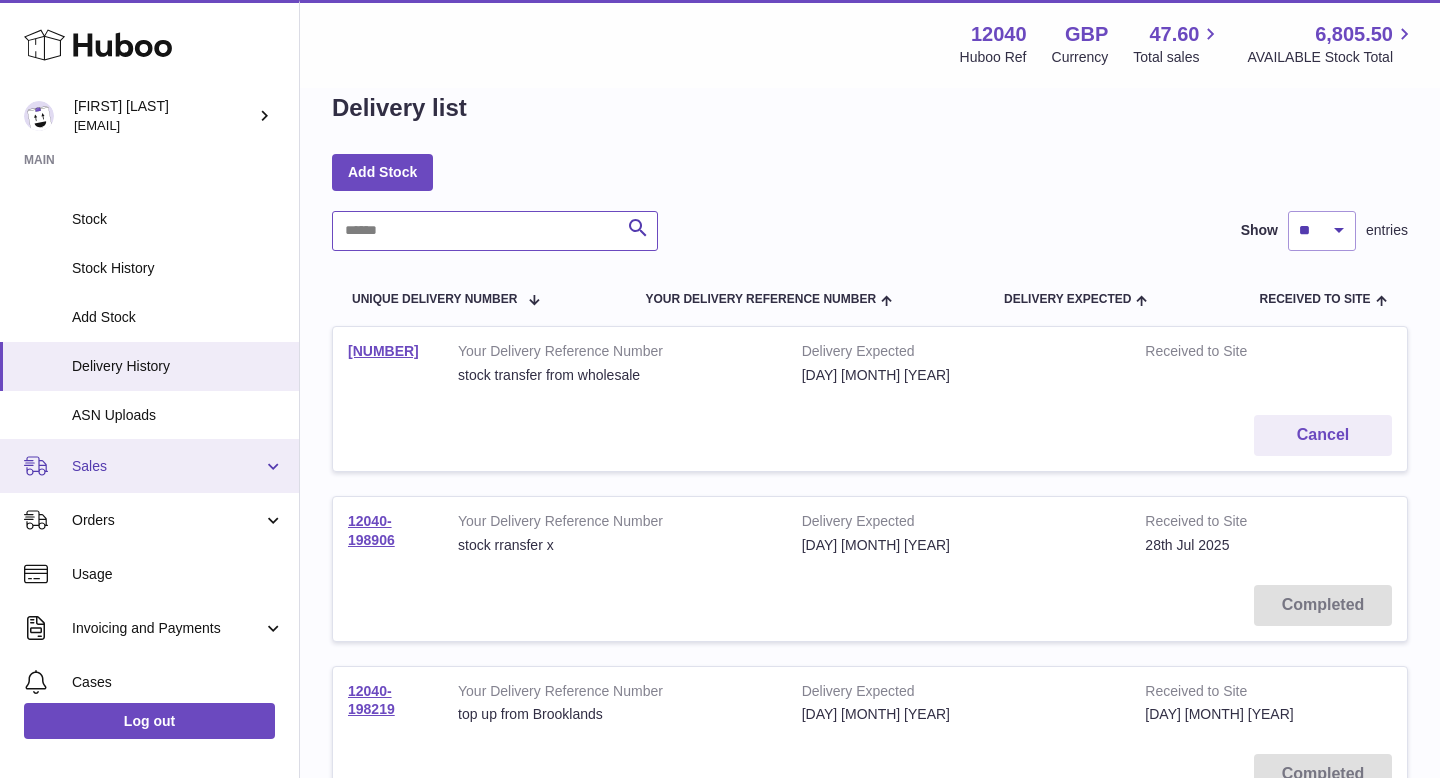 scroll, scrollTop: 158, scrollLeft: 0, axis: vertical 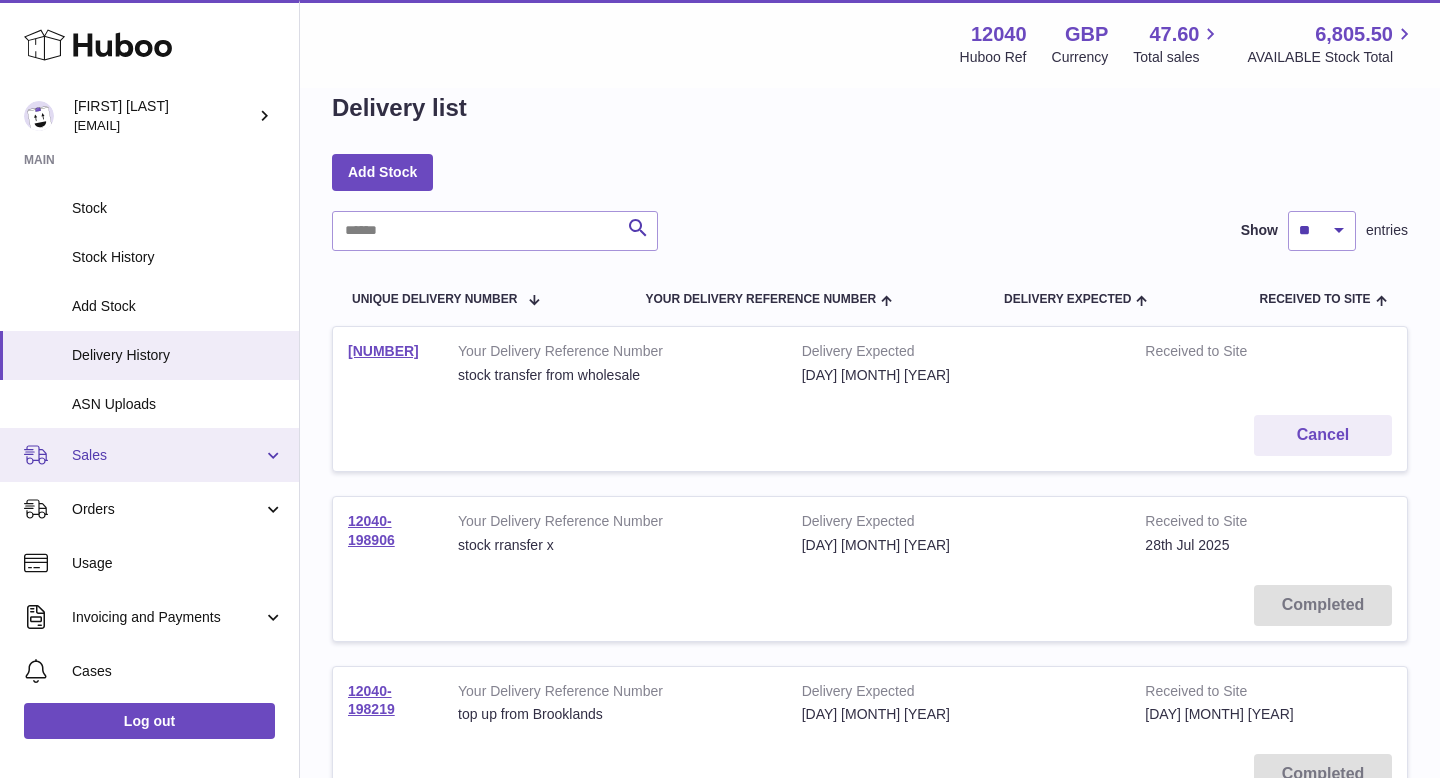click on "Sales" at bounding box center (167, 455) 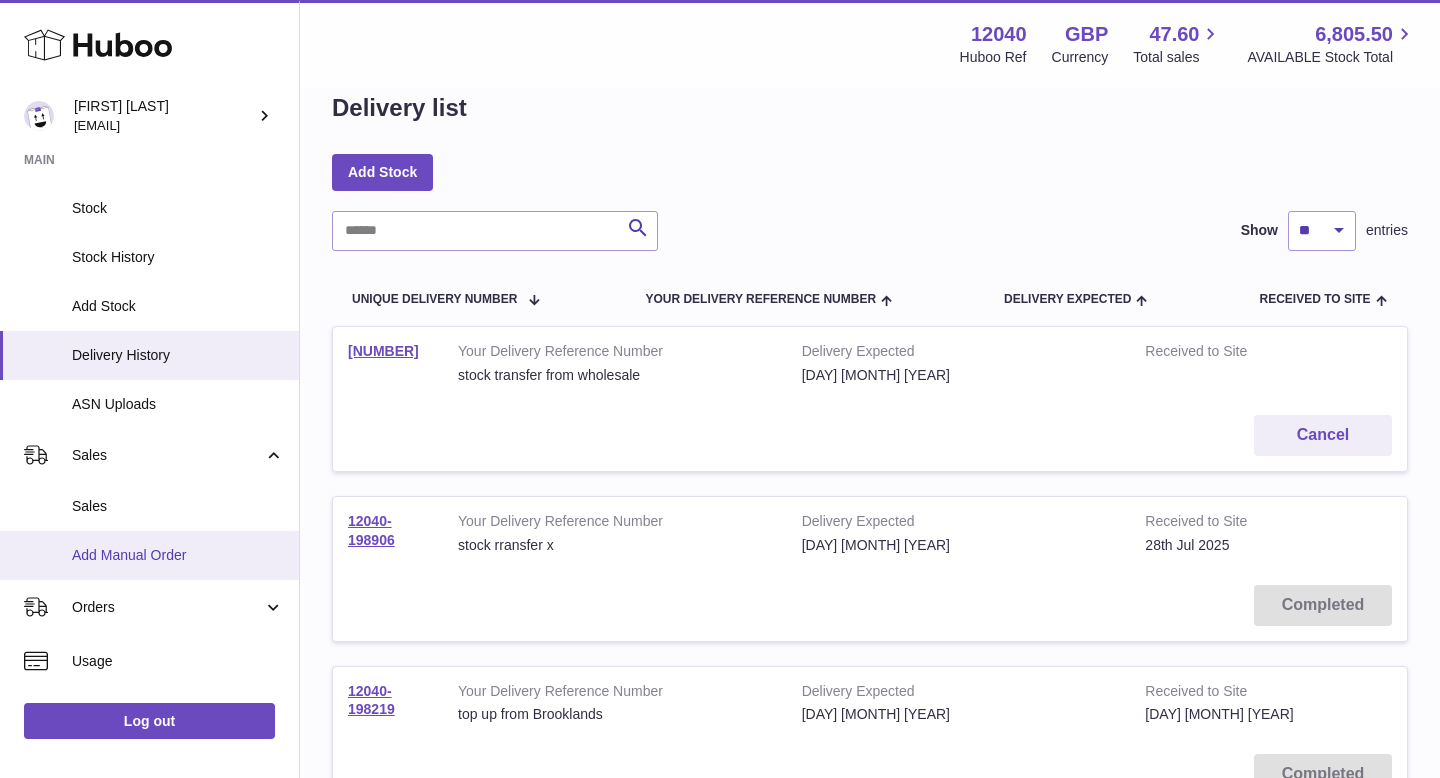 click on "Add Manual Order" at bounding box center [149, 555] 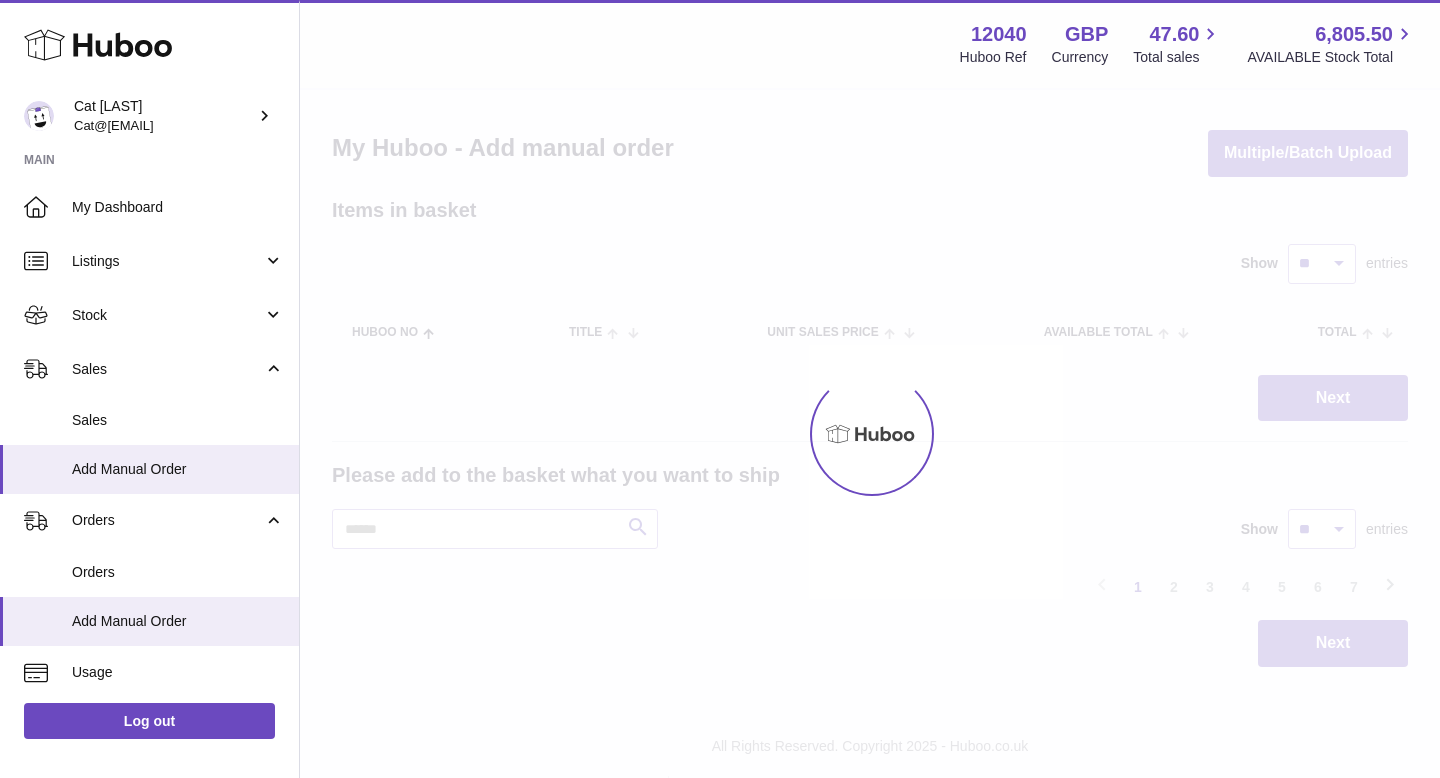 scroll, scrollTop: 0, scrollLeft: 0, axis: both 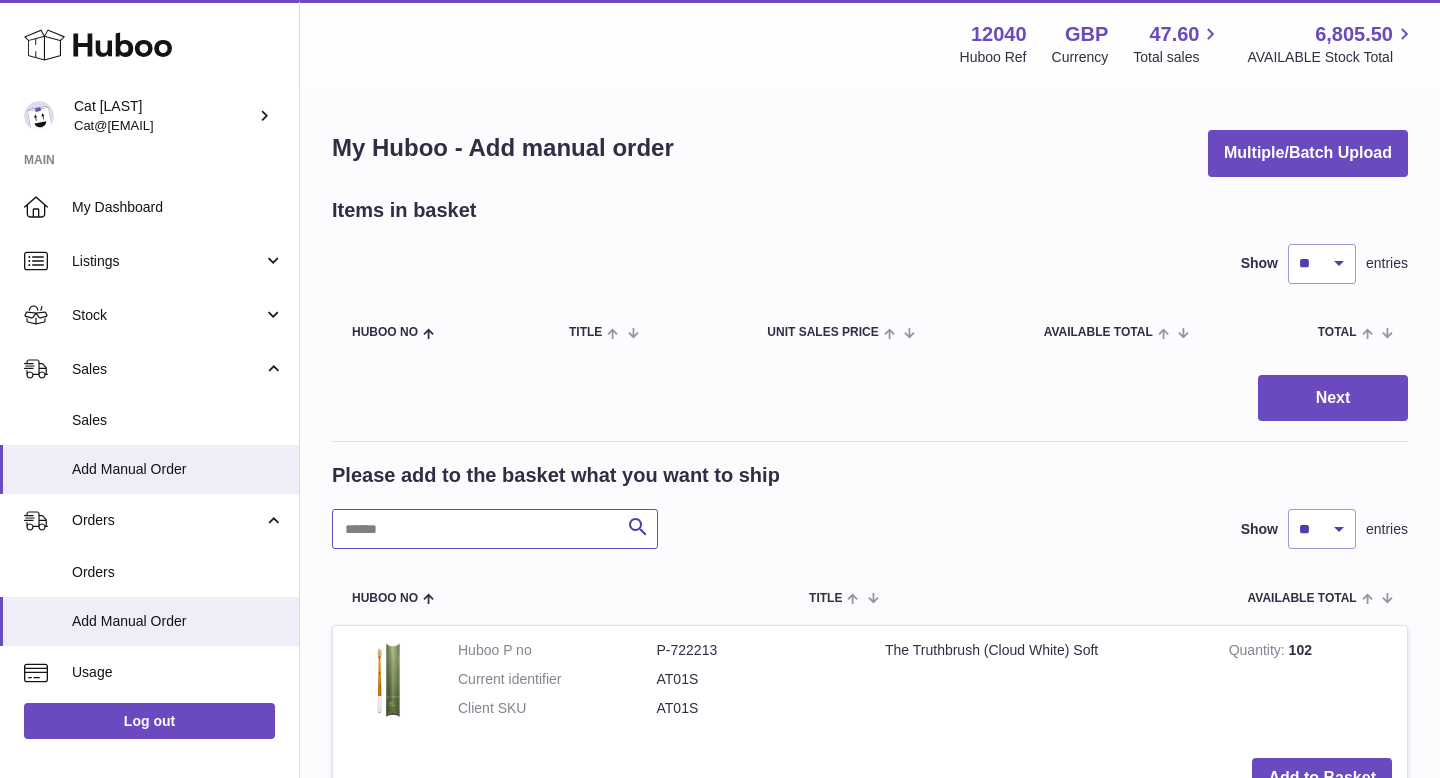 click at bounding box center [495, 529] 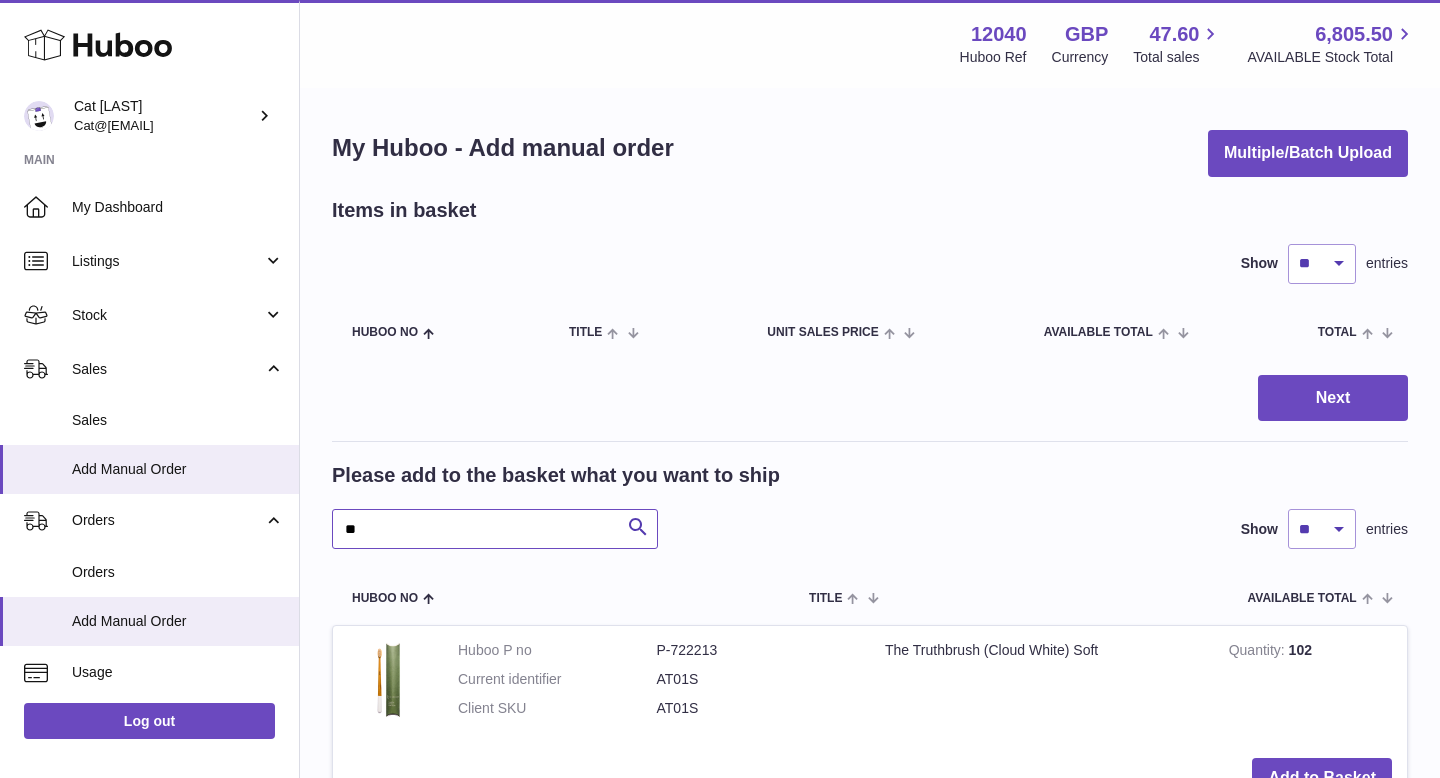 type on "*" 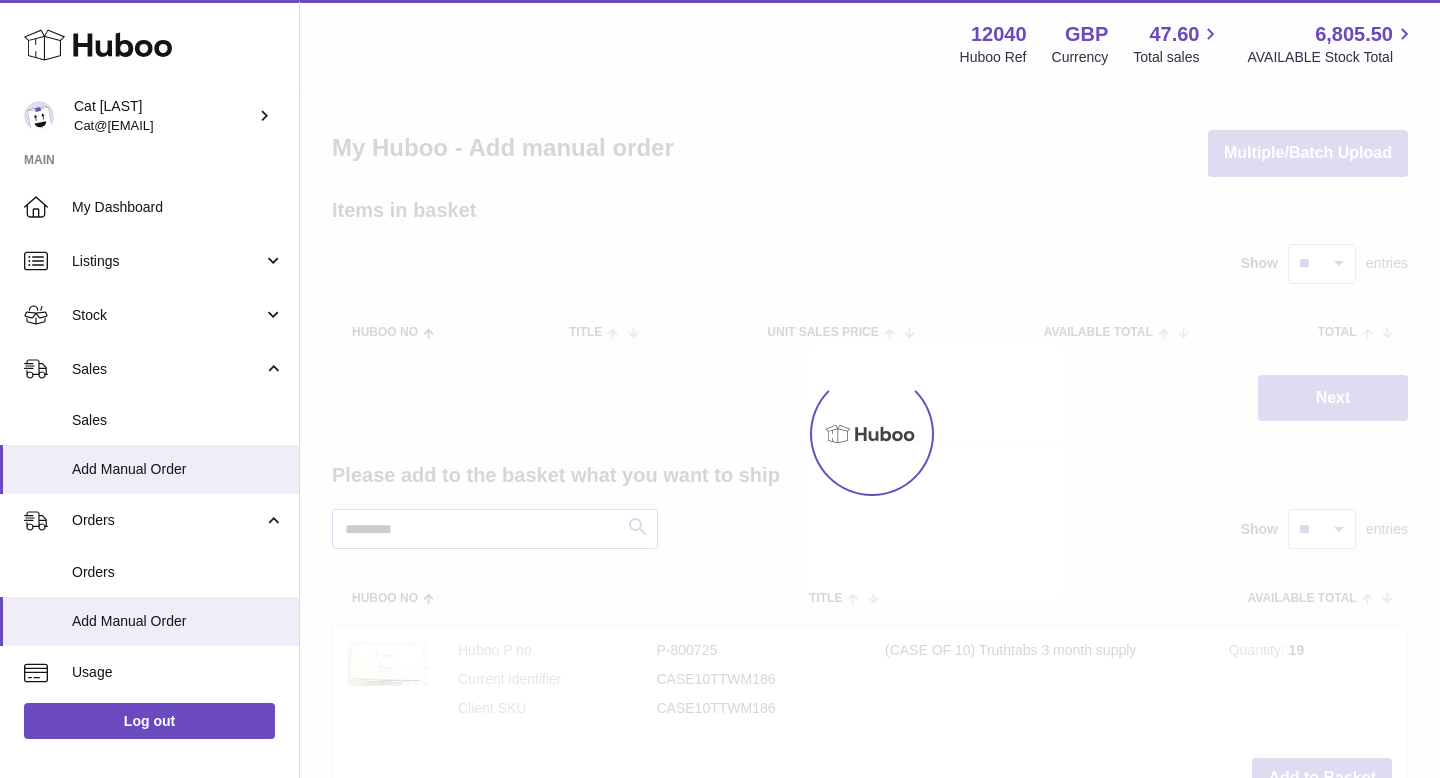 type on "*********" 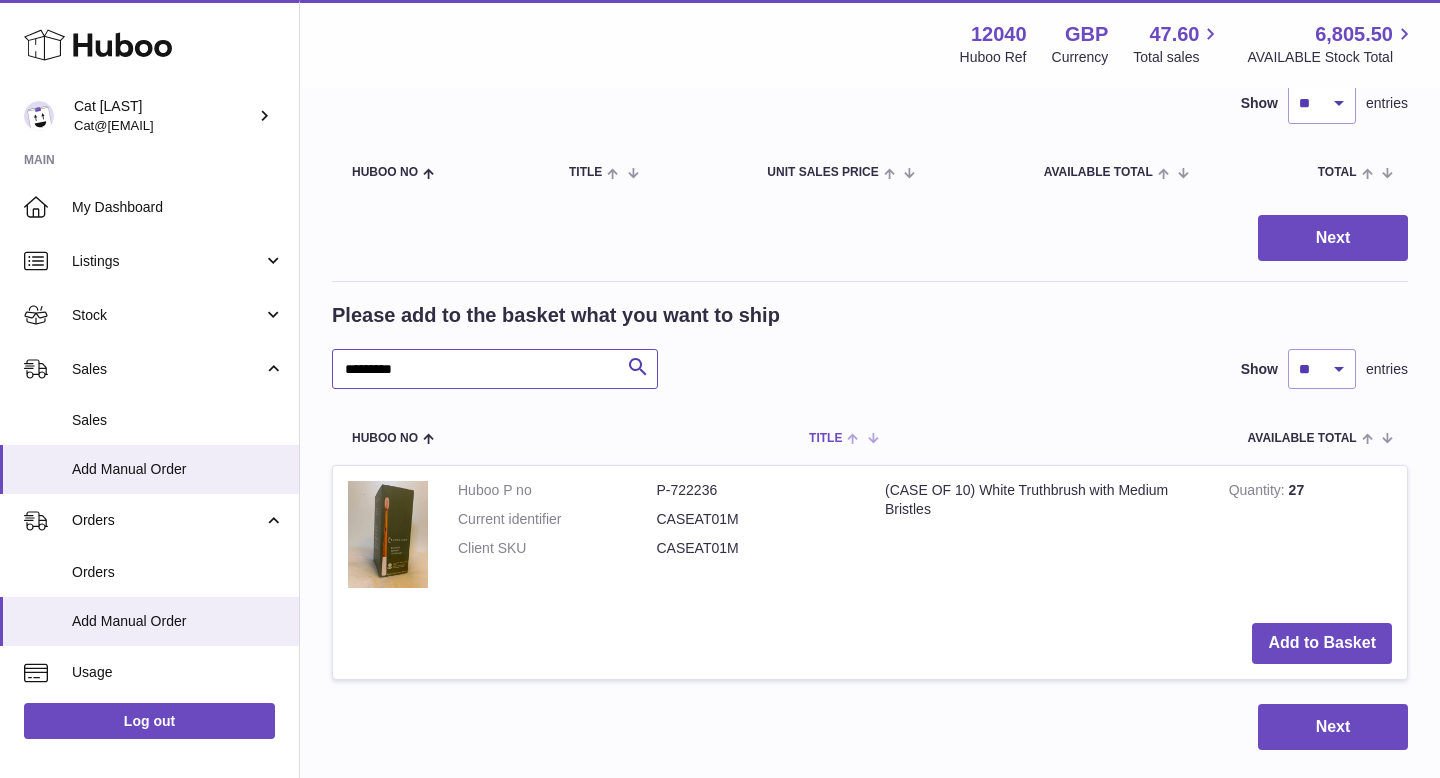 scroll, scrollTop: 290, scrollLeft: 0, axis: vertical 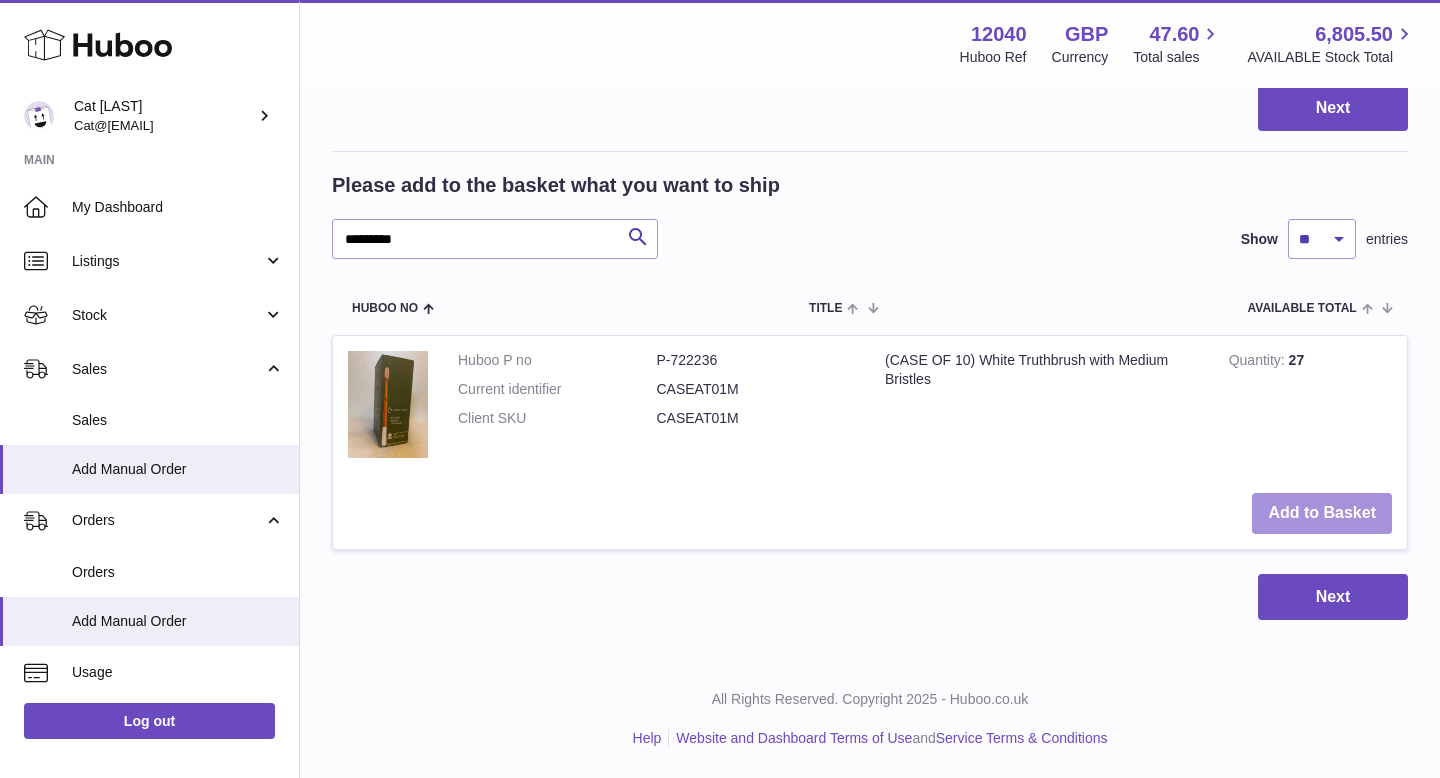 click on "Add to Basket" at bounding box center [1322, 513] 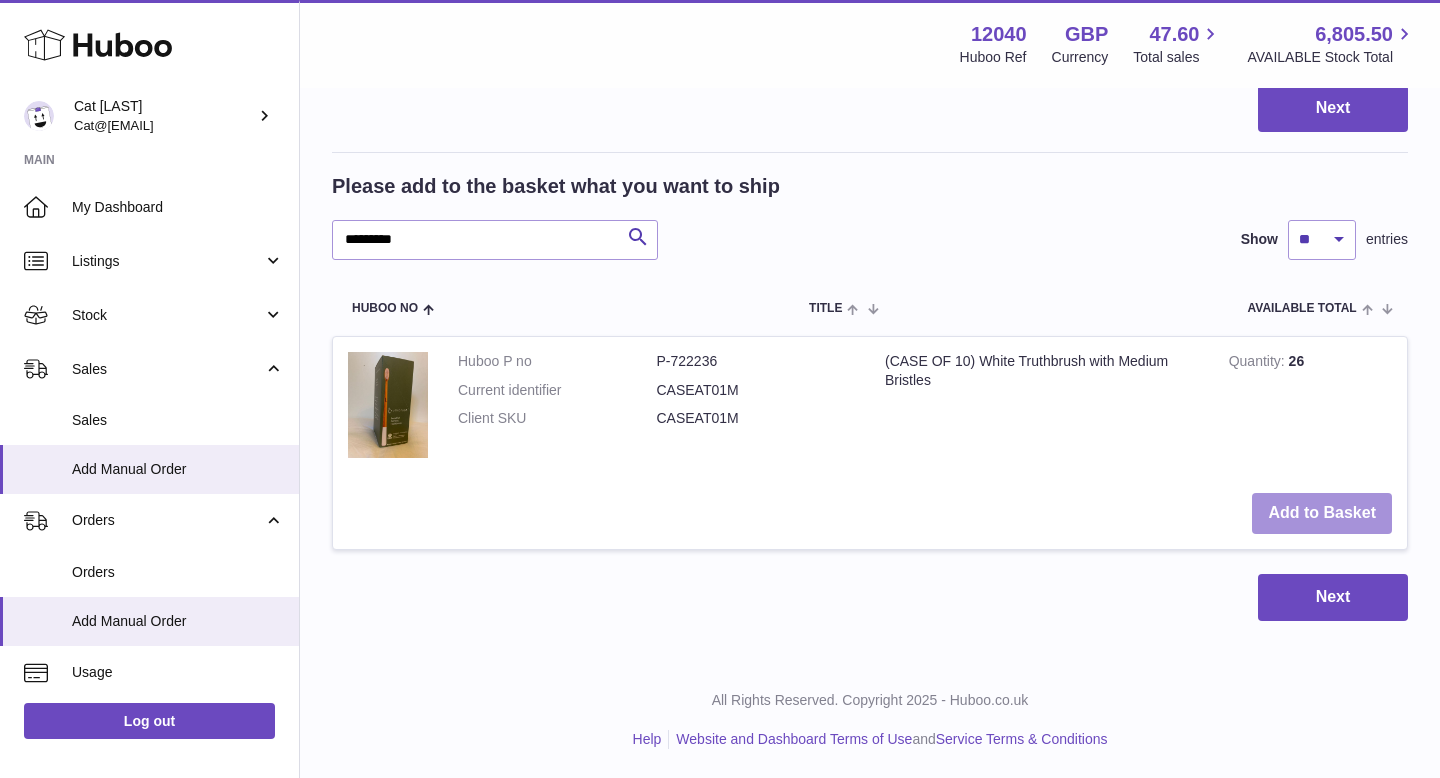 scroll, scrollTop: 0, scrollLeft: 0, axis: both 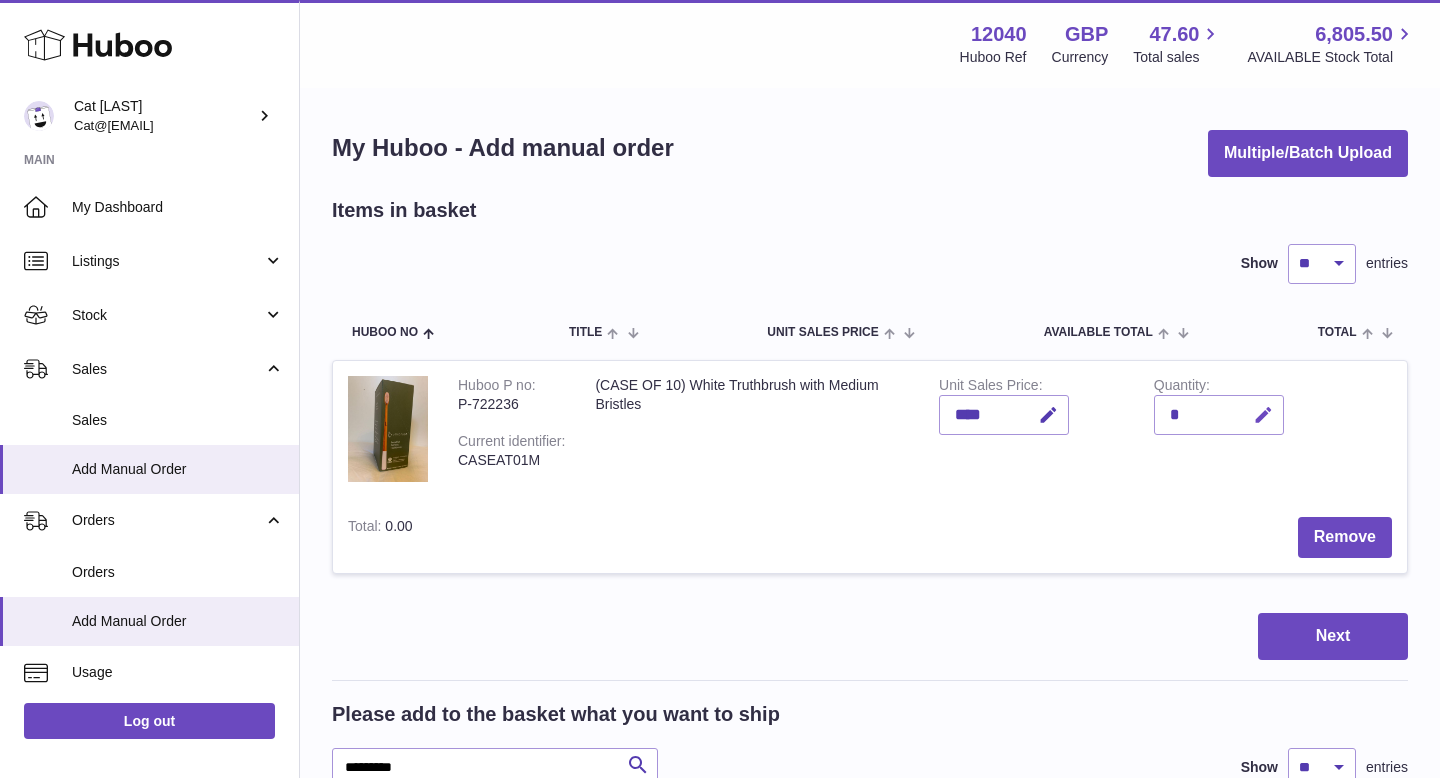 click at bounding box center (1263, 415) 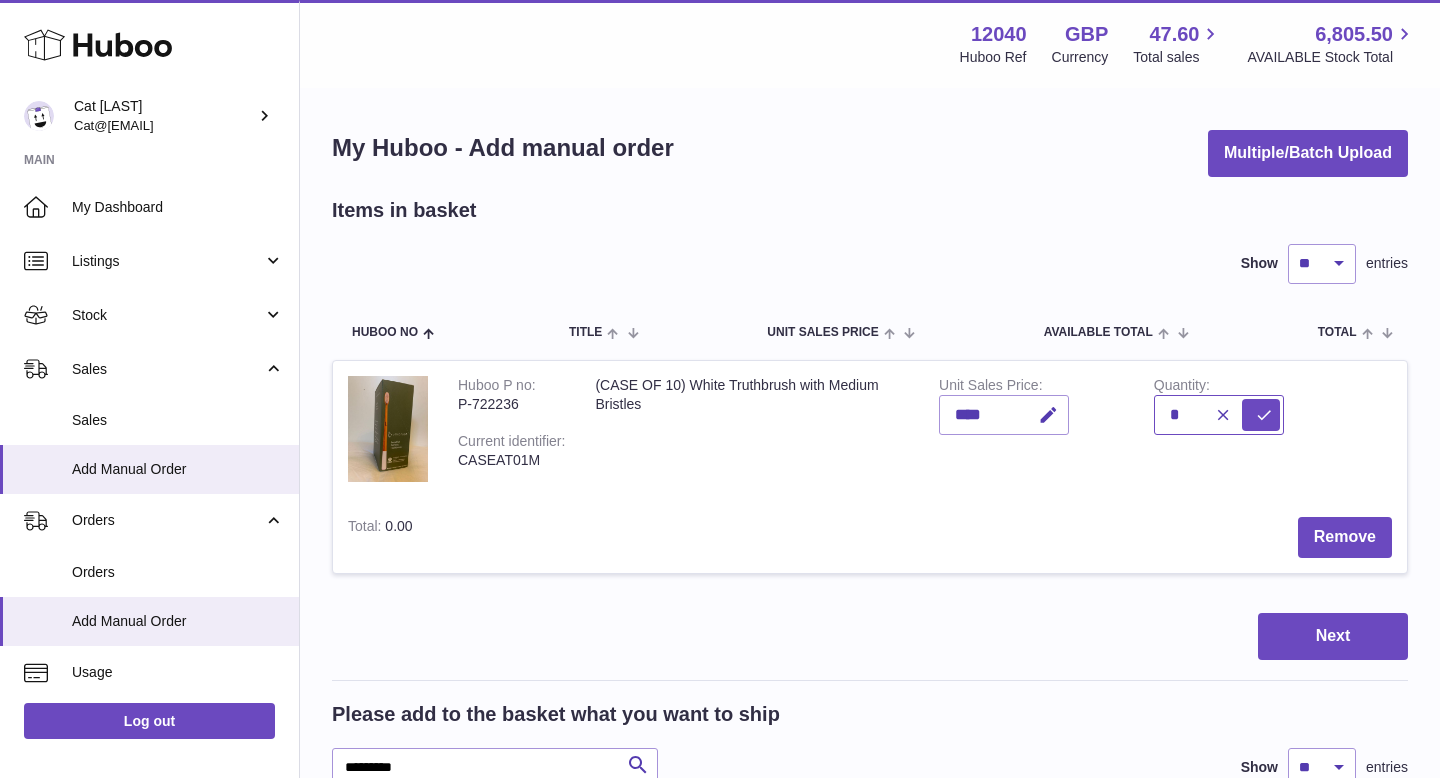 drag, startPoint x: 1179, startPoint y: 409, endPoint x: 1147, endPoint y: 409, distance: 32 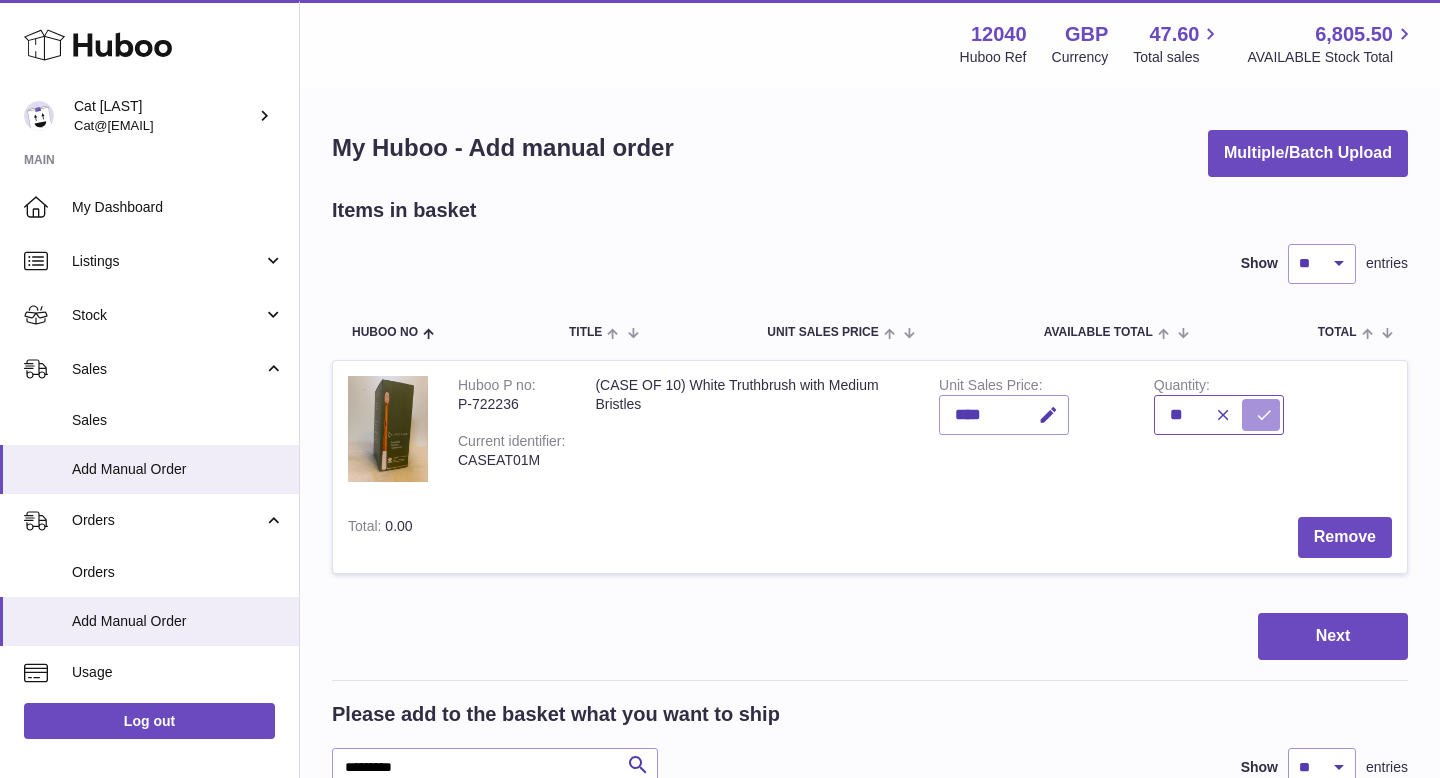 type on "**" 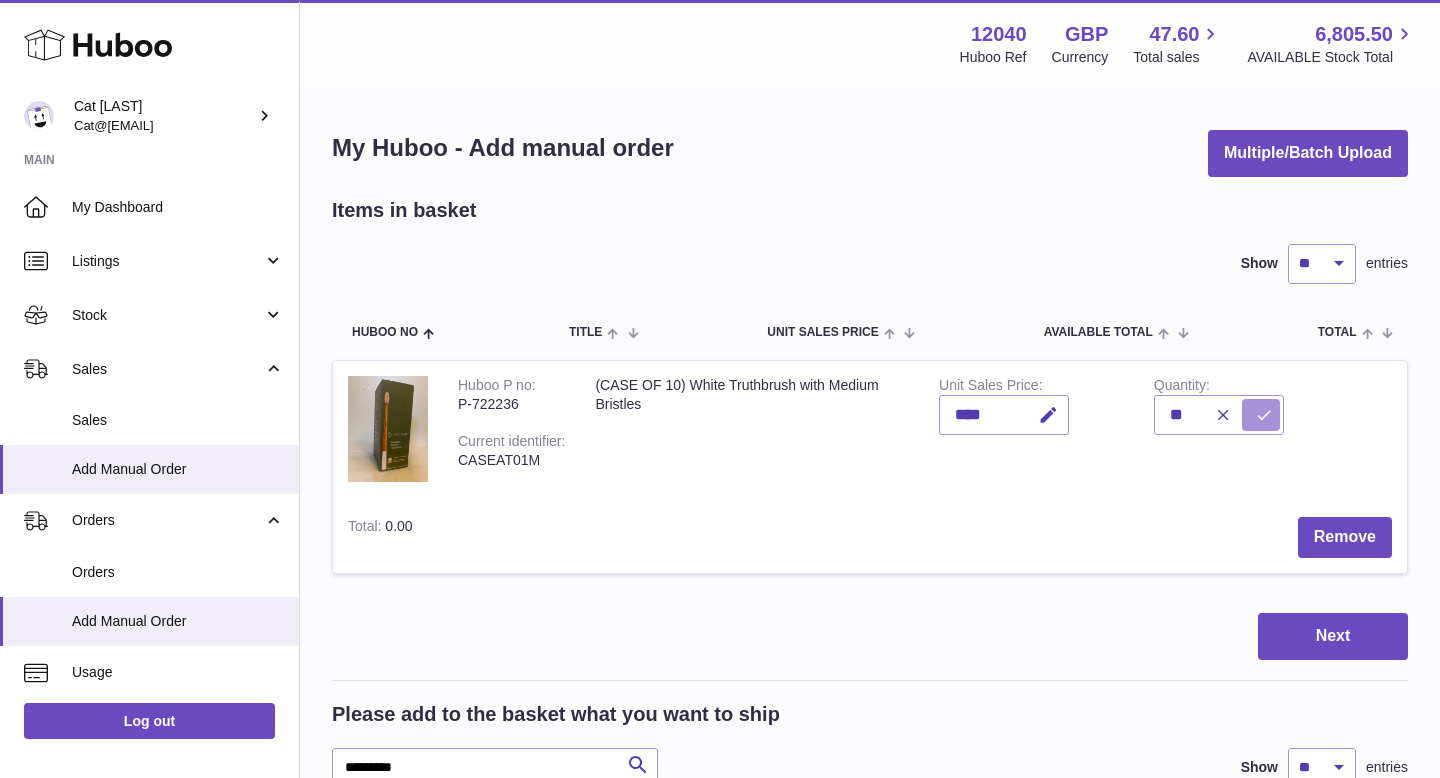 click at bounding box center (1261, 415) 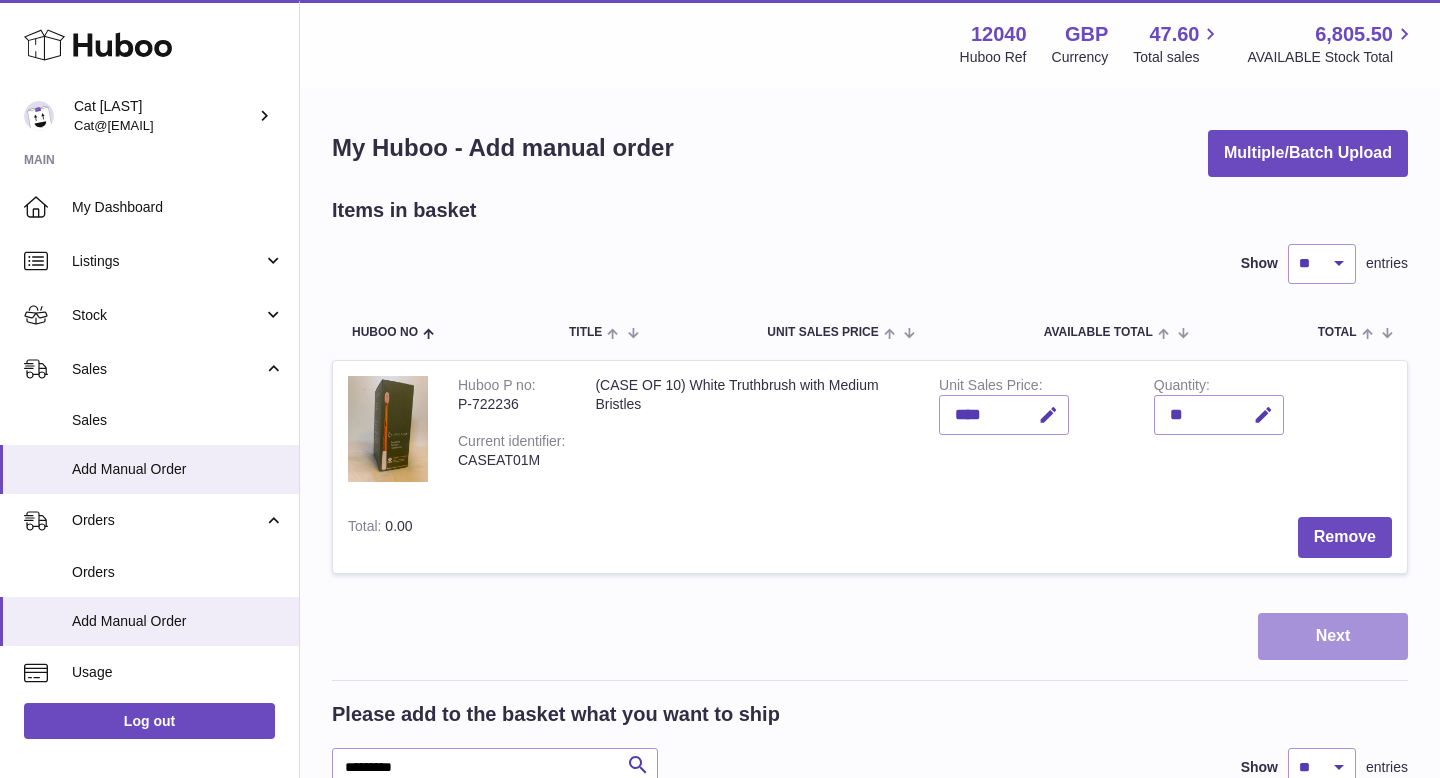 click on "Next" at bounding box center [1333, 636] 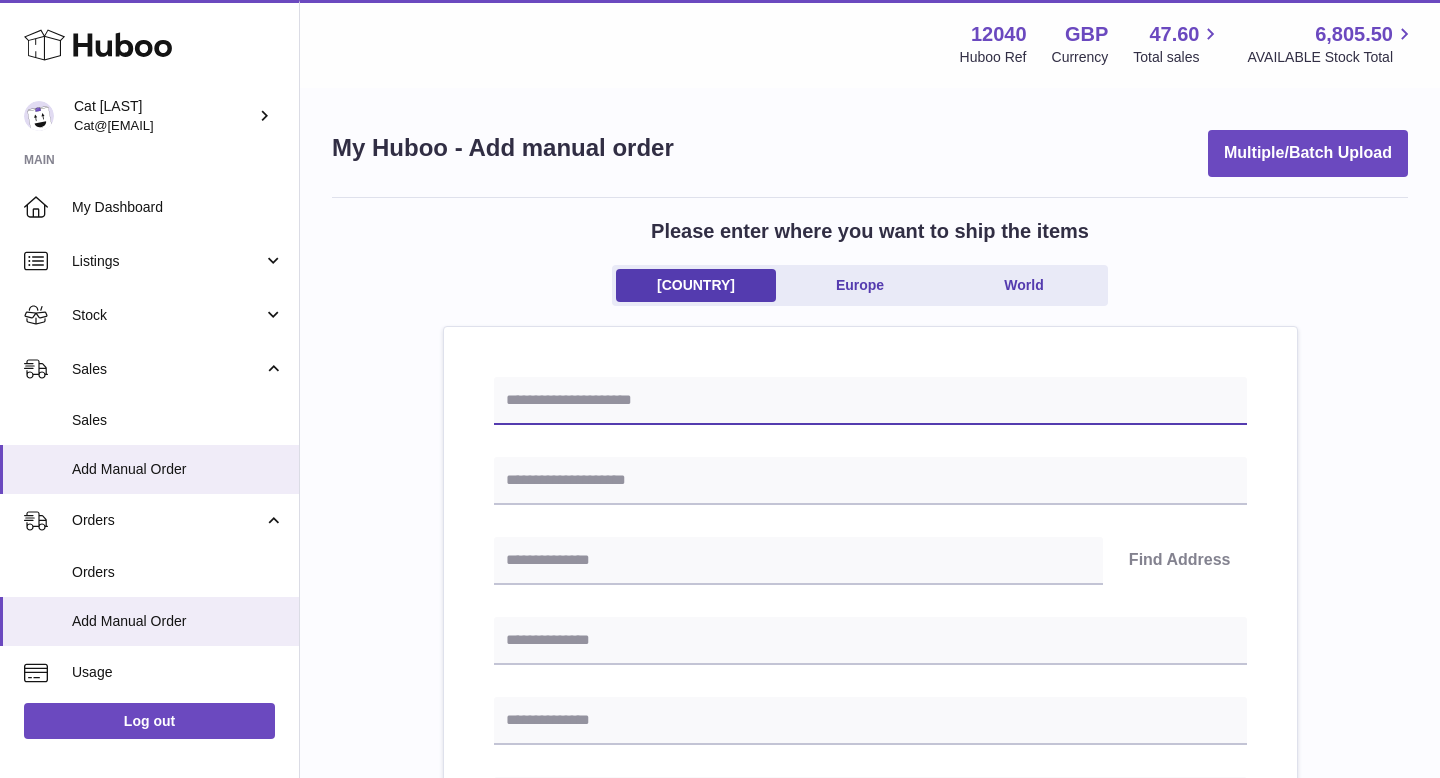 click at bounding box center [870, 401] 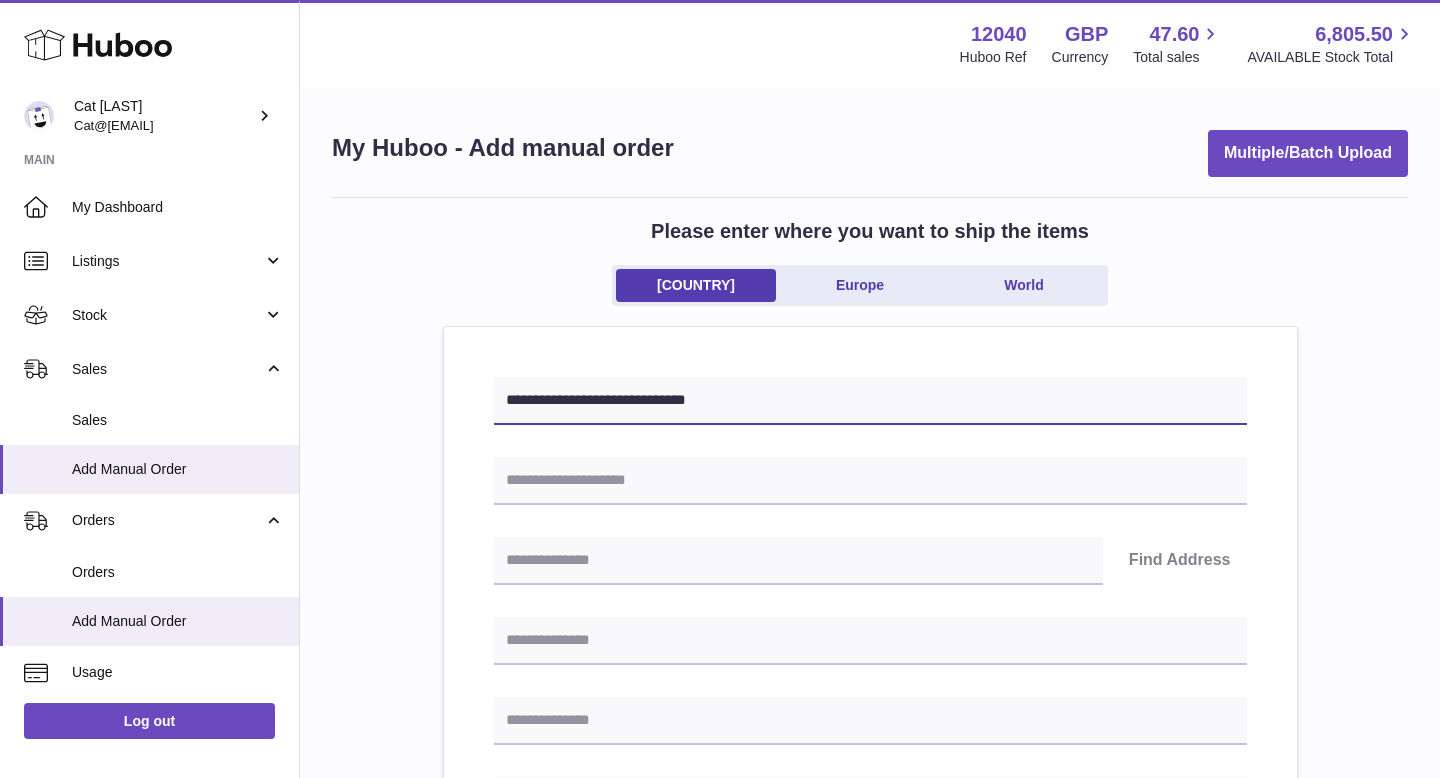 type on "**********" 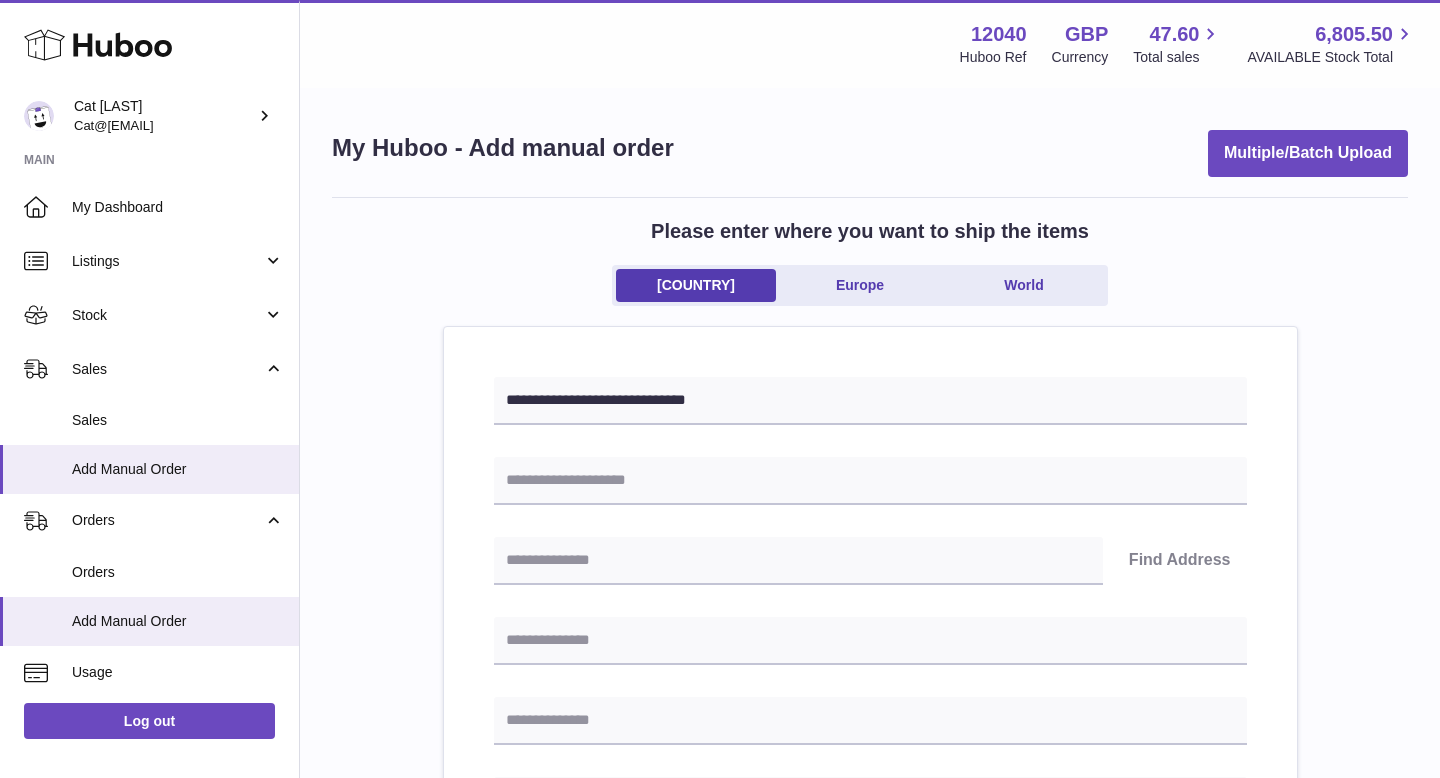 click on "Please enter where you want to ship the items
UK
Europe
World" at bounding box center [870, 272] 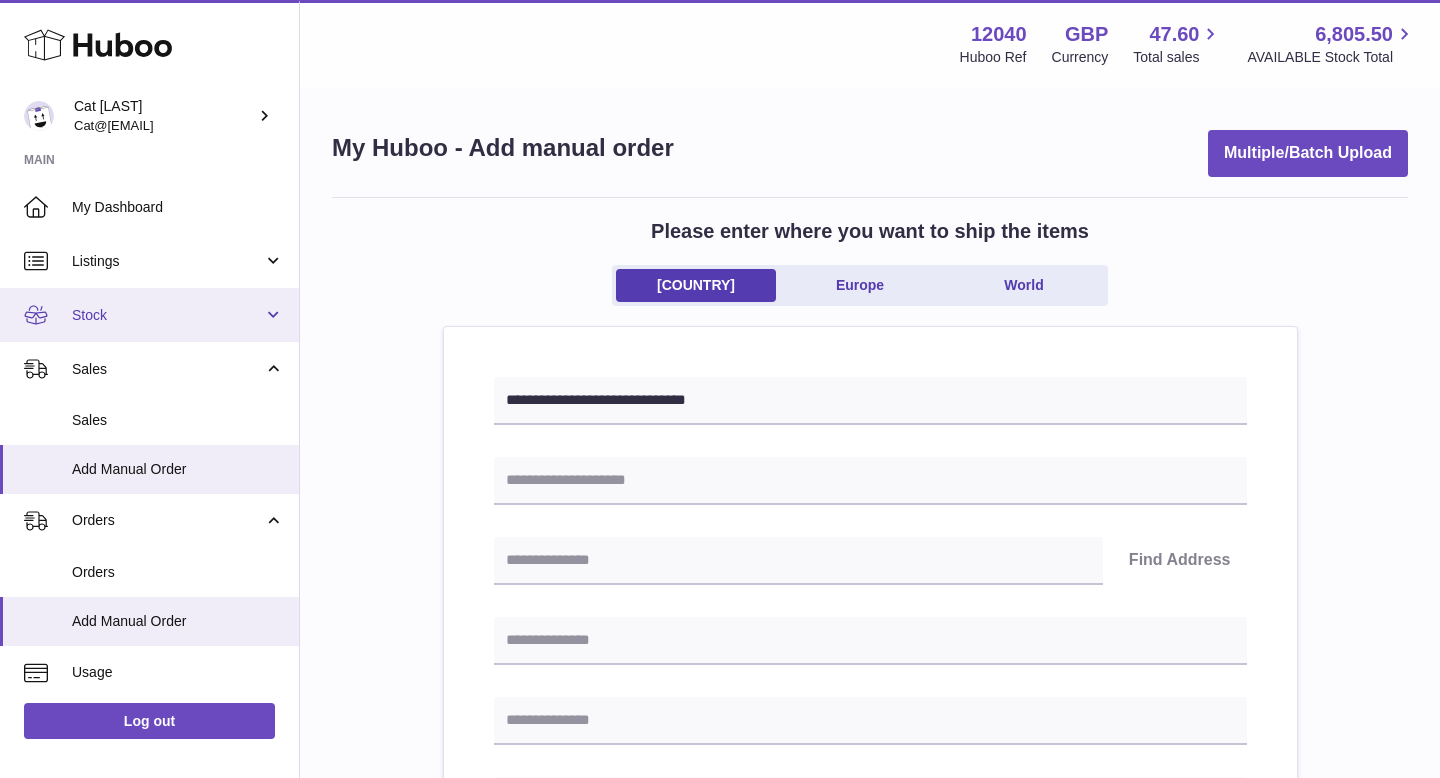 click on "Stock" at bounding box center [167, 315] 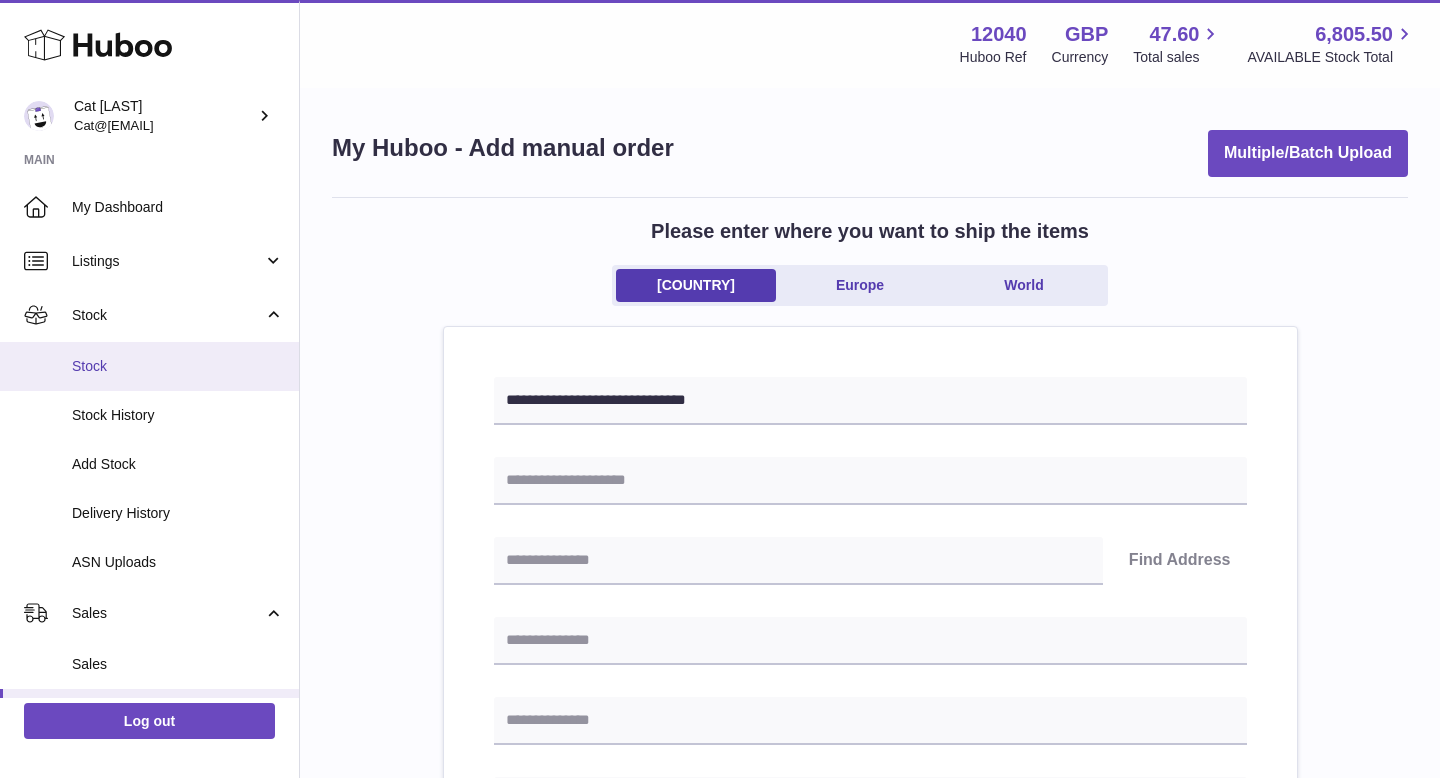 click on "Stock" at bounding box center [149, 366] 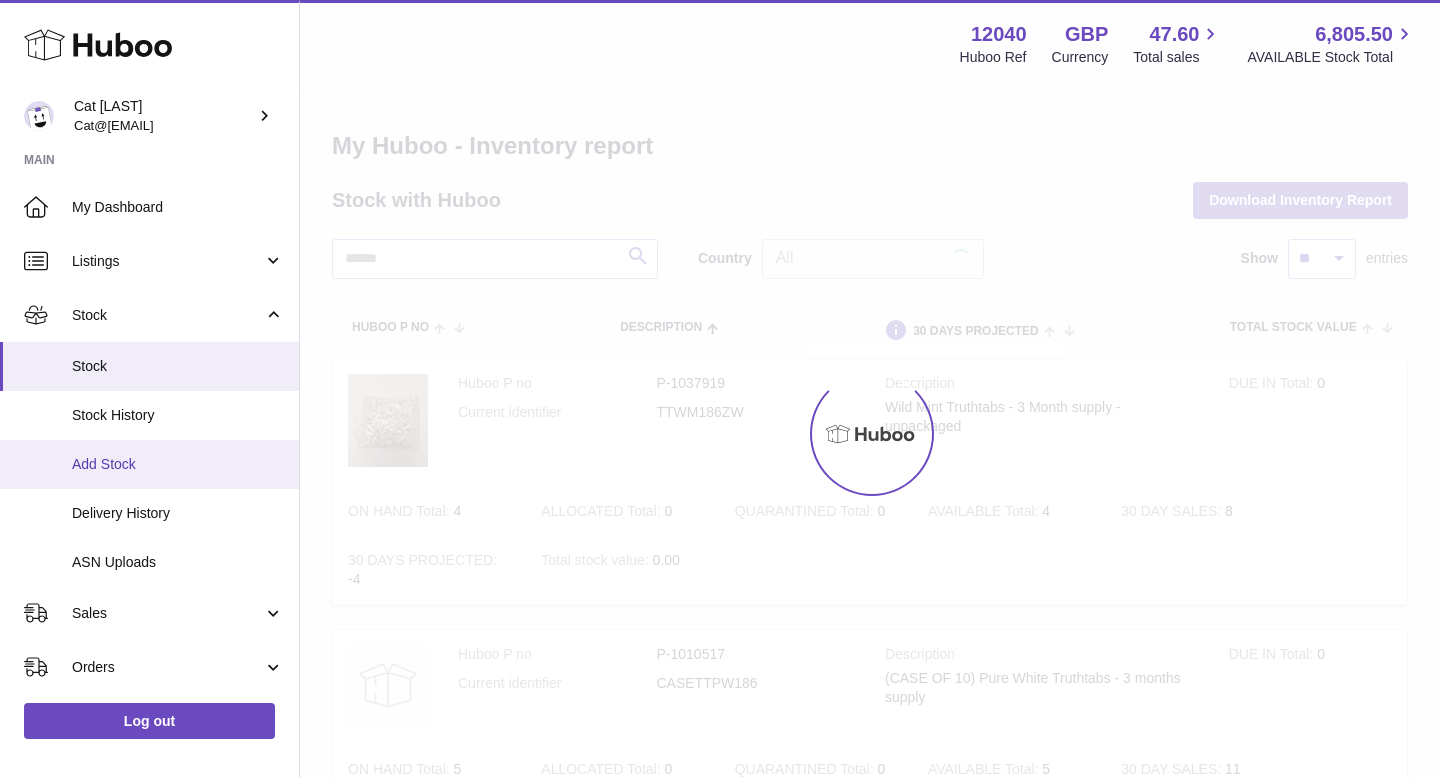 scroll, scrollTop: 0, scrollLeft: 0, axis: both 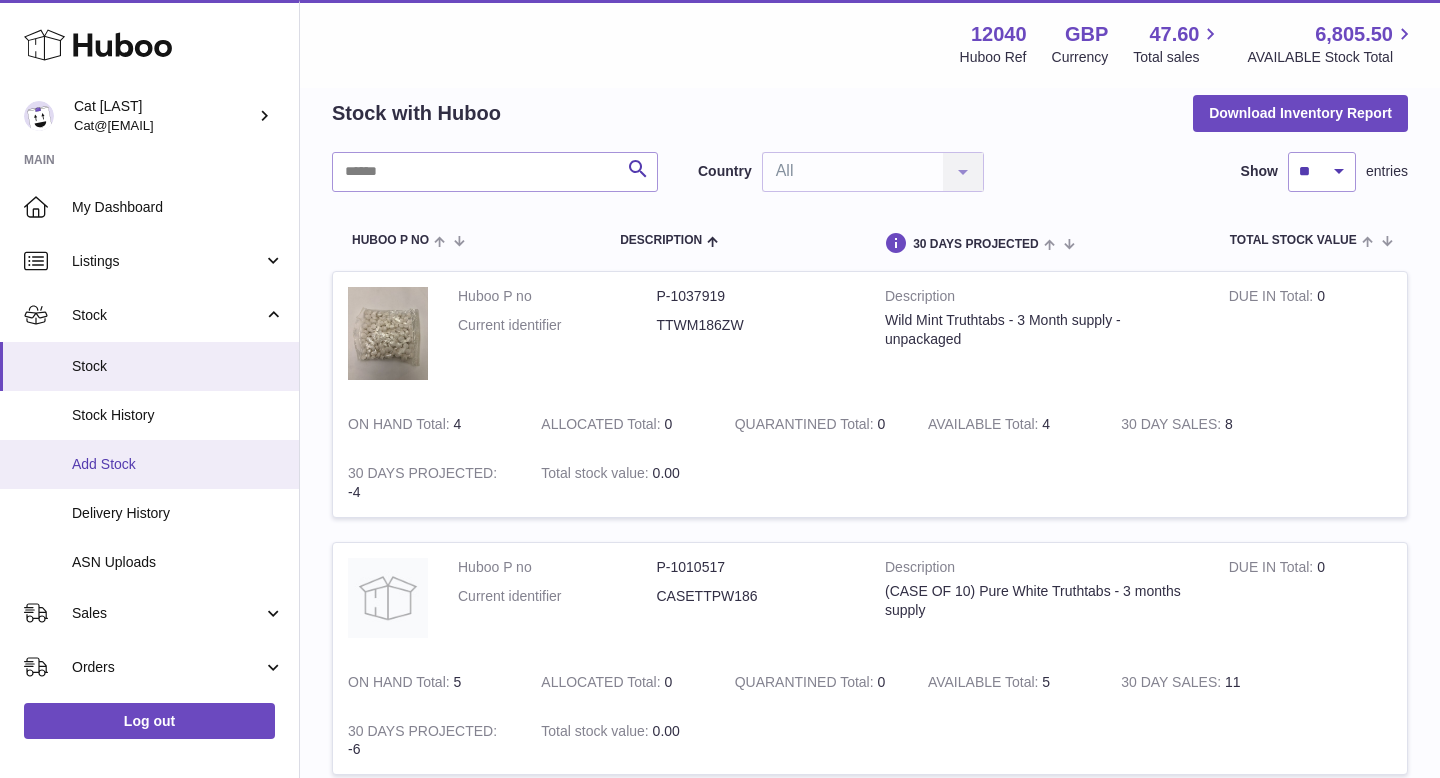 click on "Add Stock" at bounding box center [149, 464] 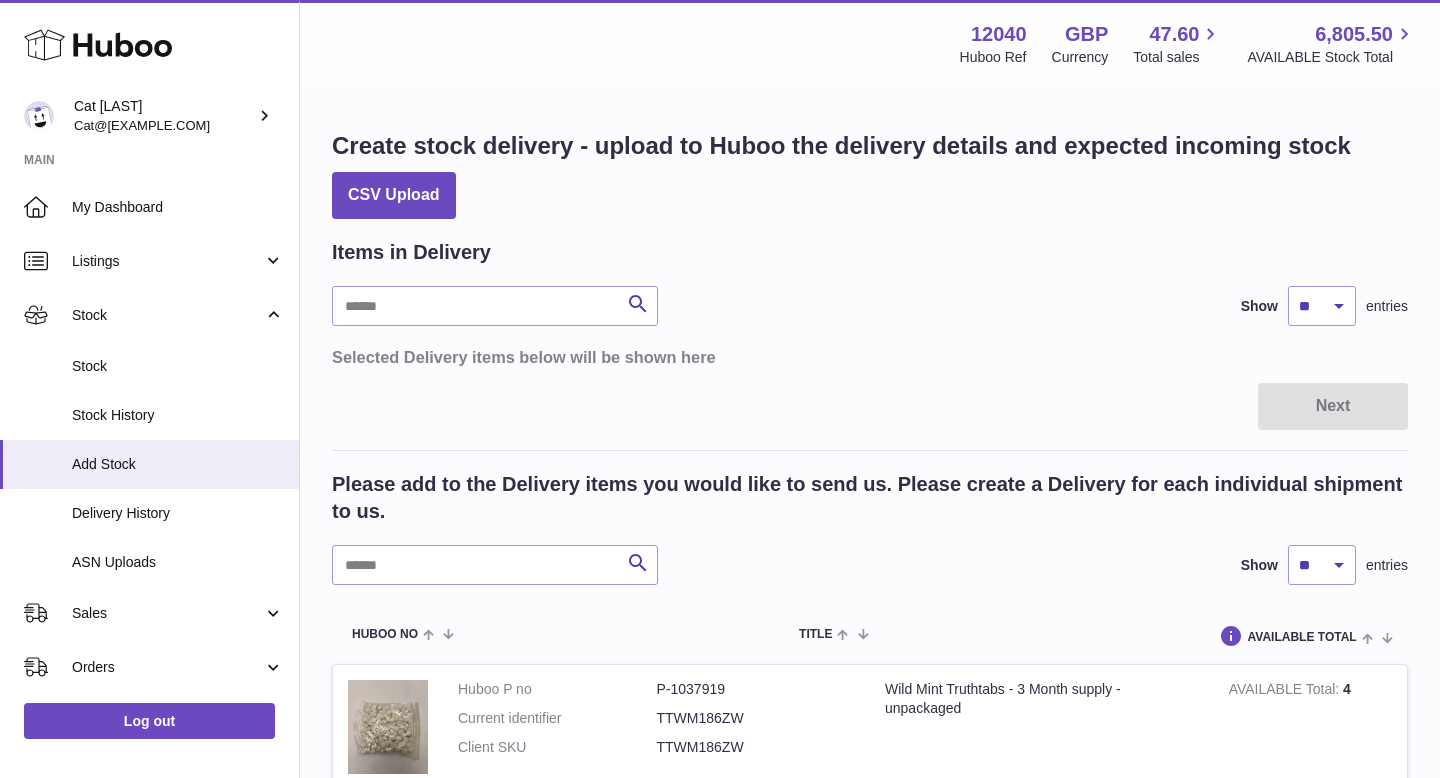 scroll, scrollTop: 0, scrollLeft: 0, axis: both 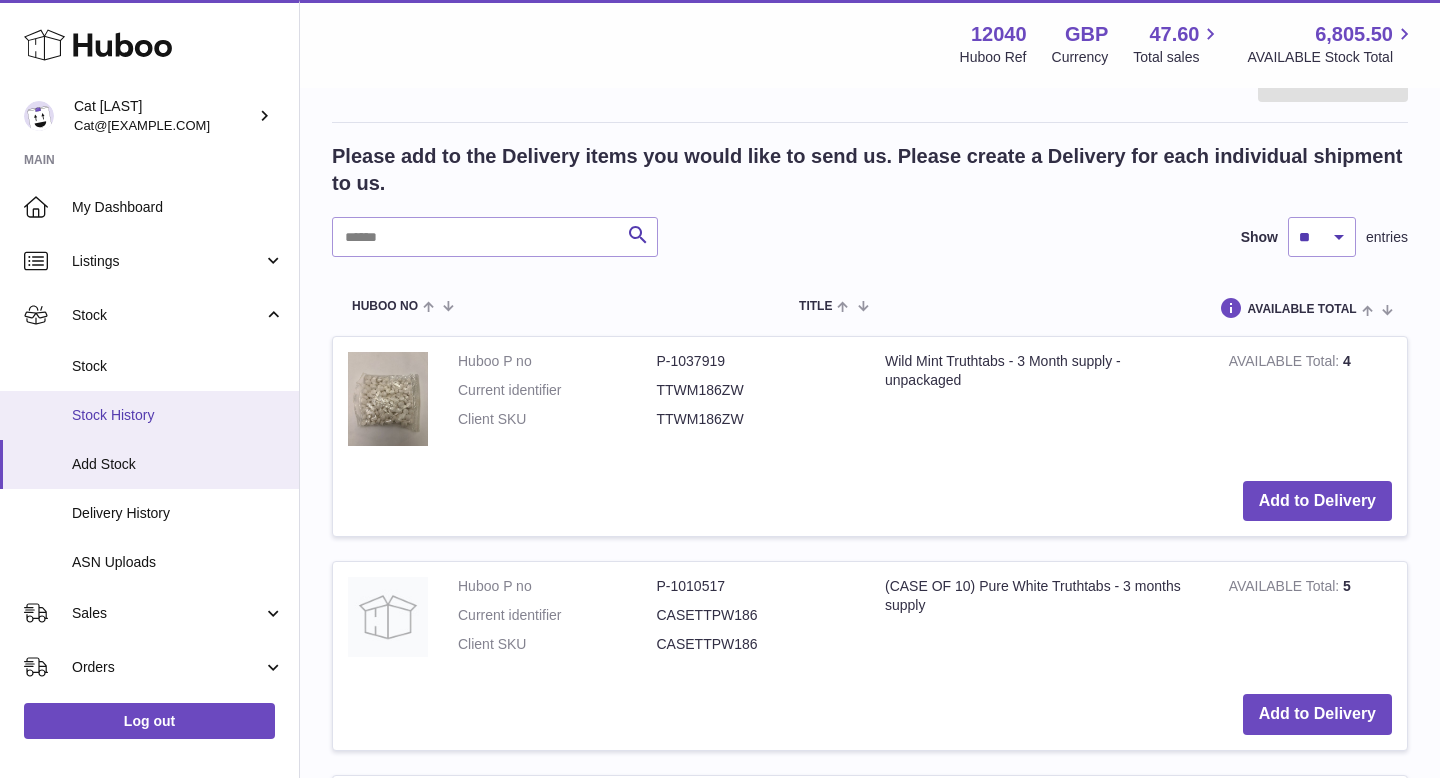 click on "Stock History" at bounding box center (178, 415) 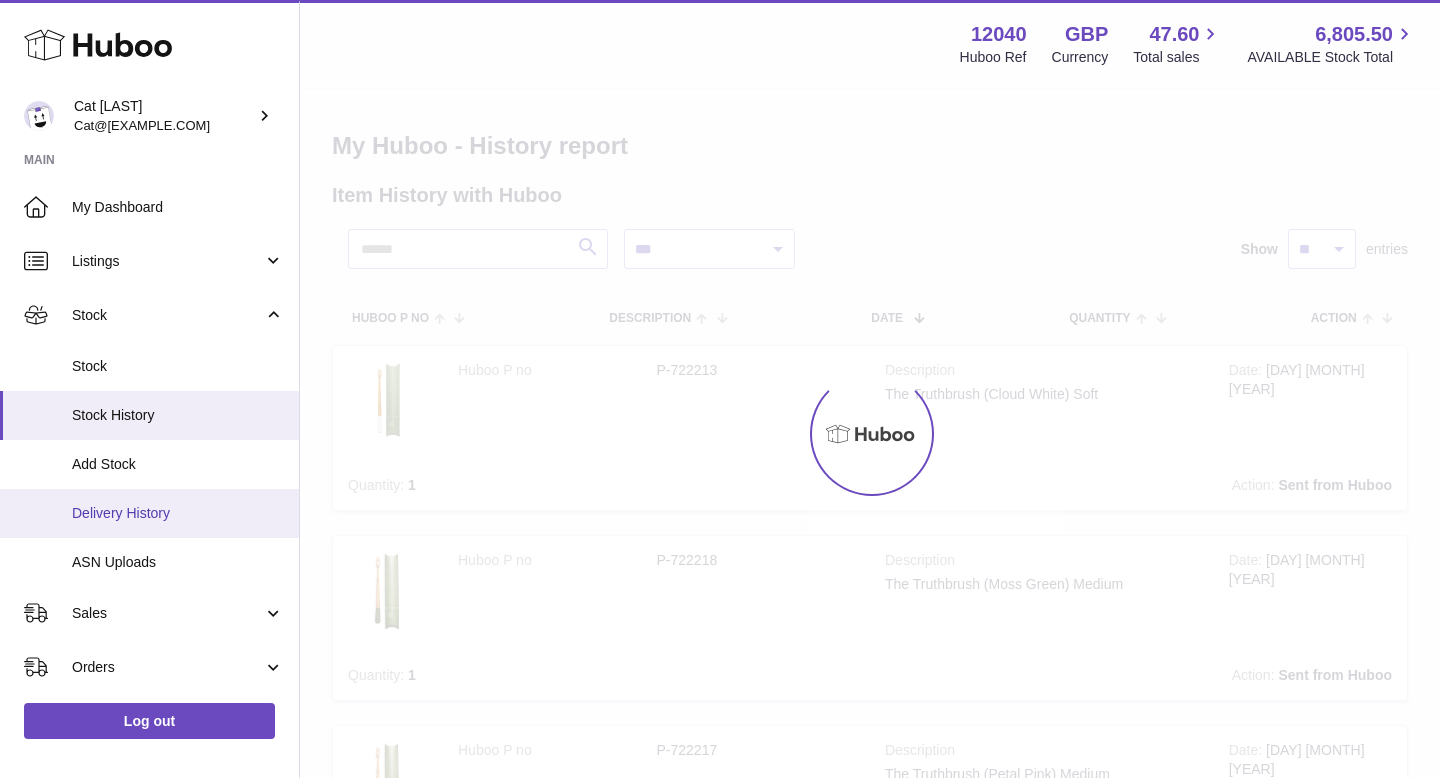 scroll, scrollTop: 0, scrollLeft: 0, axis: both 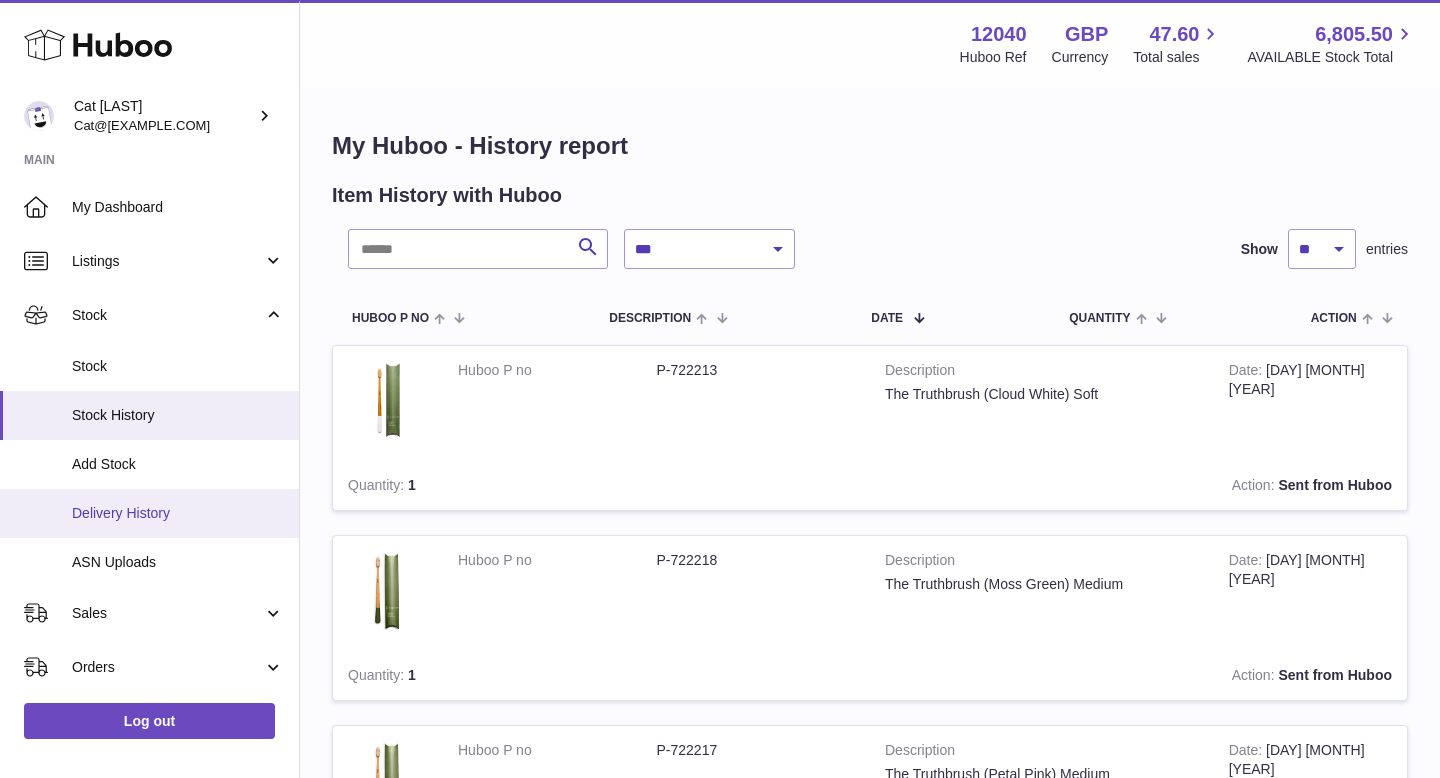 click on "Delivery History" at bounding box center [178, 513] 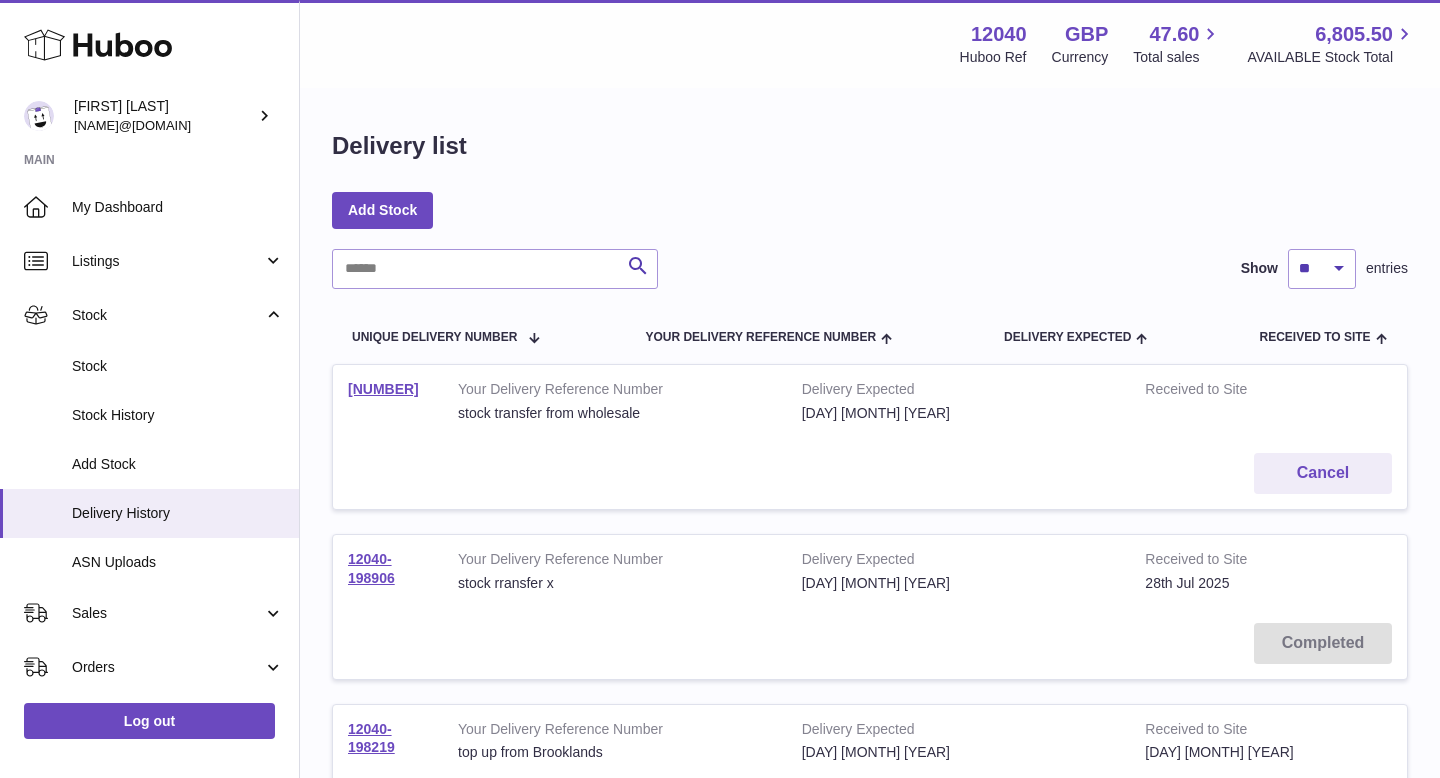 scroll, scrollTop: 0, scrollLeft: 0, axis: both 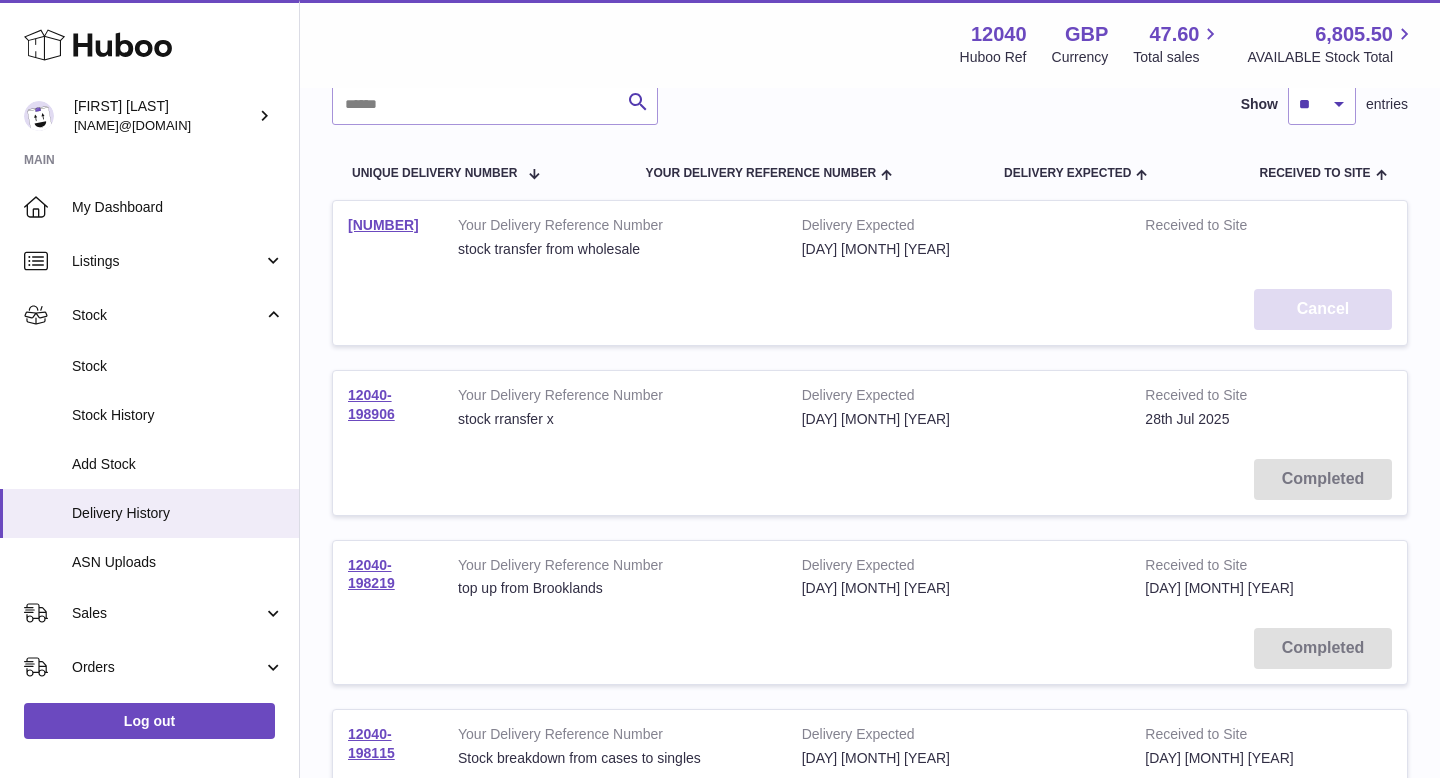 click on "Cancel" at bounding box center [1323, 309] 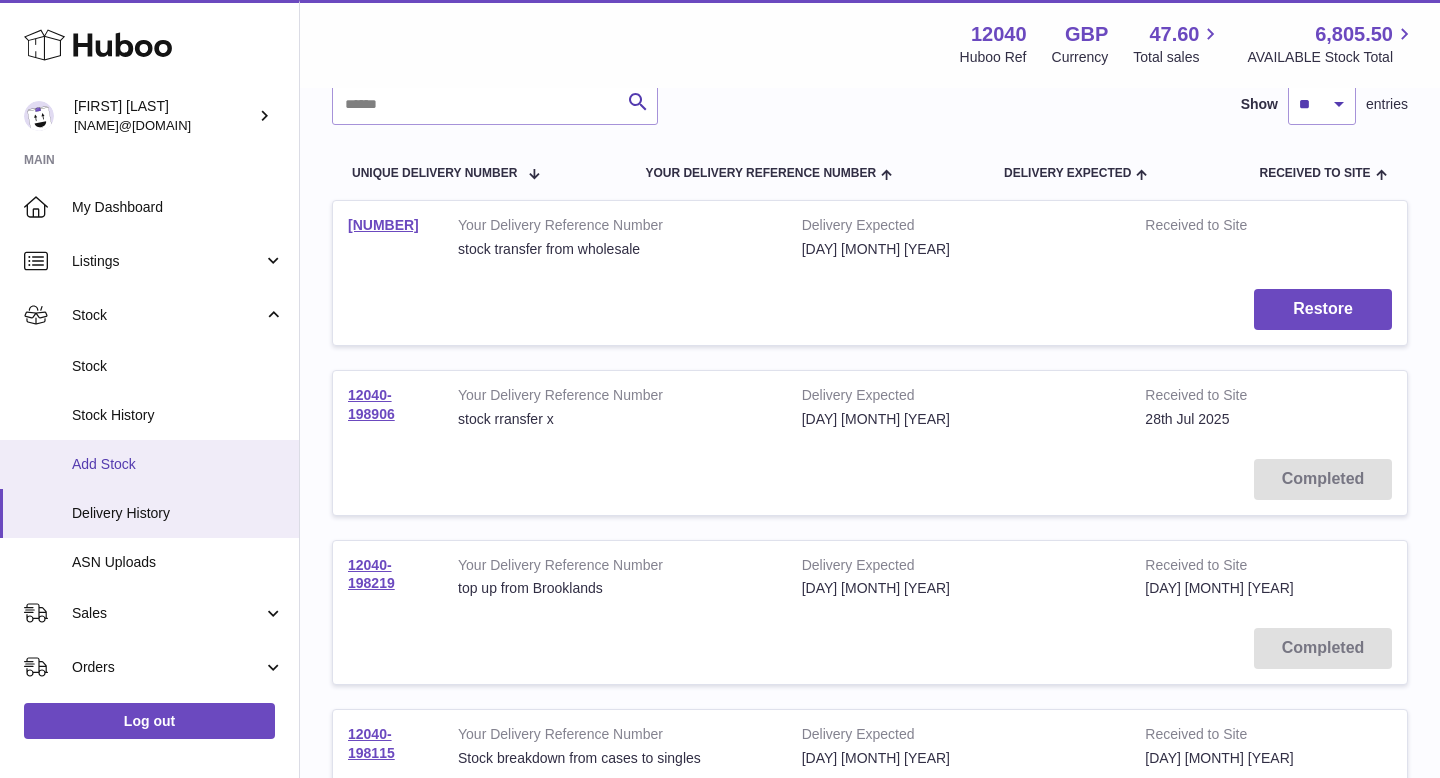 click on "Add Stock" at bounding box center (178, 464) 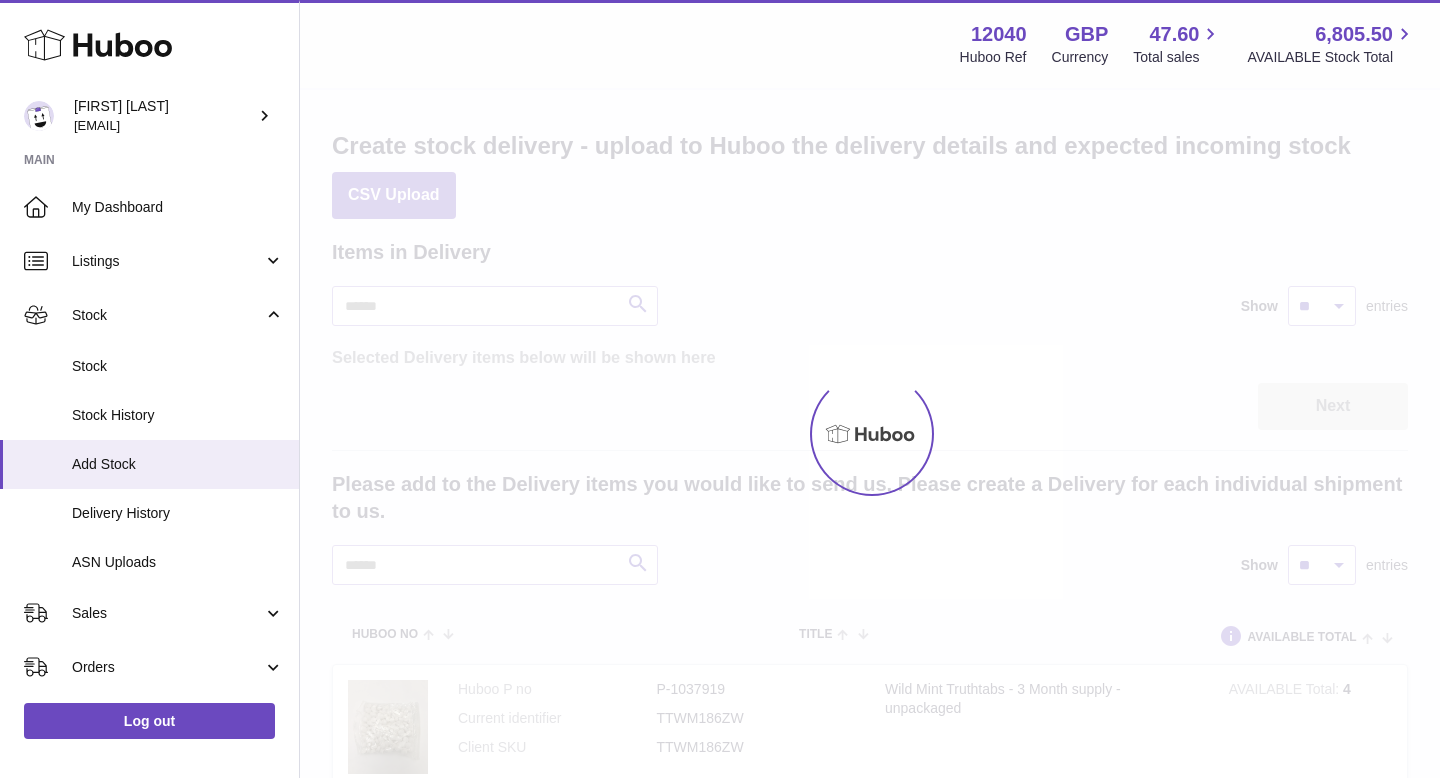 scroll, scrollTop: 0, scrollLeft: 0, axis: both 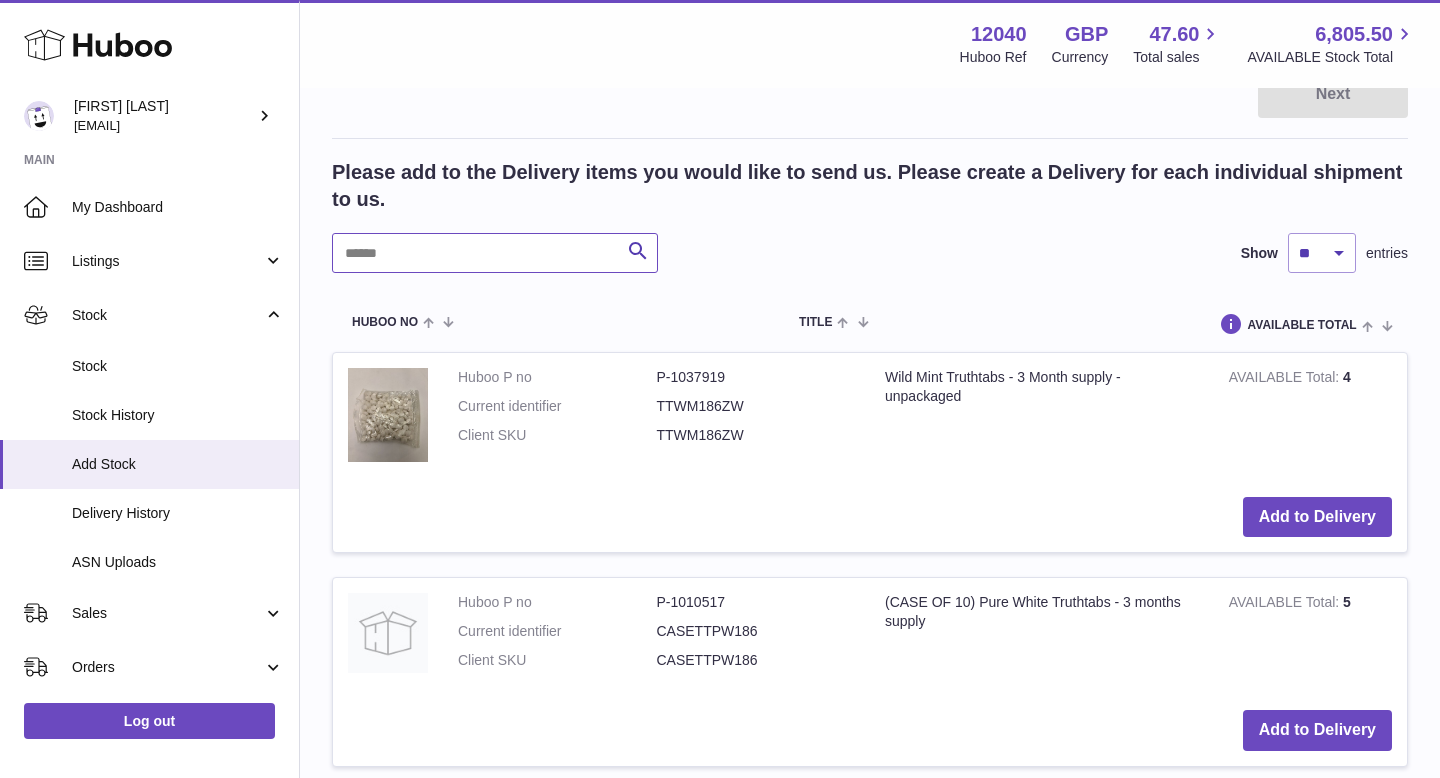 click at bounding box center (495, 253) 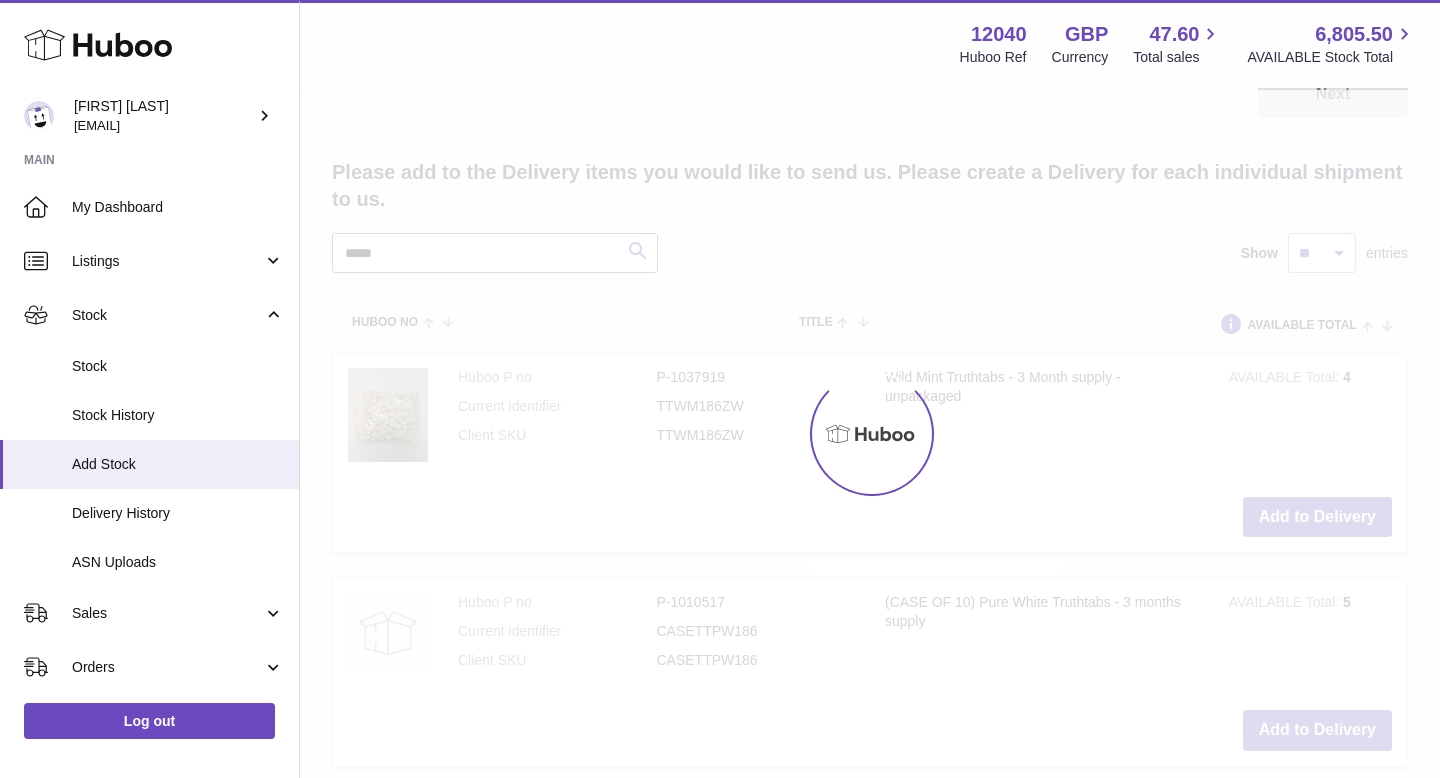 type on "*****" 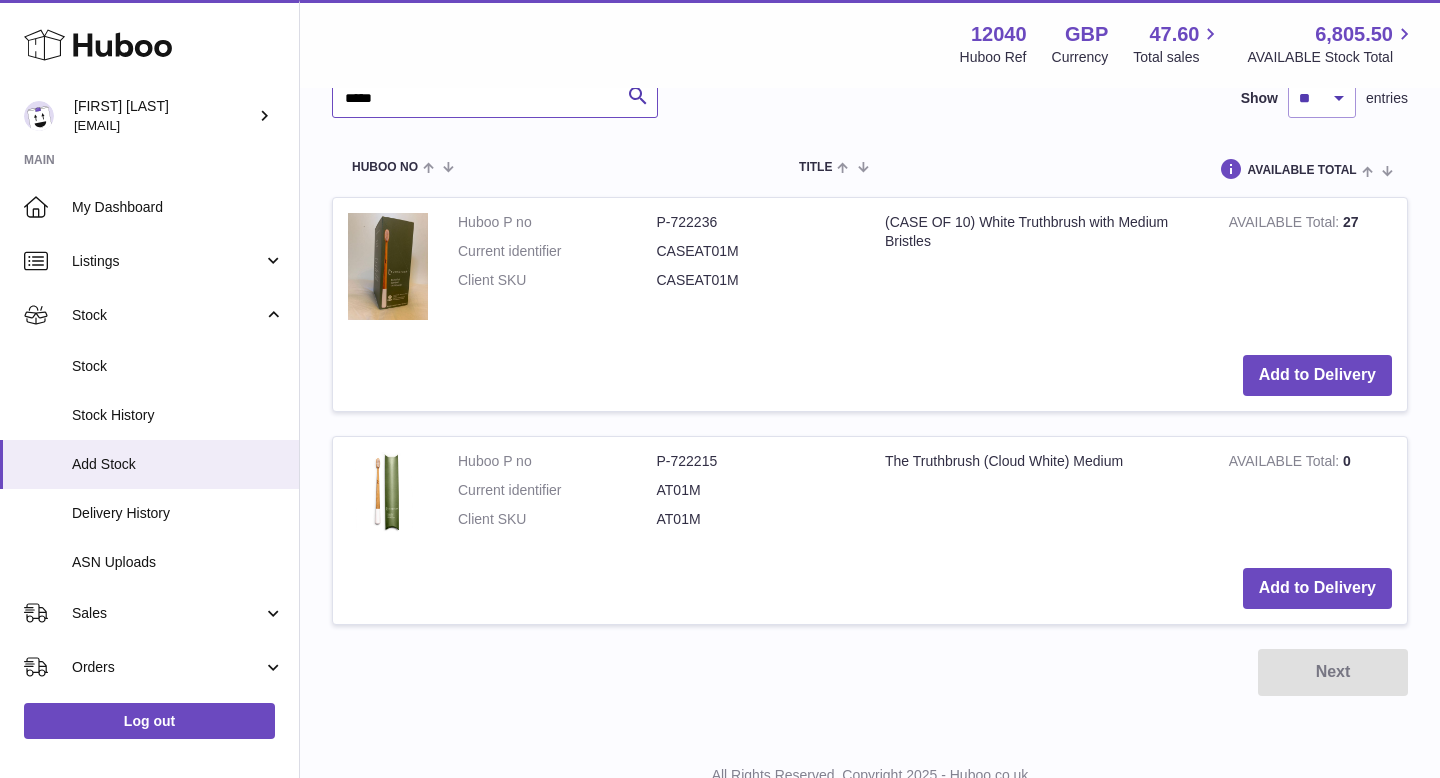 scroll, scrollTop: 502, scrollLeft: 0, axis: vertical 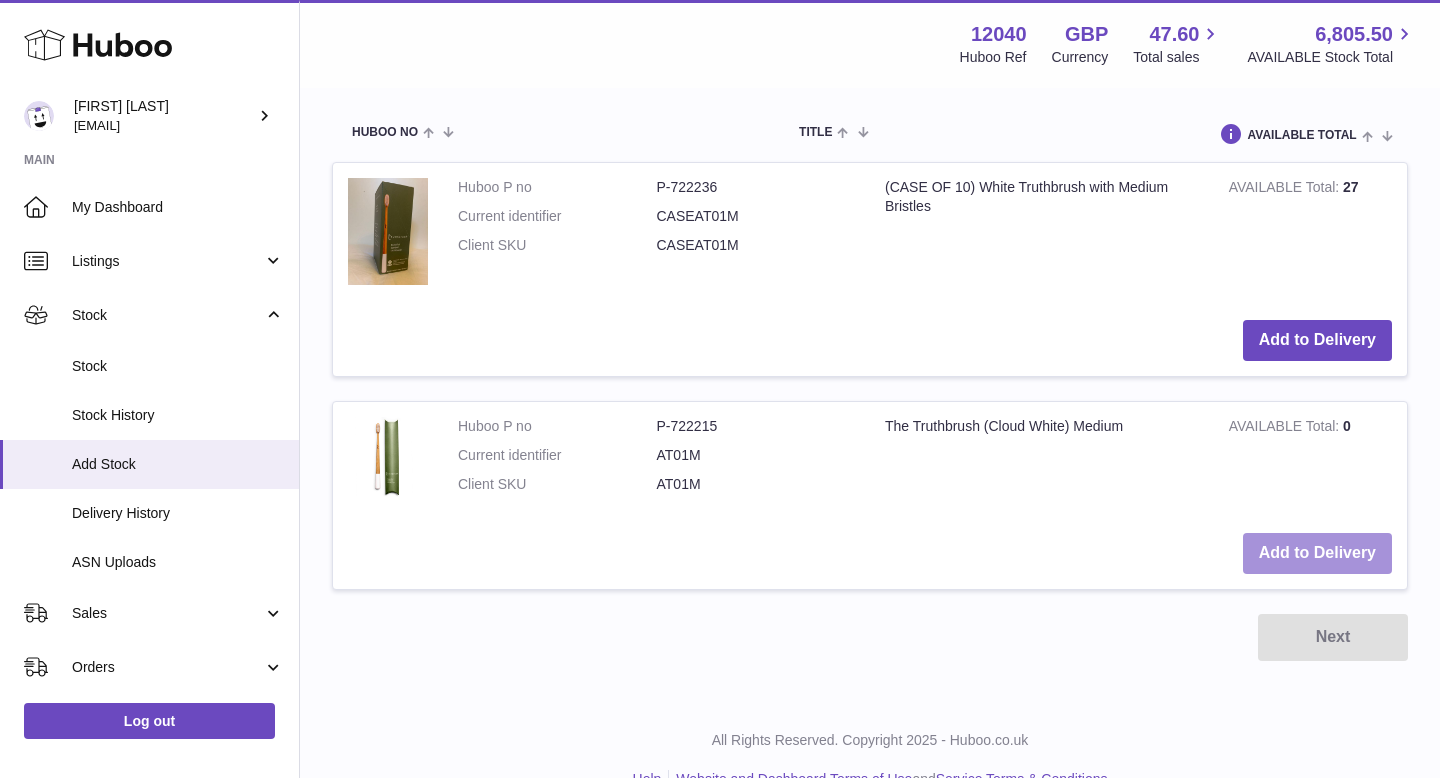 click on "Add to Delivery" at bounding box center [1317, 553] 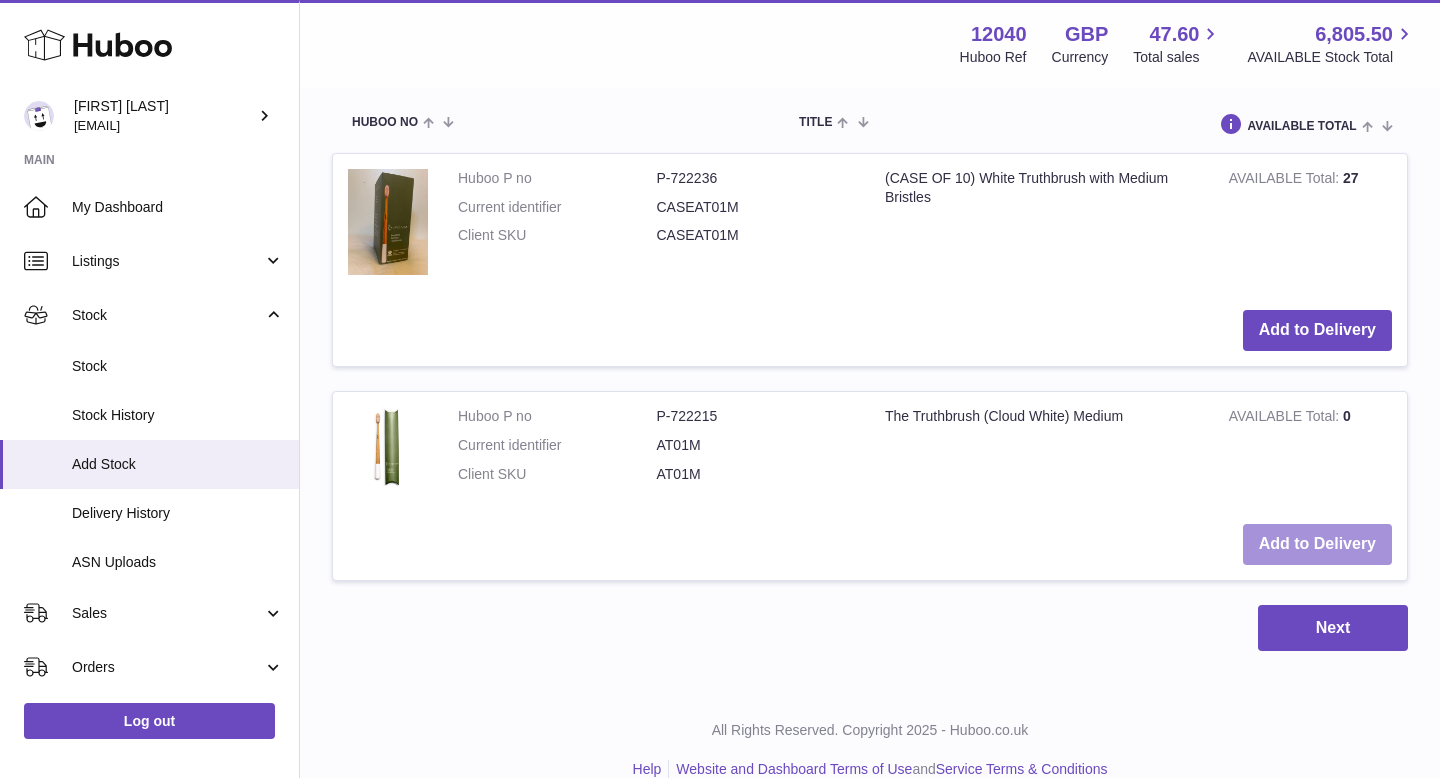 scroll, scrollTop: 774, scrollLeft: 0, axis: vertical 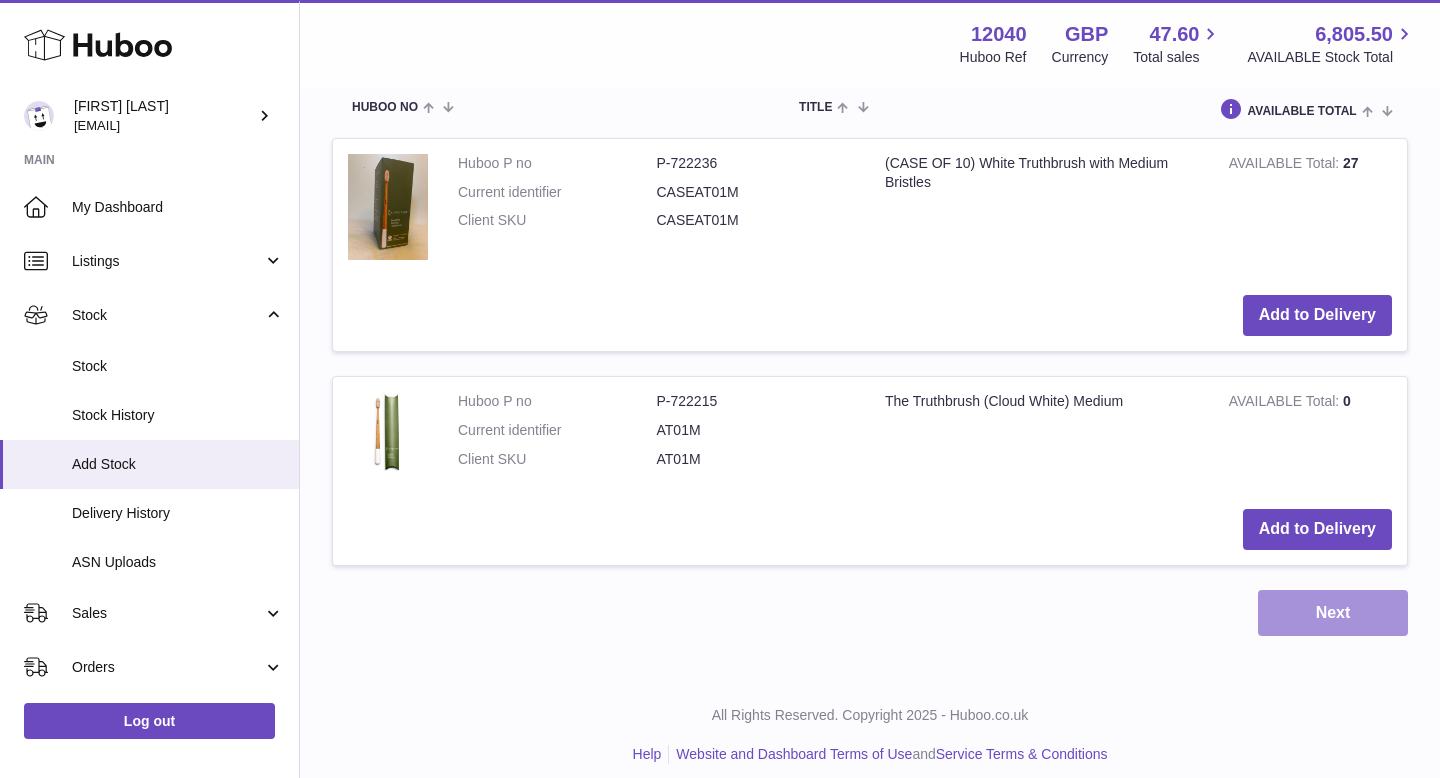 click on "Next" at bounding box center (1333, 613) 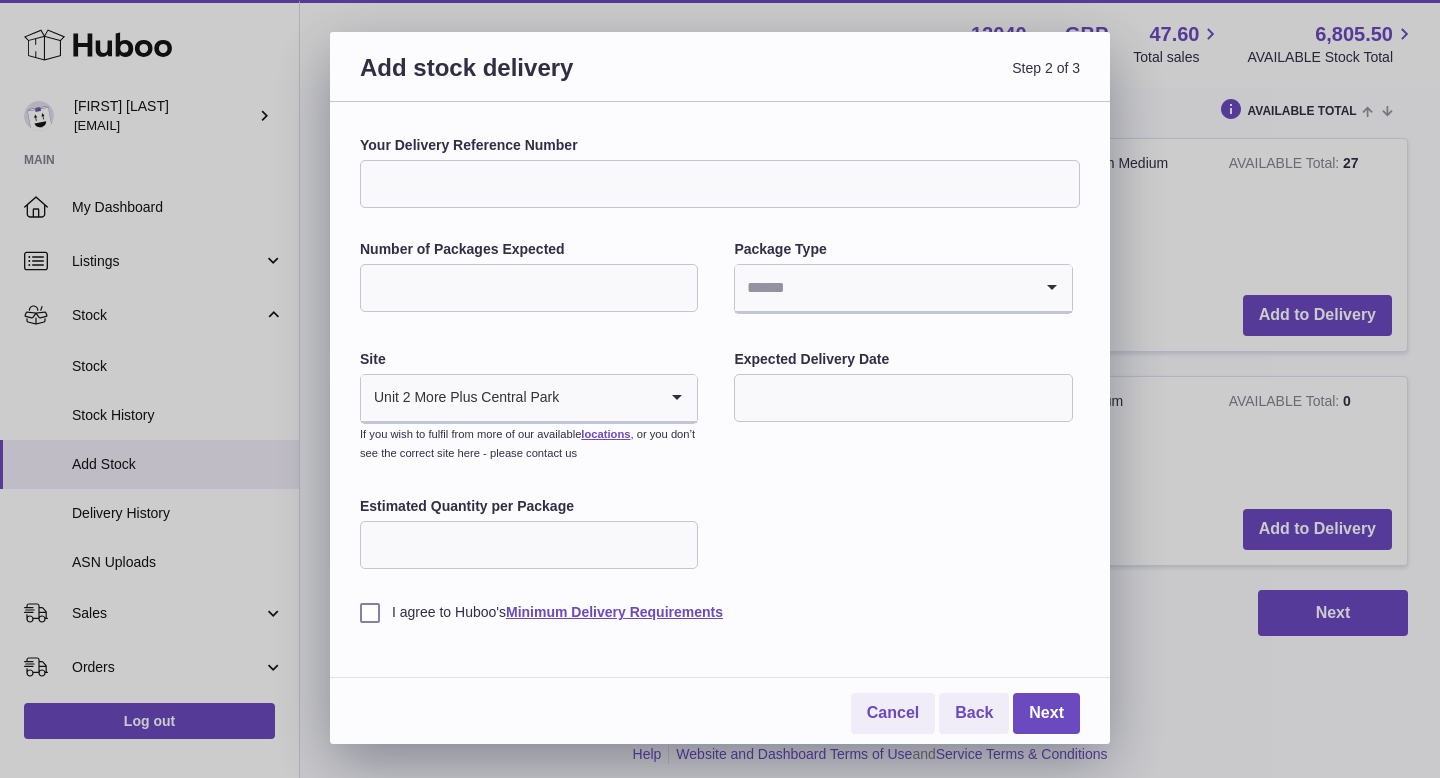click on "Your Delivery Reference Number" at bounding box center (720, 184) 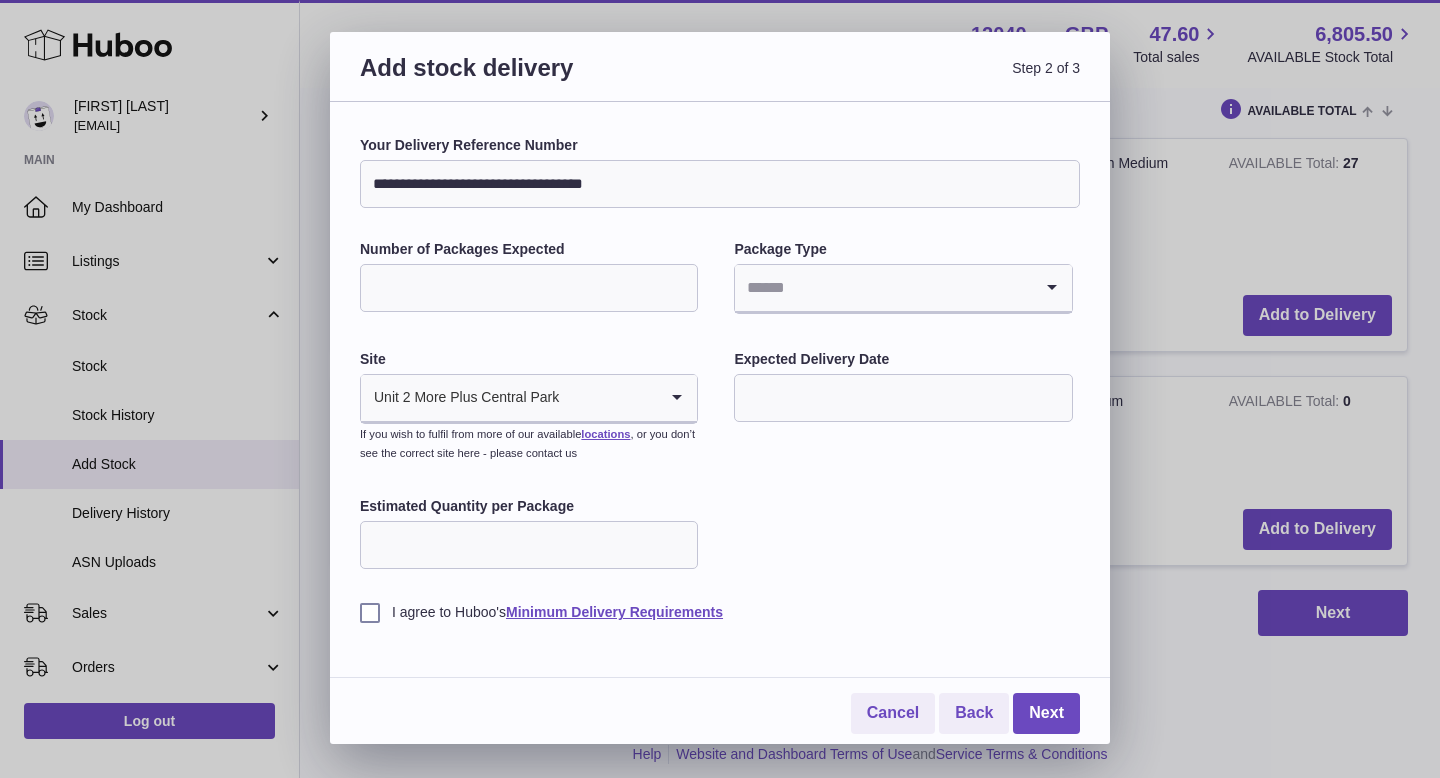 type on "**********" 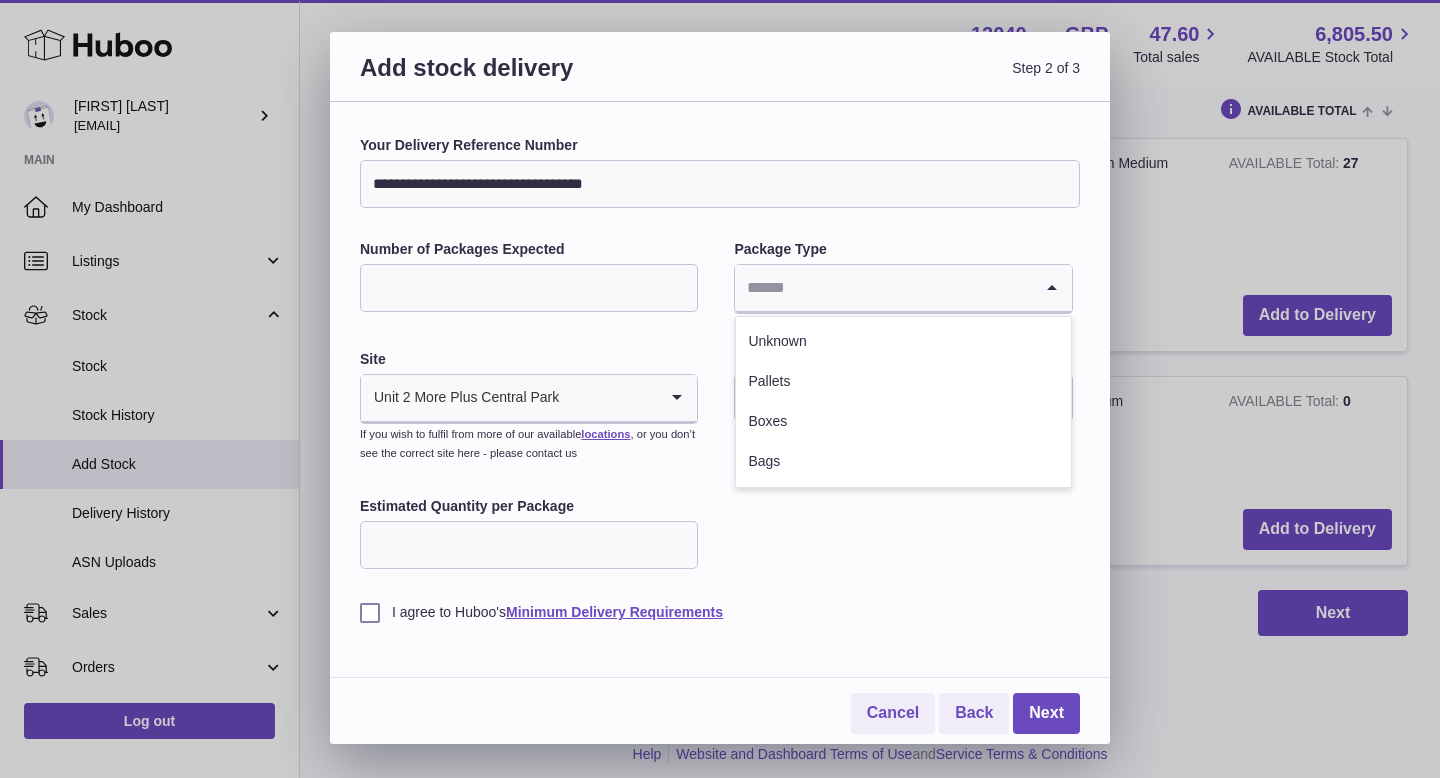 click at bounding box center (883, 288) 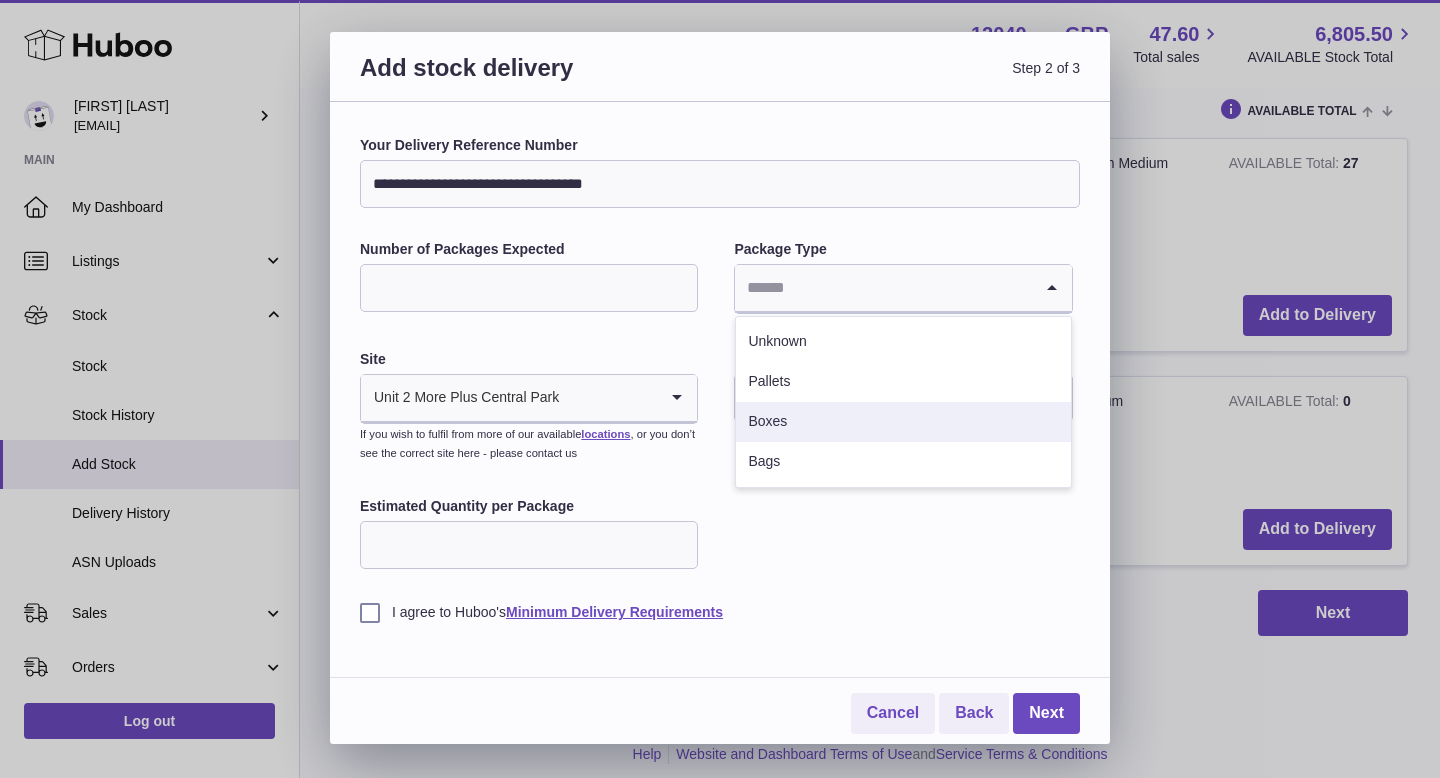 click on "Boxes" at bounding box center (903, 422) 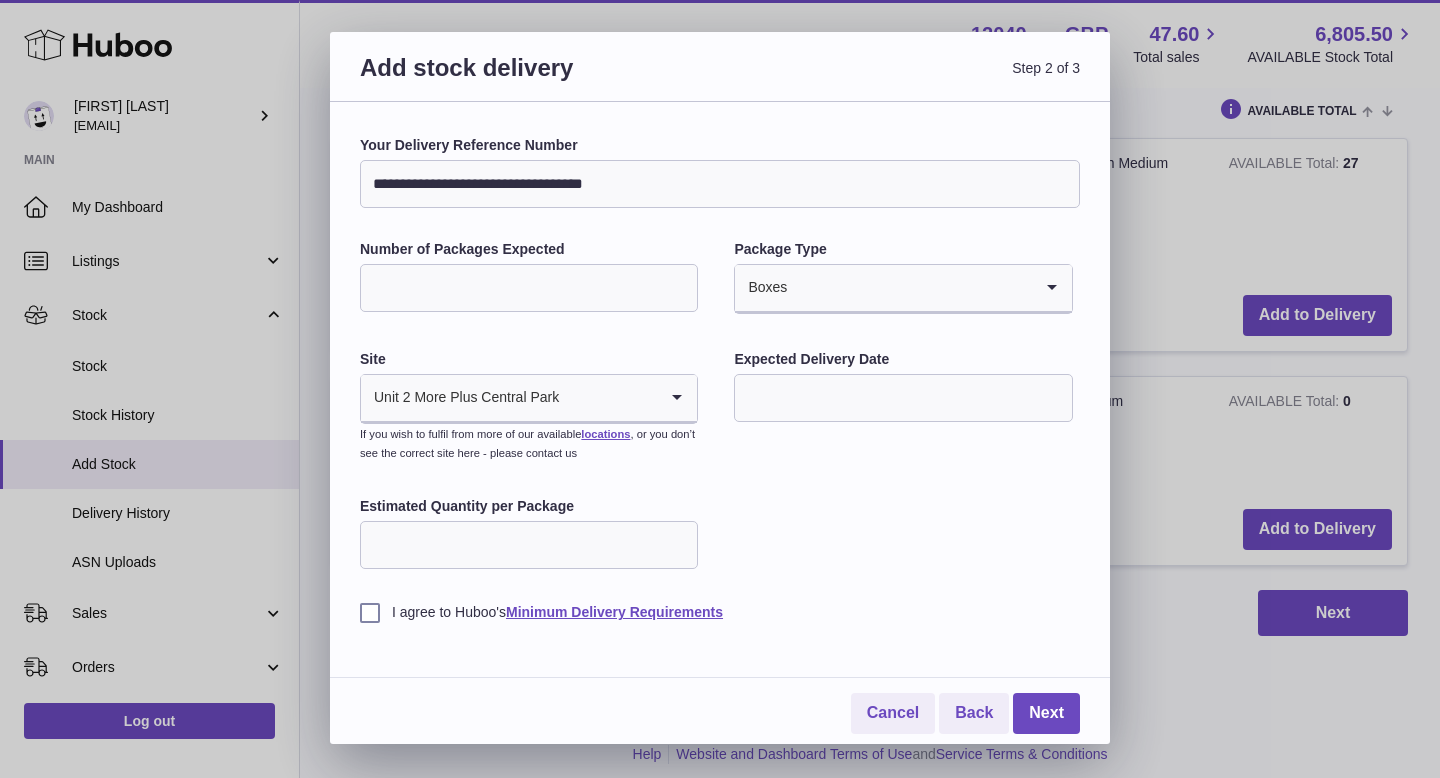 click at bounding box center (903, 398) 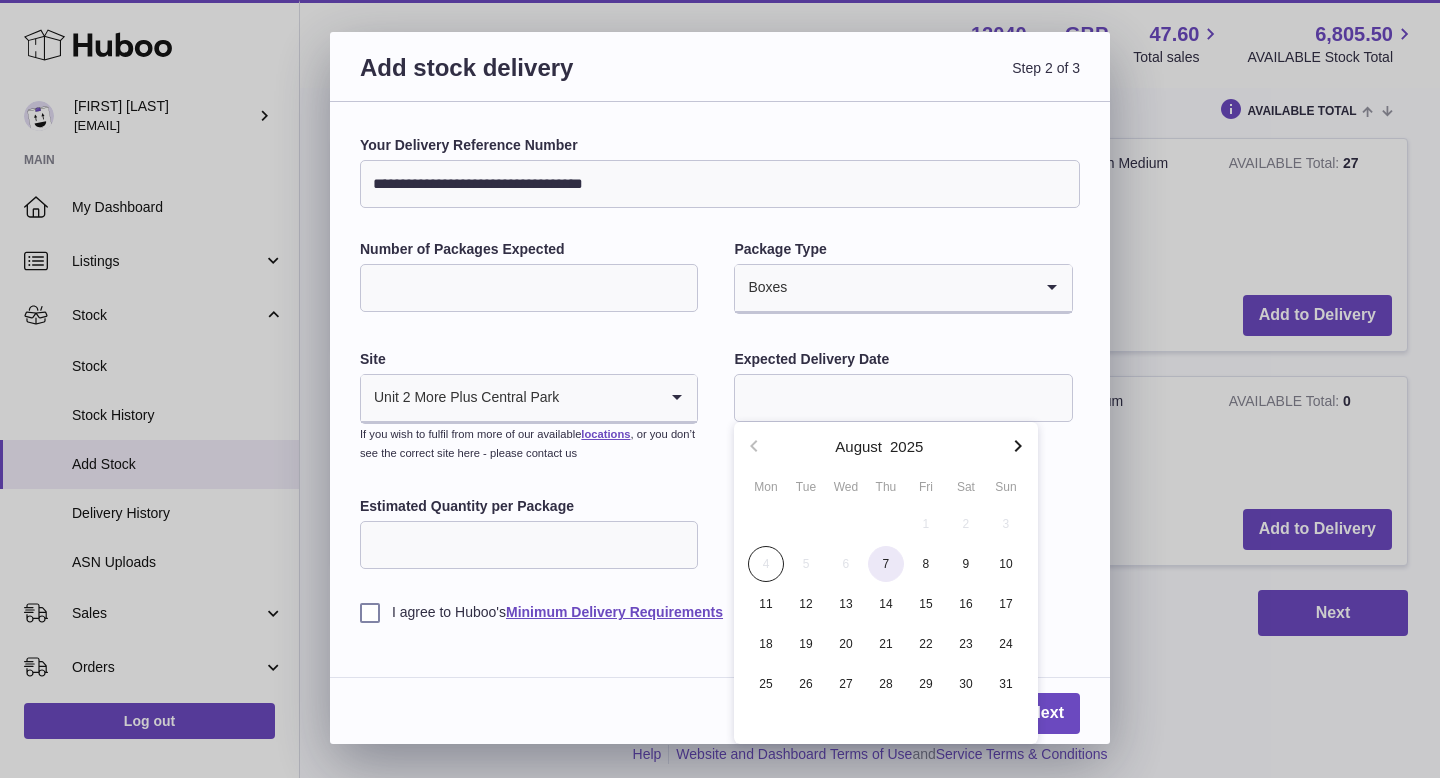 click on "7" at bounding box center (886, 564) 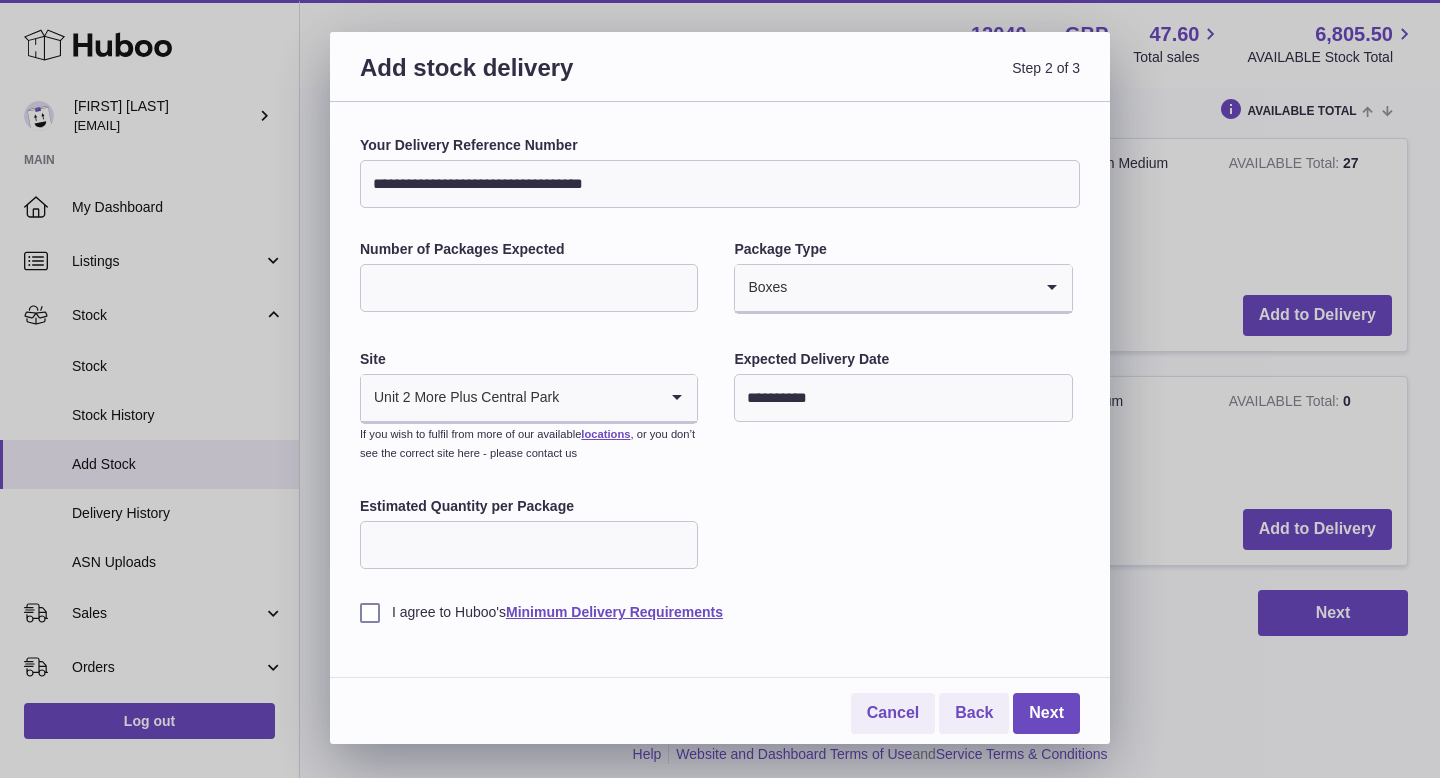 click on "Estimated Quantity per Package" at bounding box center (529, 545) 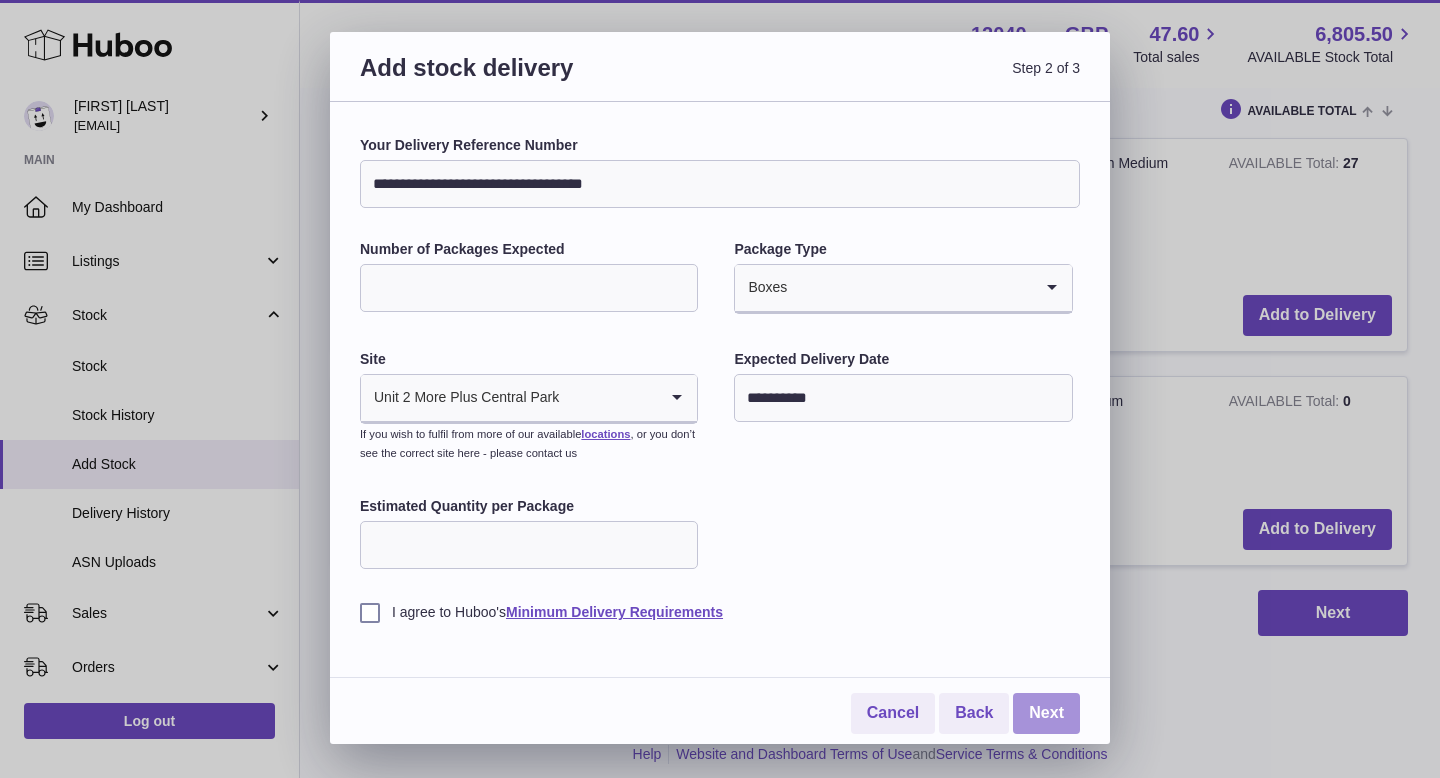 click on "Next" at bounding box center [1046, 713] 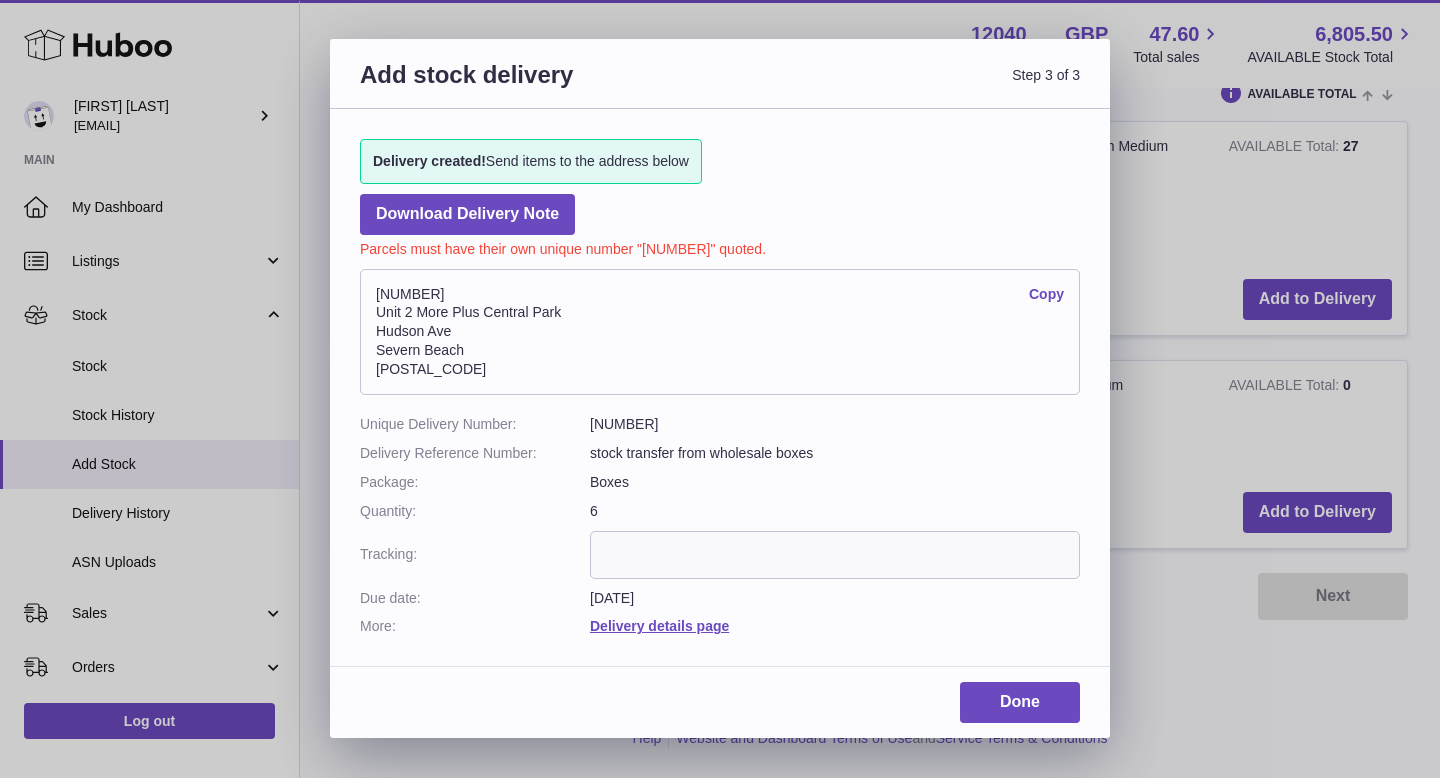 scroll, scrollTop: 527, scrollLeft: 0, axis: vertical 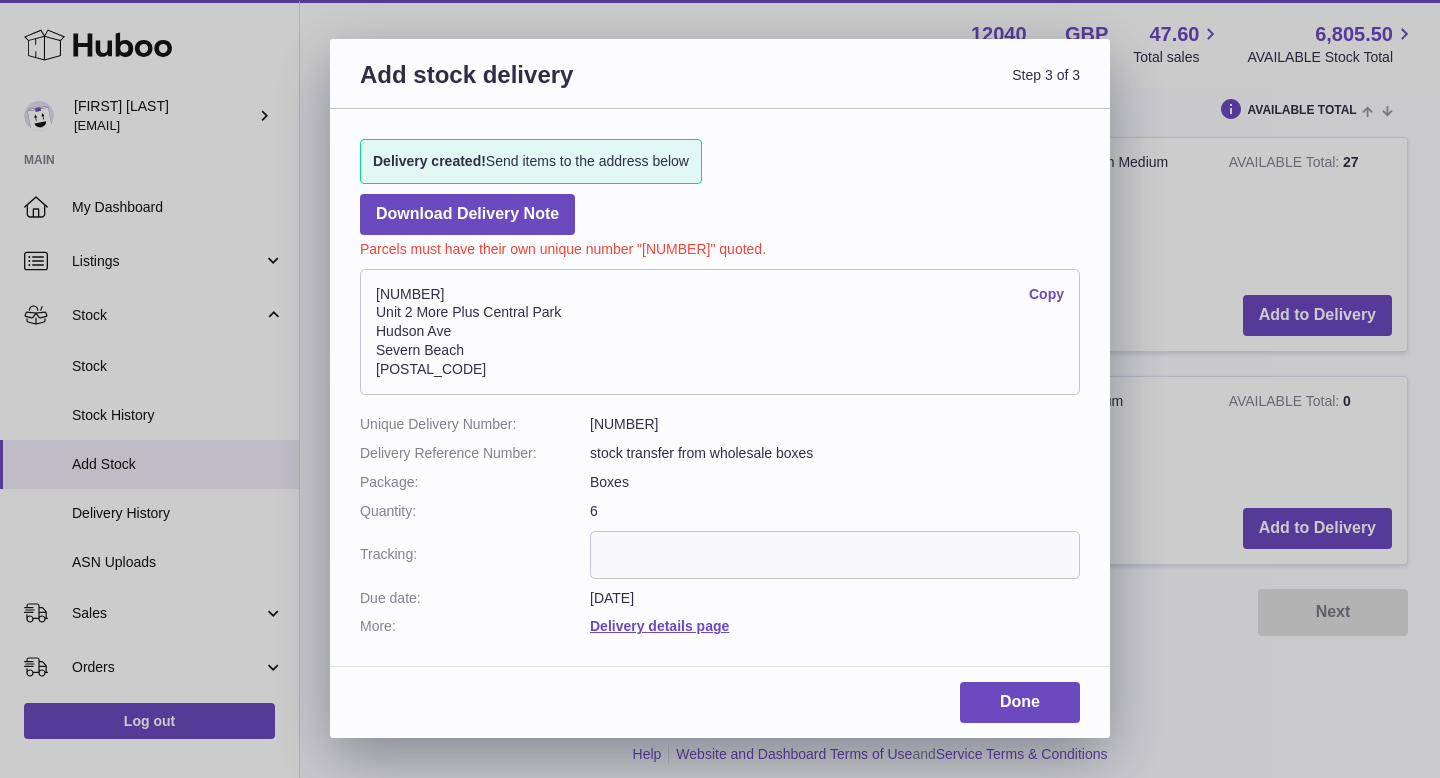 click on "Add stock delivery   Step 3 of 3   Delivery created!   Send items to the address below
Download Delivery Note
Parcels must have their own unique number "12040-199148" quoted.
12040-199148
Copy
Unit 2 More Plus Central Park
Hudson Ave
Severn Beach
BS35 4EL    Unique Delivery Number:   12040-199148   Delivery Reference Number:   stock transfer from wholesale boxes   Package:   Boxes   Quantity:   6     Tracking:     Due date:   7th Aug 2025   More:   Delivery details page
Done" at bounding box center [720, 389] 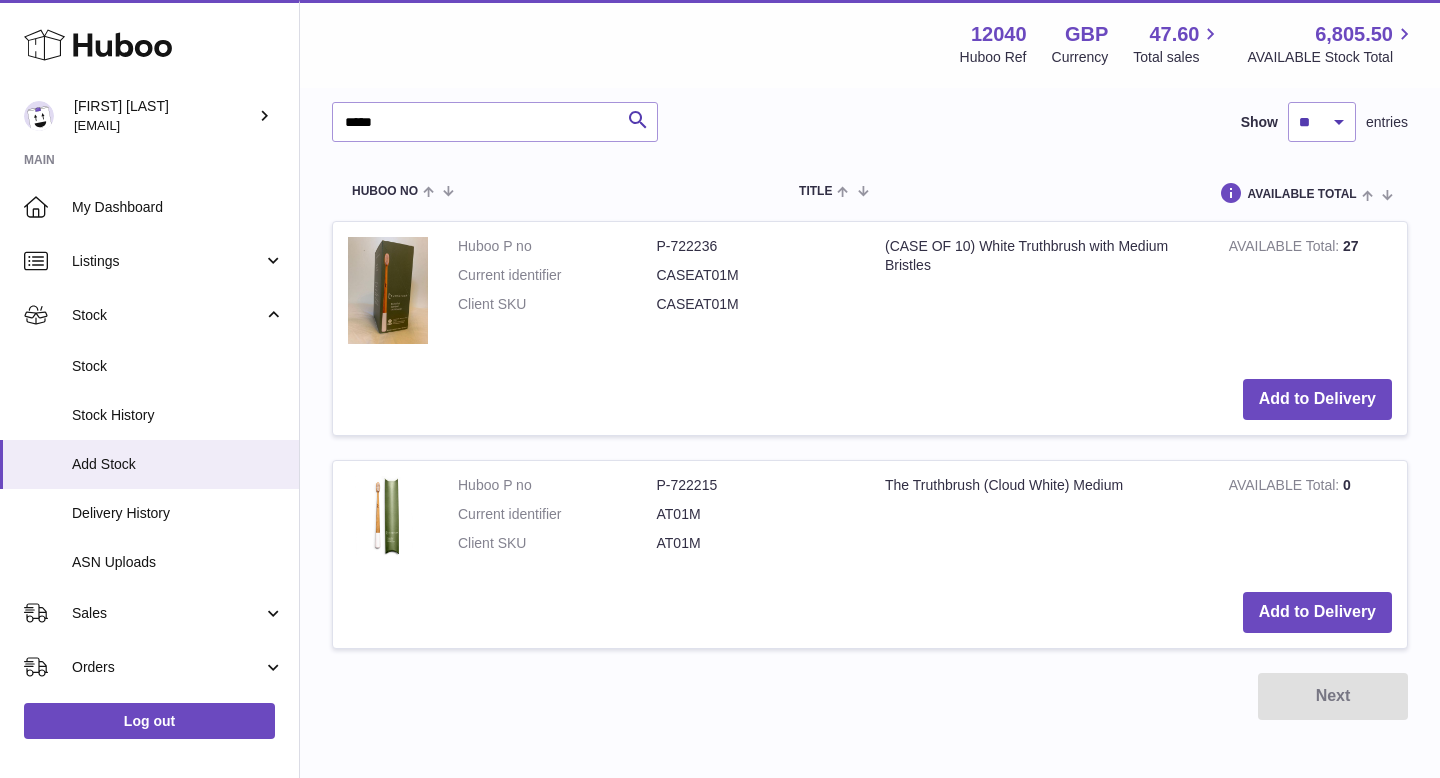 scroll, scrollTop: 445, scrollLeft: 0, axis: vertical 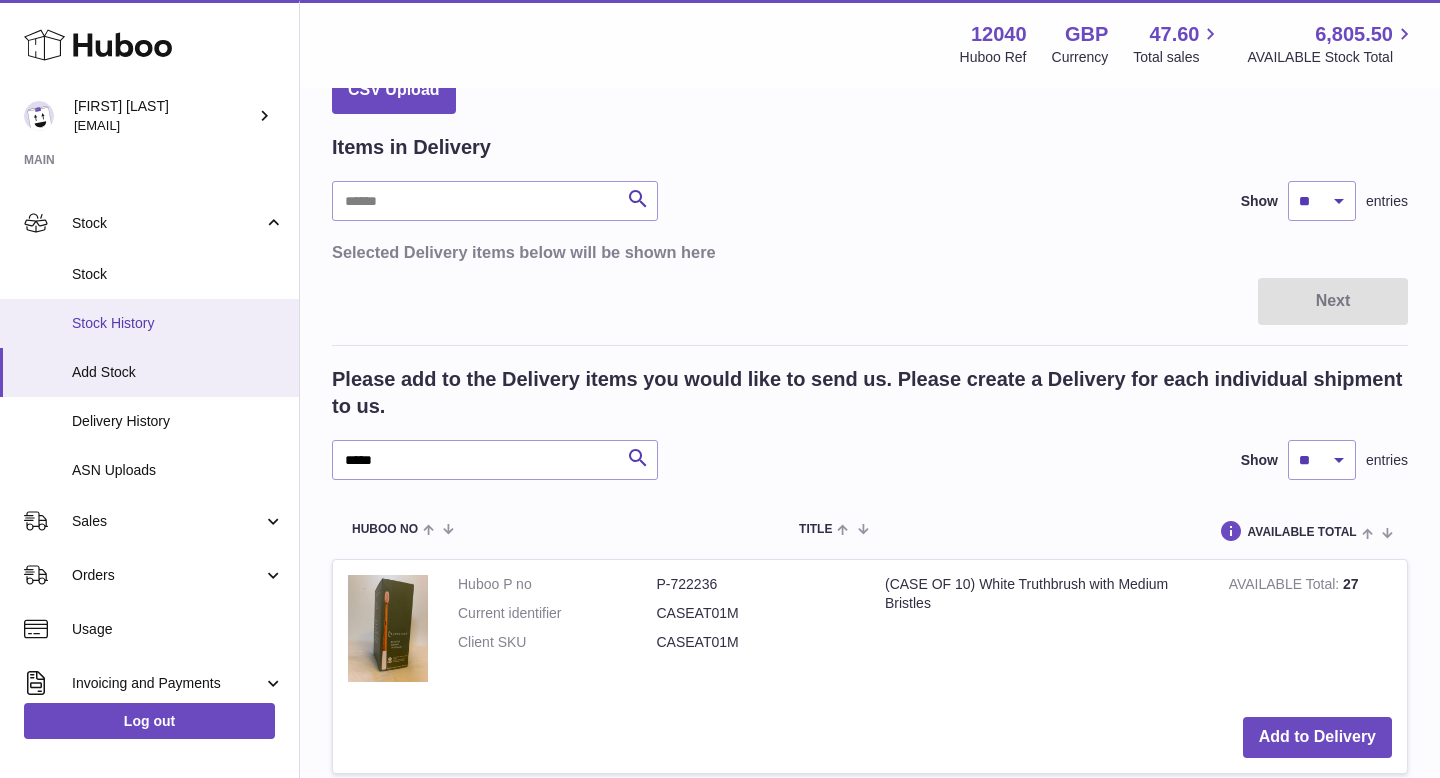 click on "Stock History" at bounding box center [178, 323] 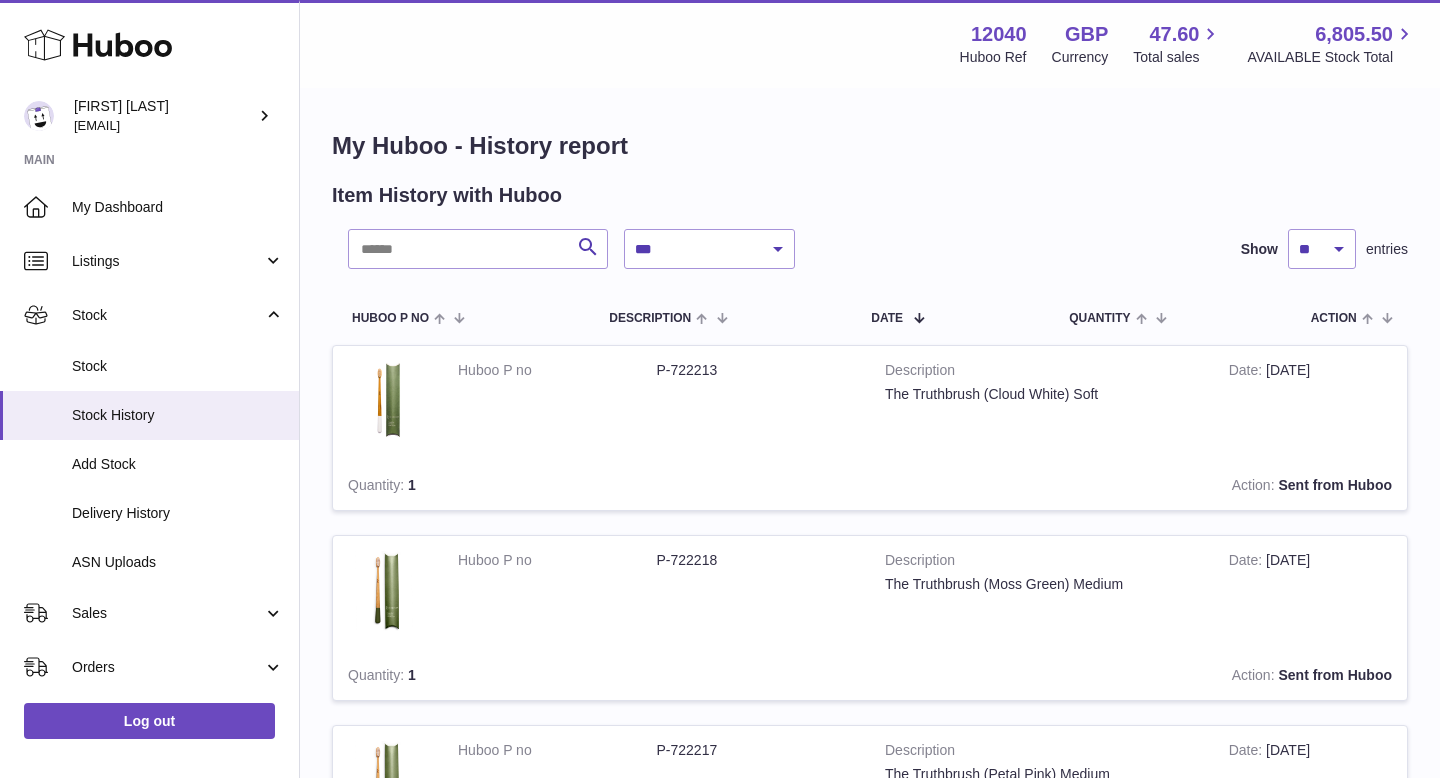 scroll, scrollTop: 0, scrollLeft: 0, axis: both 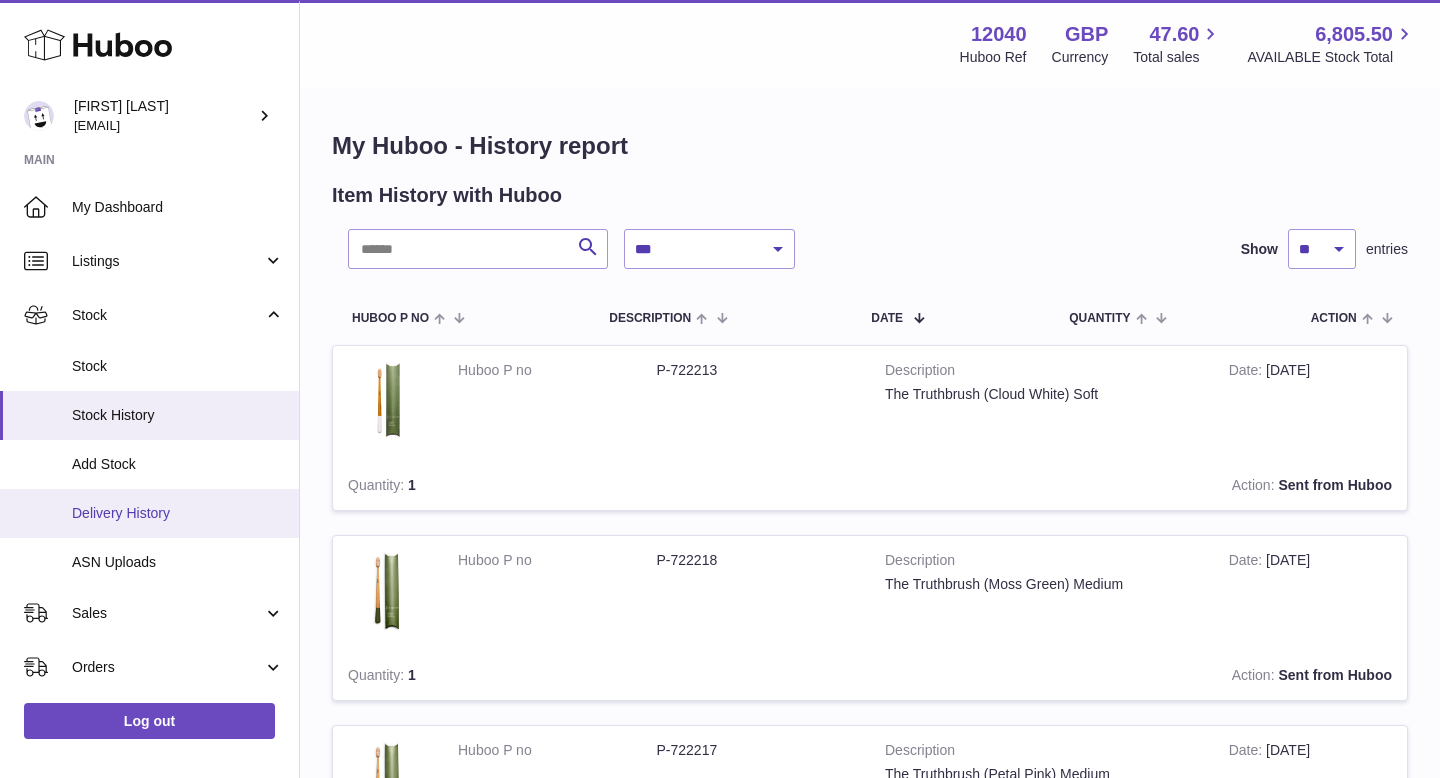 click on "Delivery History" at bounding box center (178, 513) 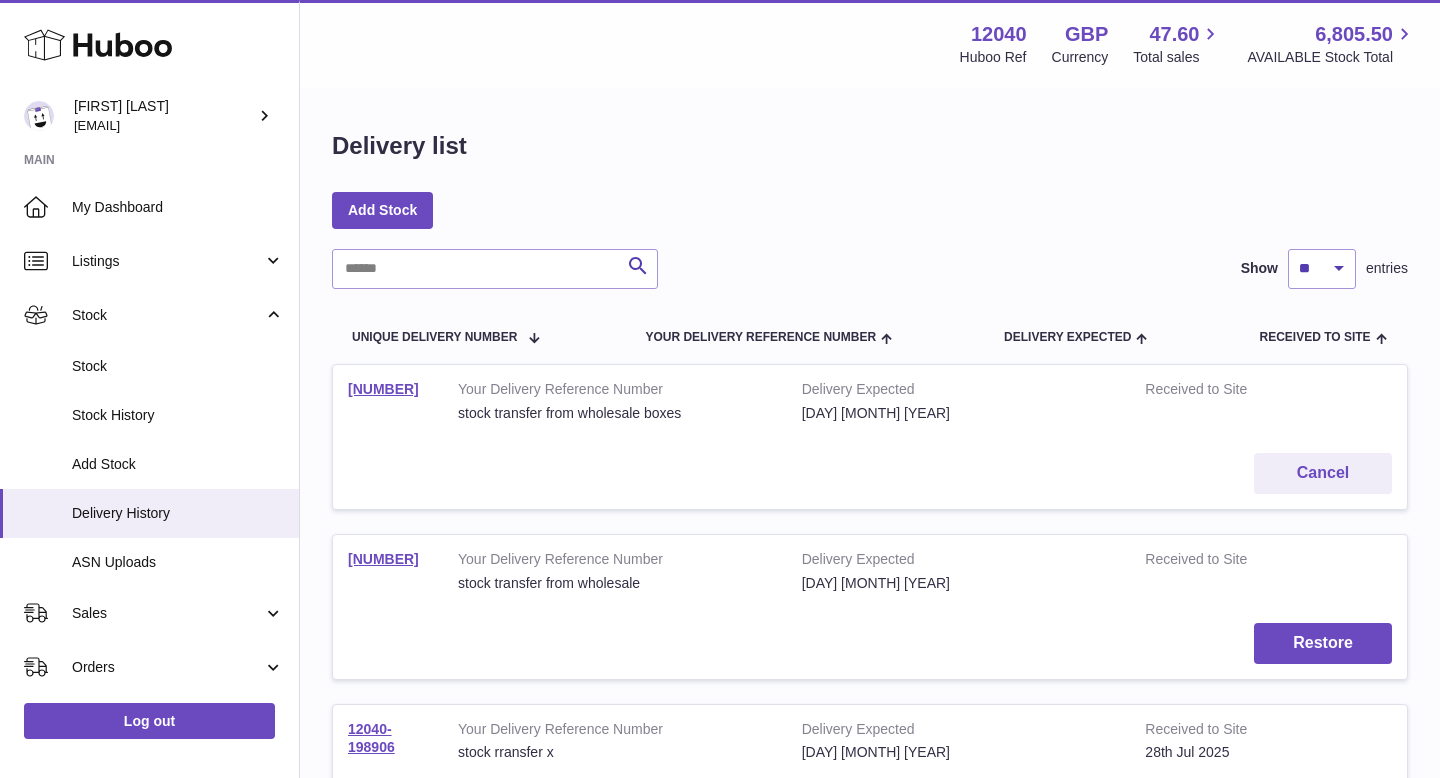 scroll, scrollTop: 0, scrollLeft: 0, axis: both 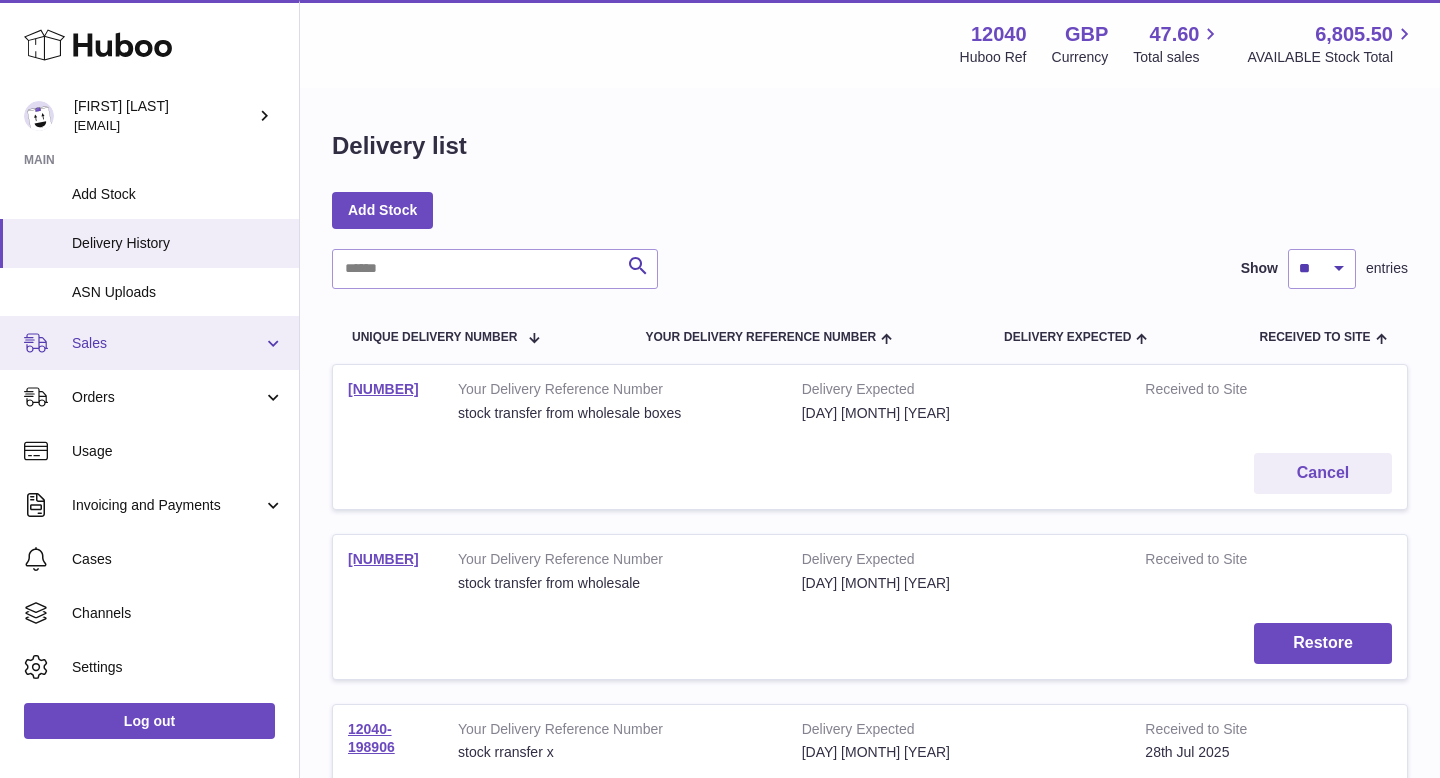 click on "Sales" at bounding box center [167, 343] 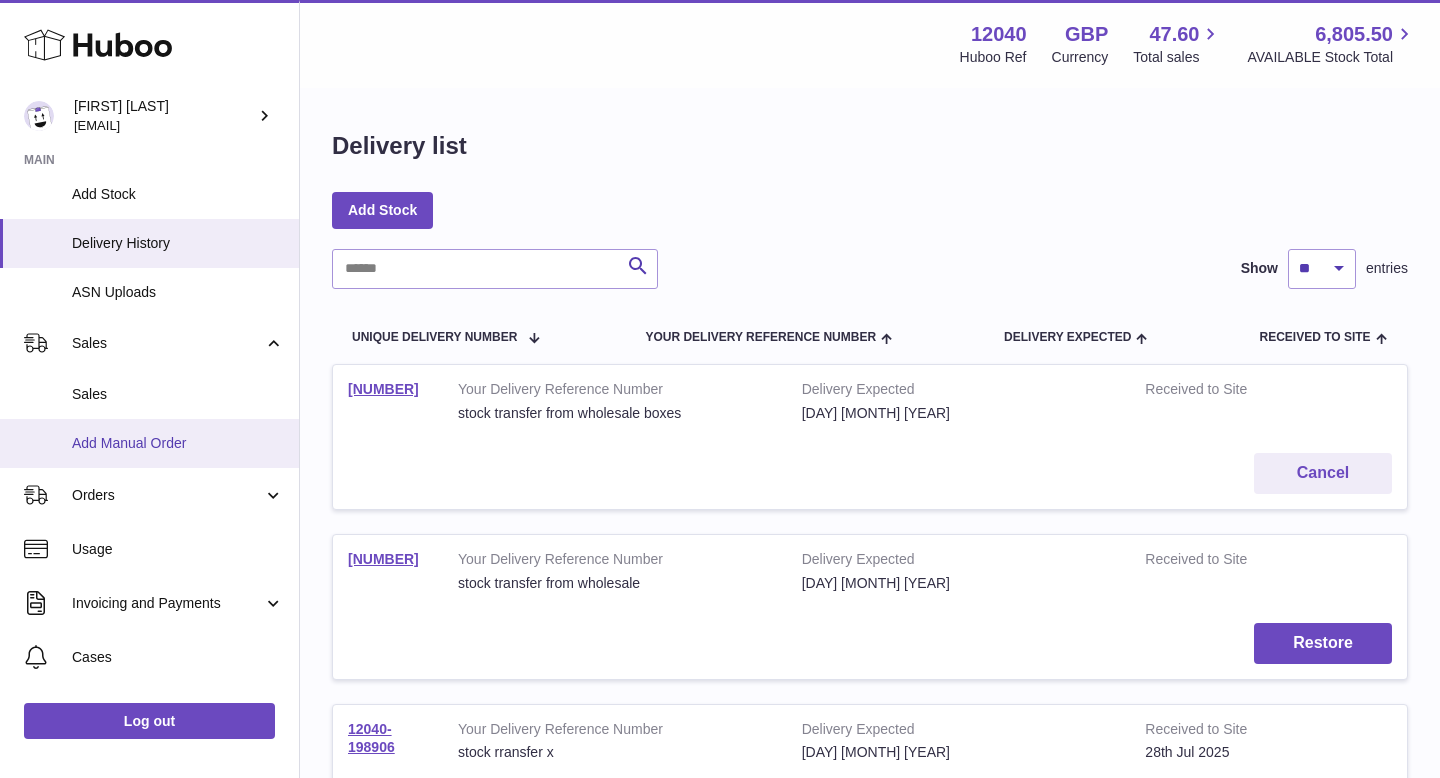 click on "Add Manual Order" at bounding box center (178, 443) 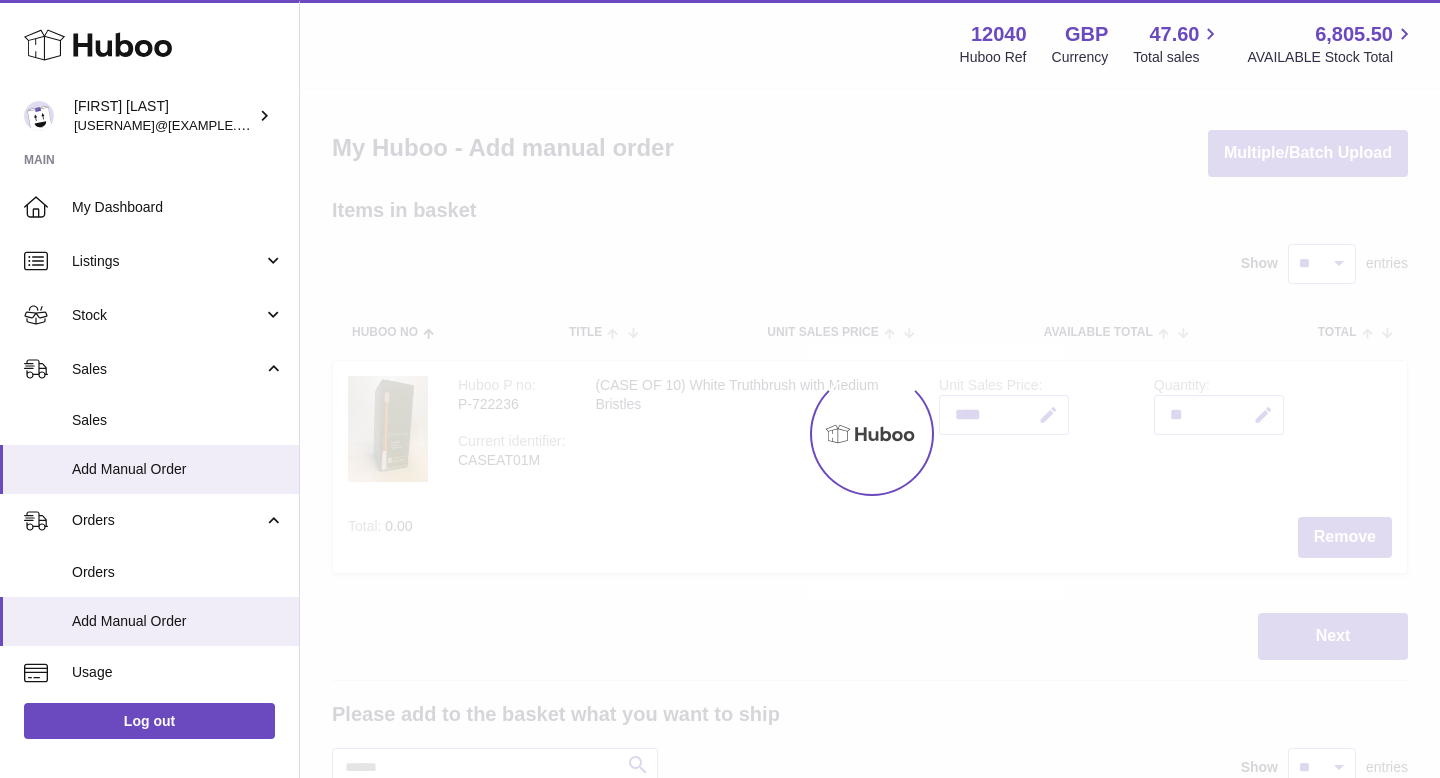 scroll, scrollTop: 0, scrollLeft: 0, axis: both 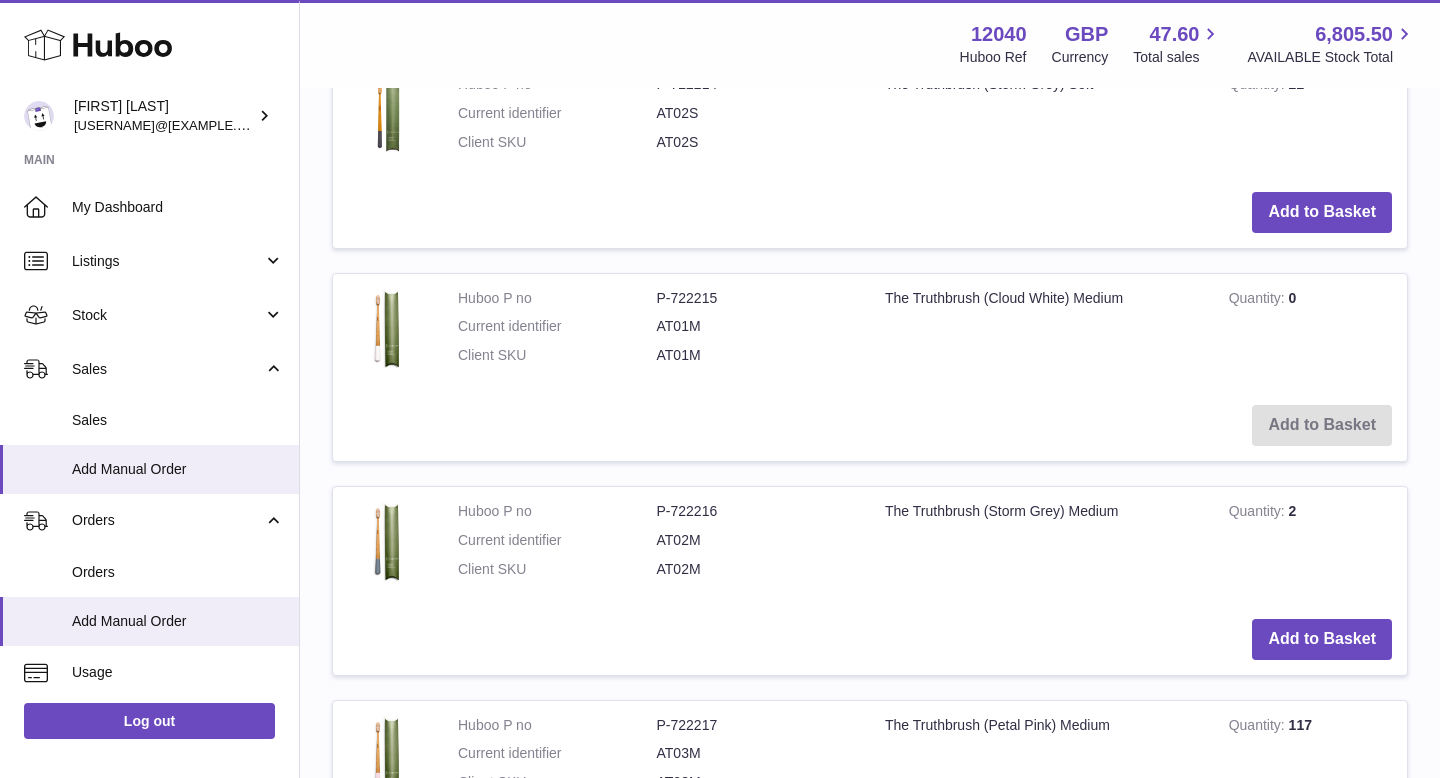 click on "Add to Basket" at bounding box center (870, 425) 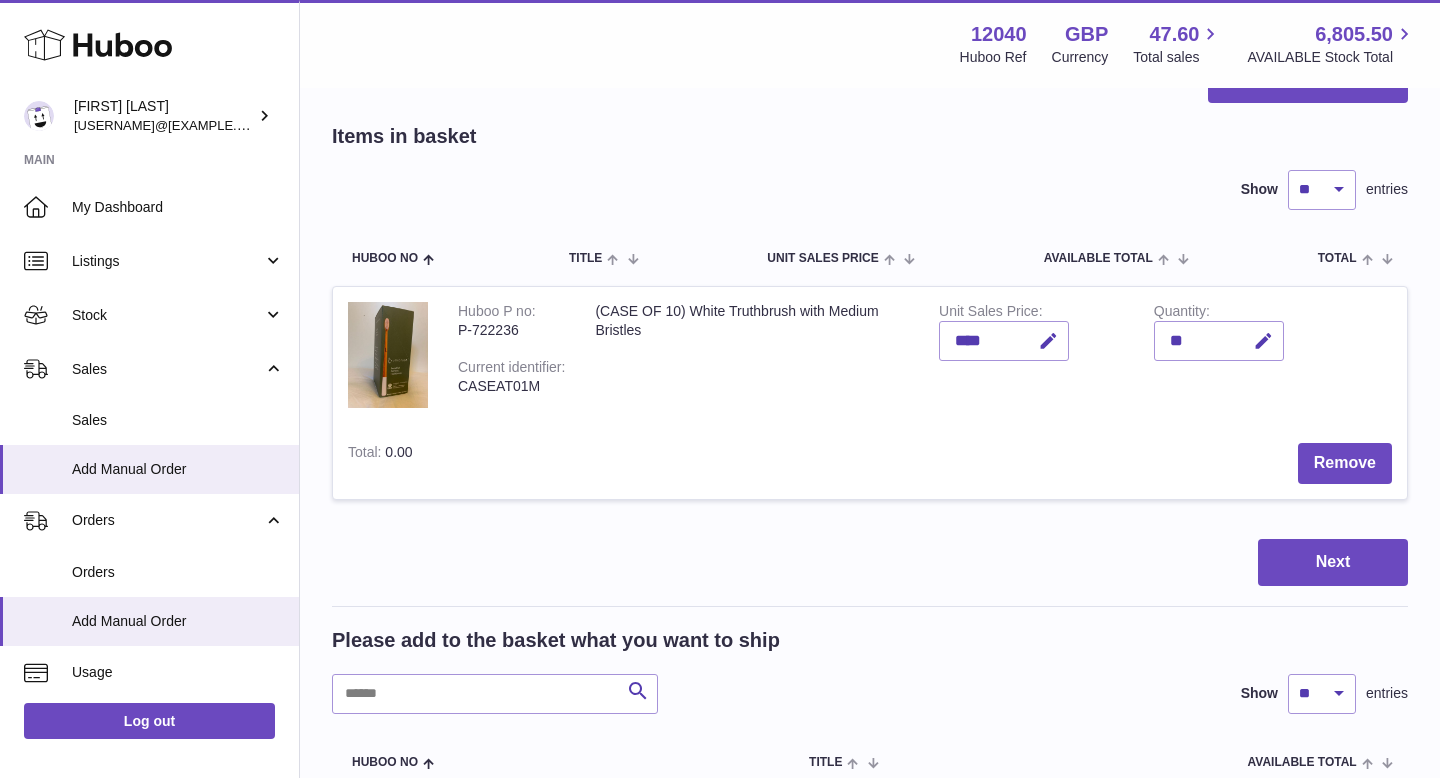 scroll, scrollTop: 64, scrollLeft: 0, axis: vertical 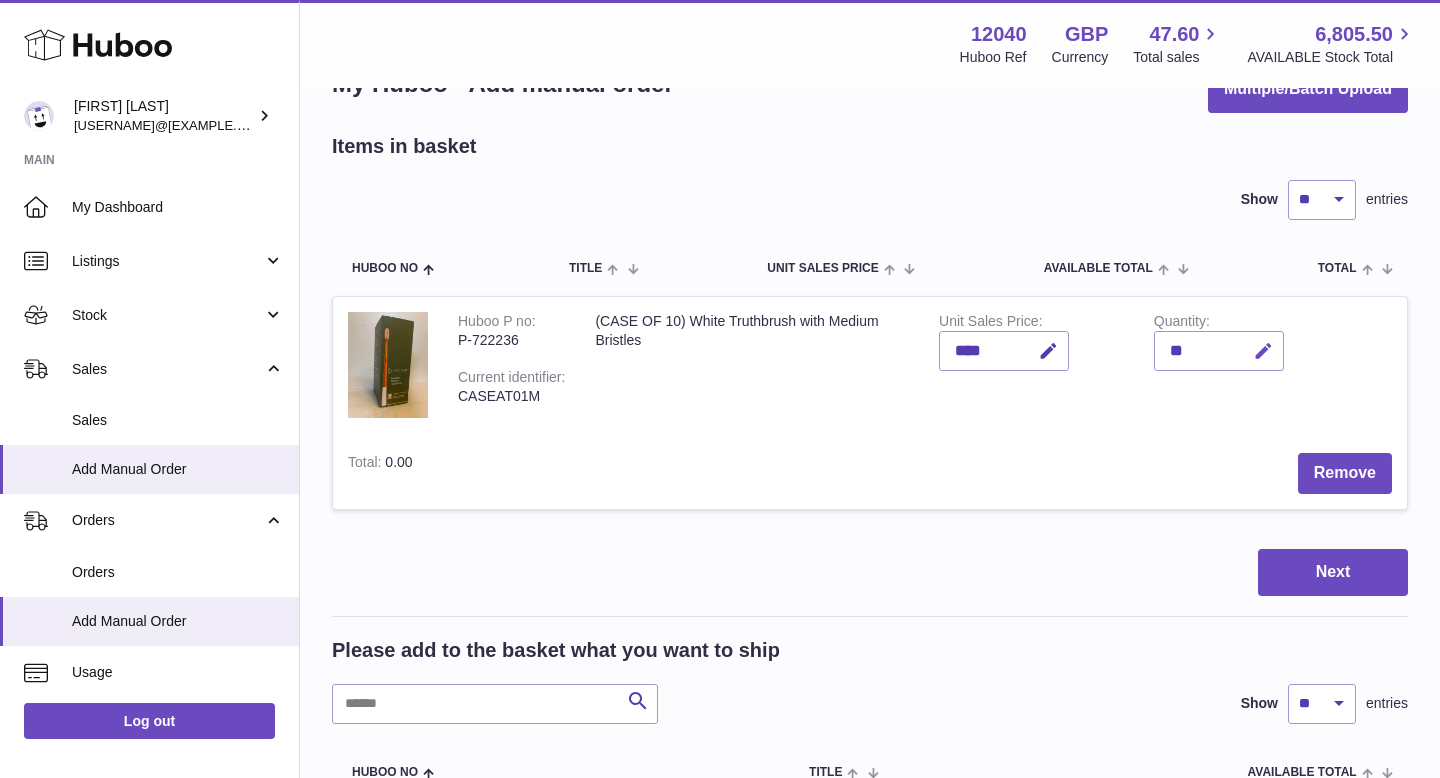 click at bounding box center [1263, 351] 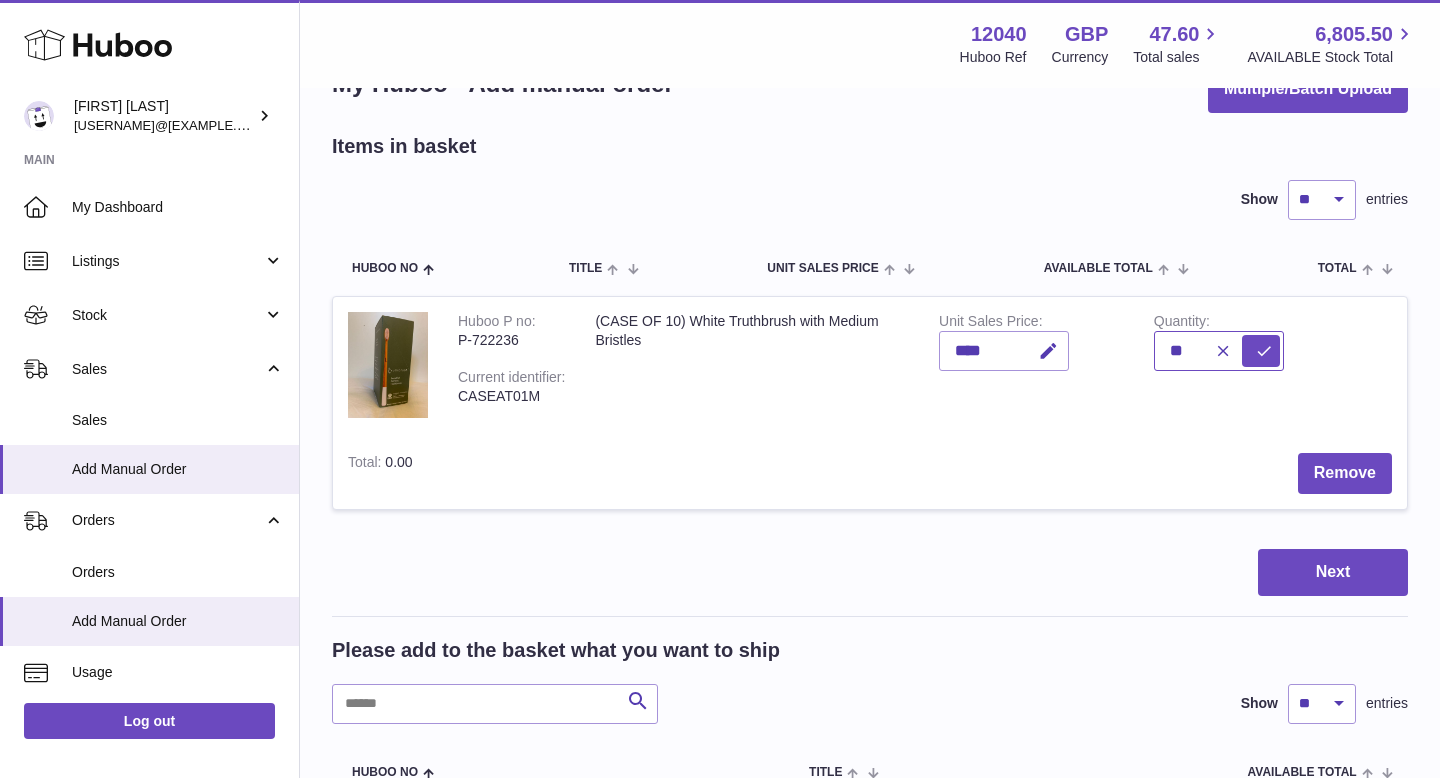 drag, startPoint x: 1191, startPoint y: 350, endPoint x: 1128, endPoint y: 350, distance: 63 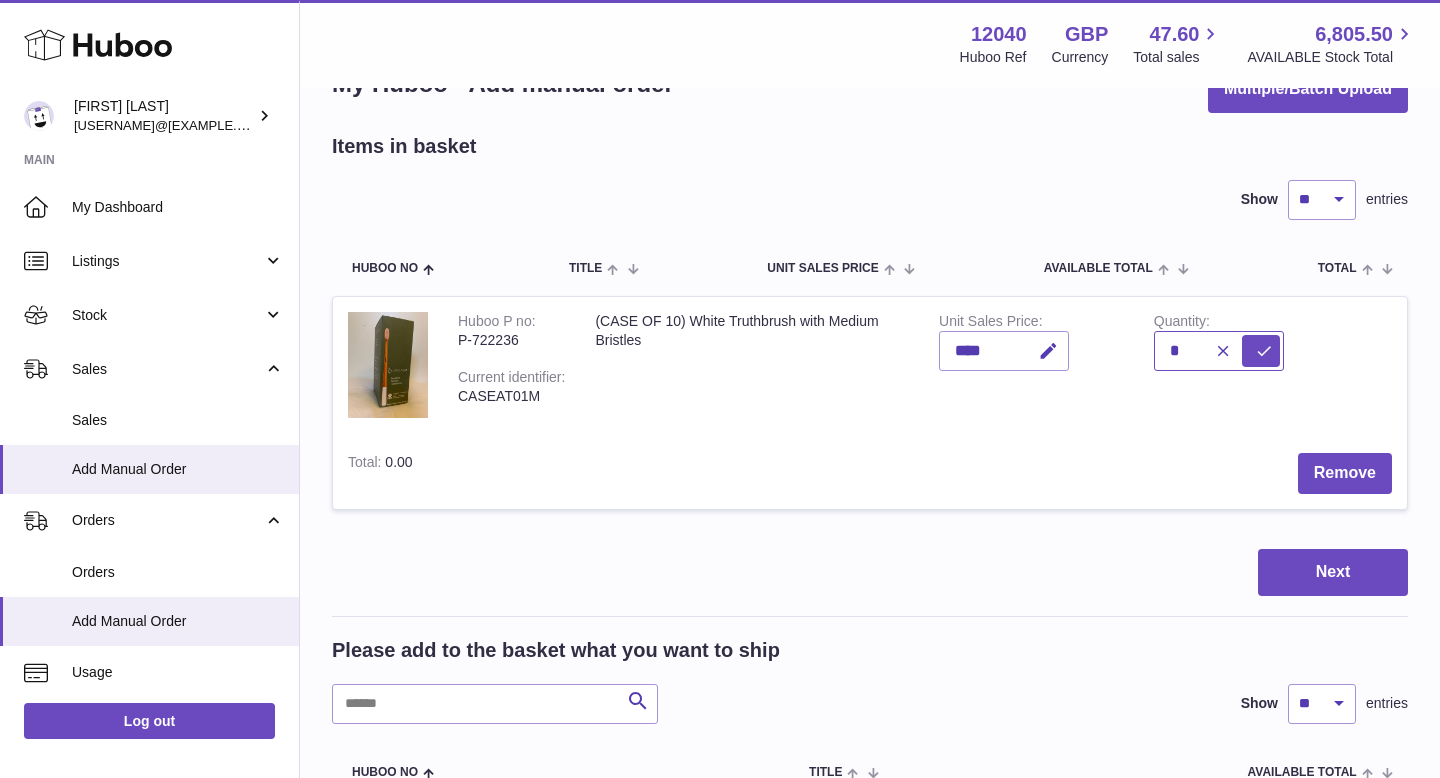 type on "*" 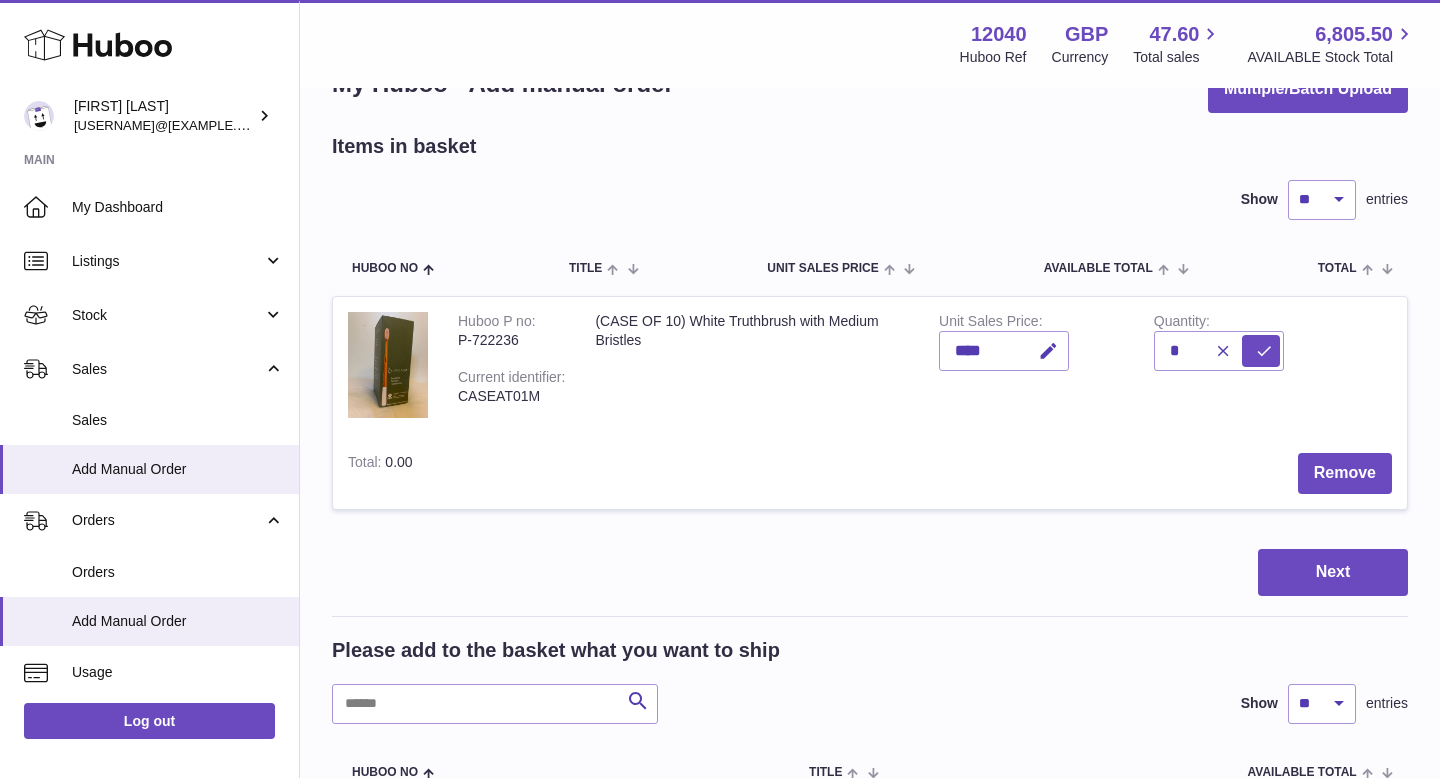 click on "Remove" at bounding box center (917, 473) 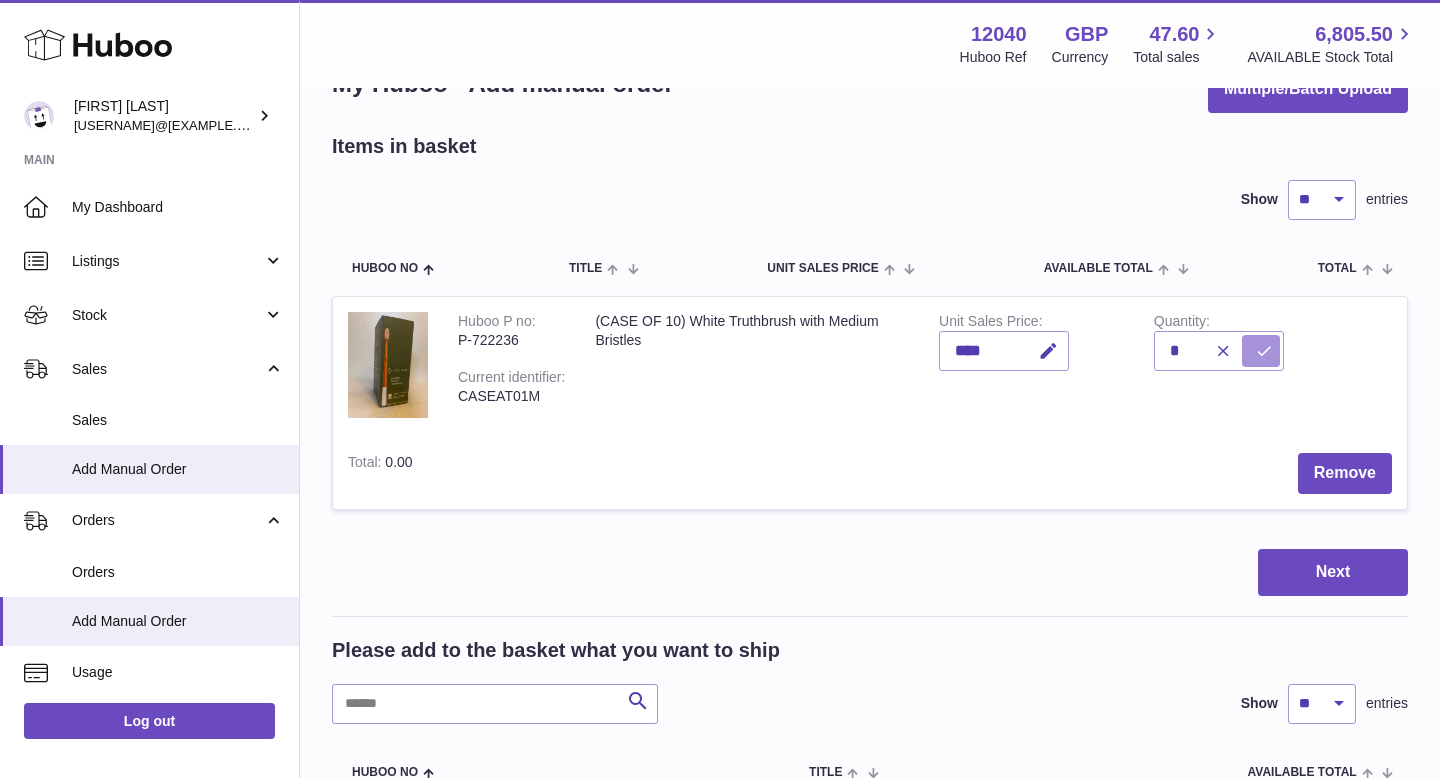 click at bounding box center [1264, 351] 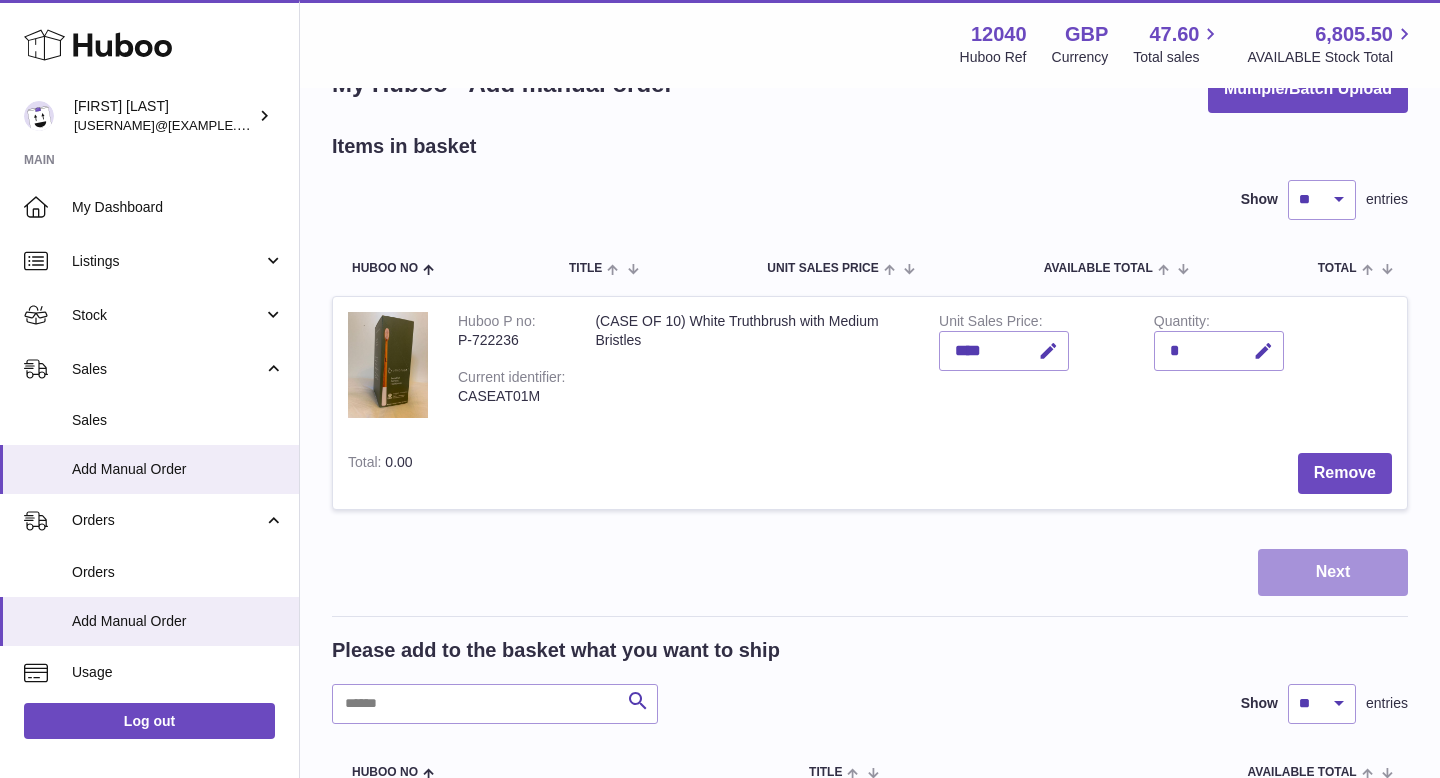 click on "Next" at bounding box center [1333, 572] 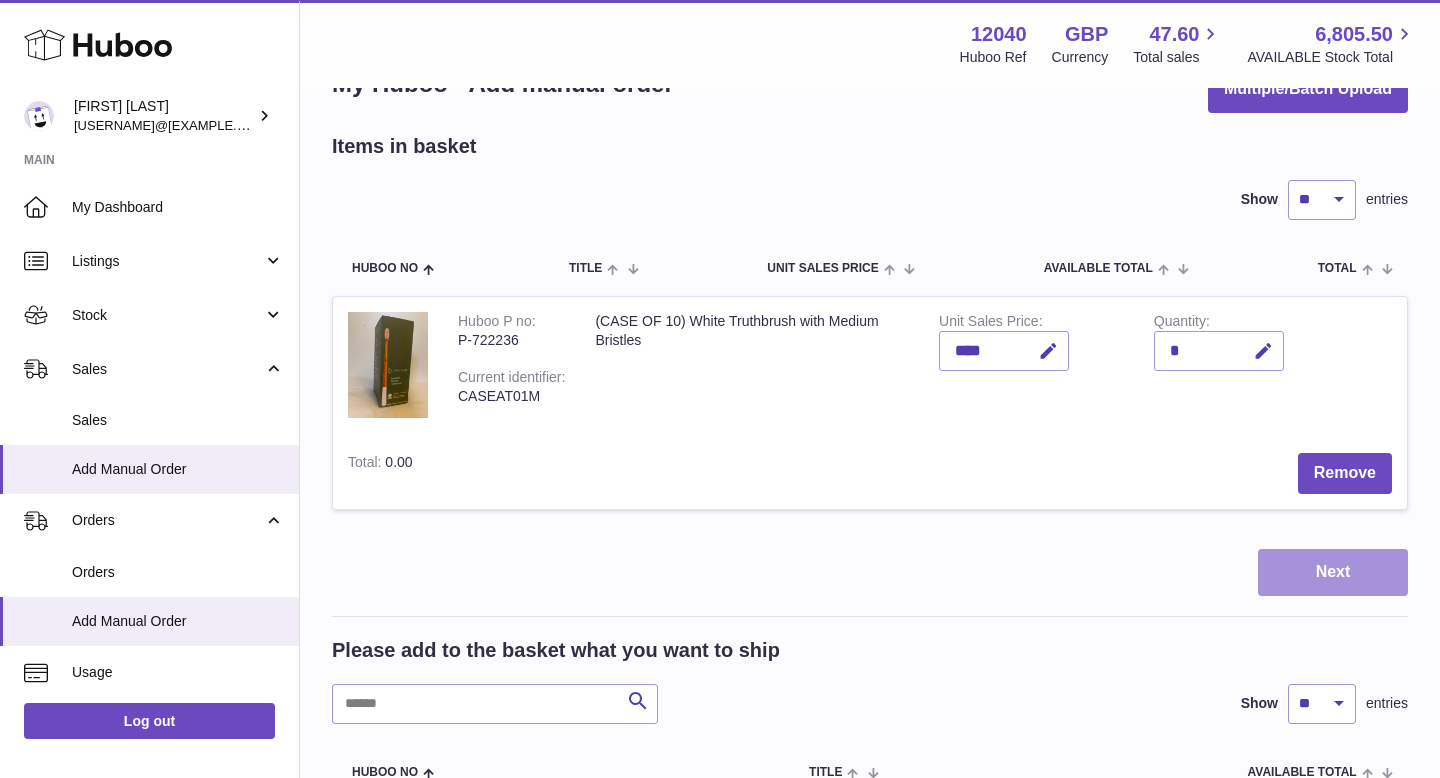 scroll, scrollTop: 0, scrollLeft: 0, axis: both 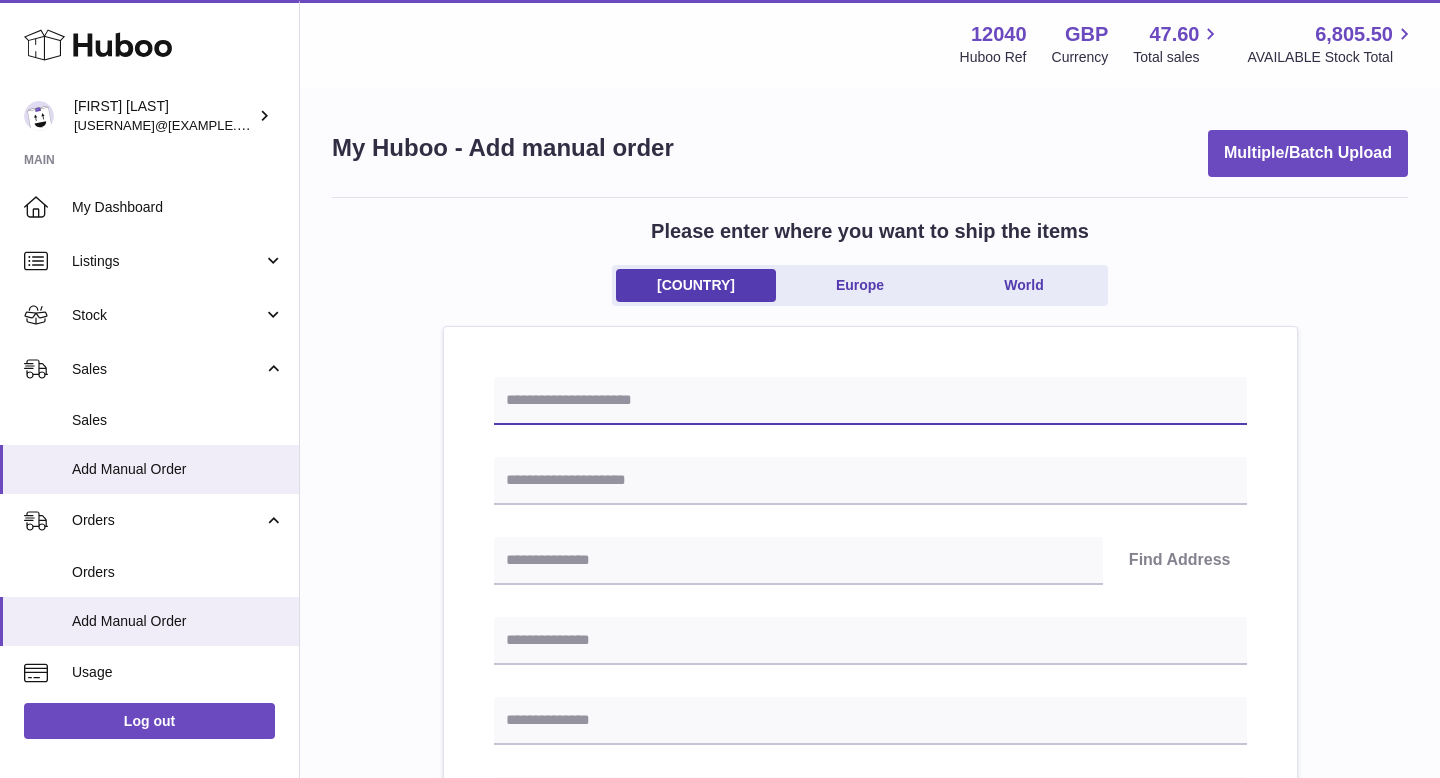 click at bounding box center (870, 401) 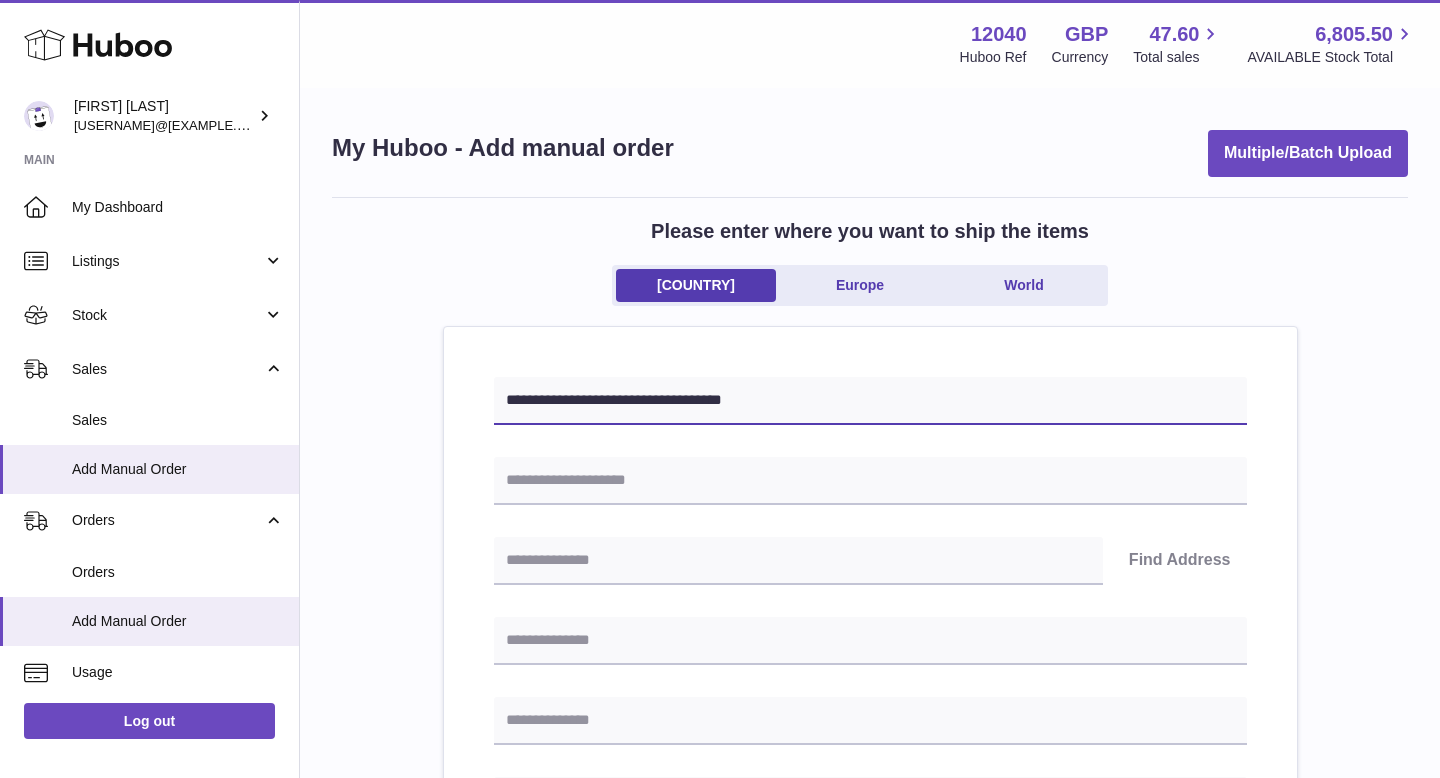 type on "**********" 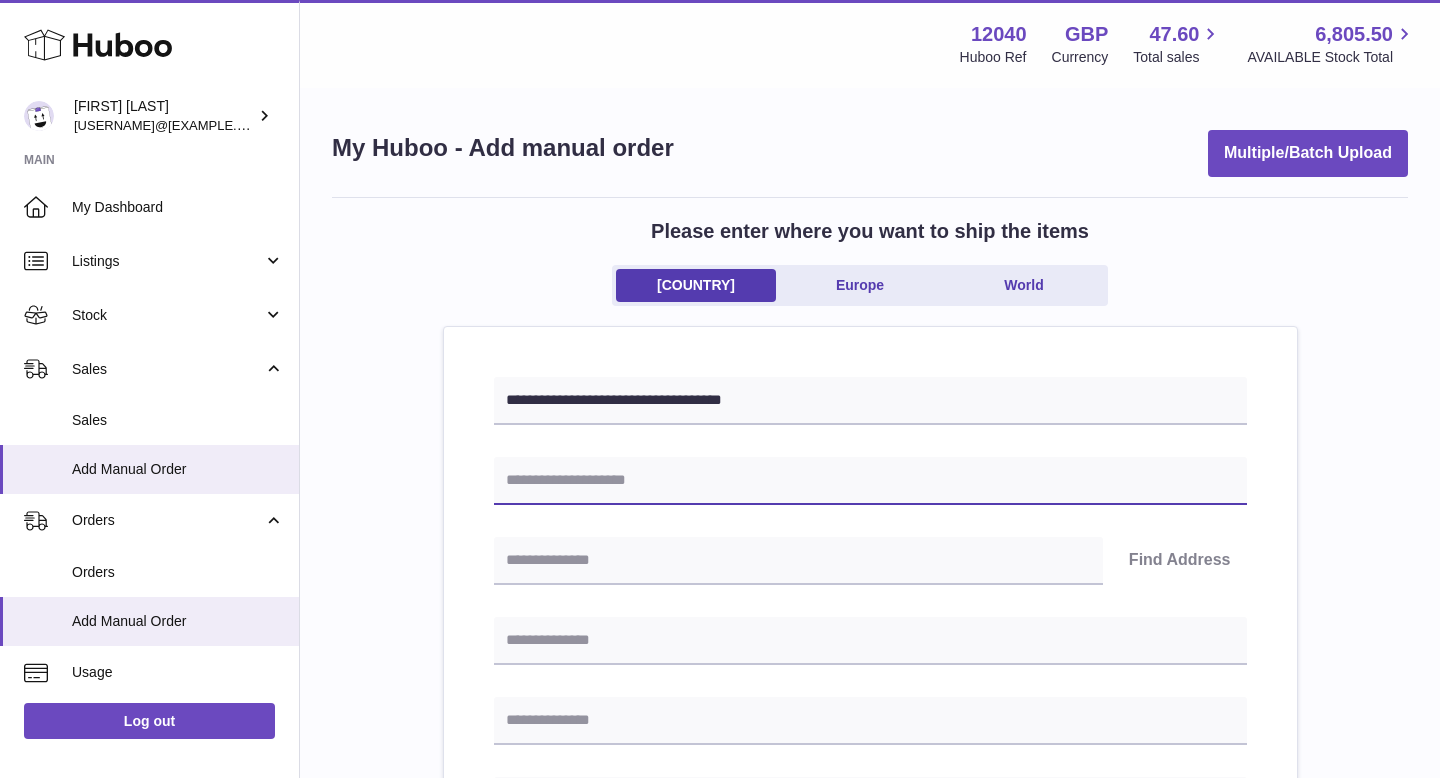 click at bounding box center [870, 481] 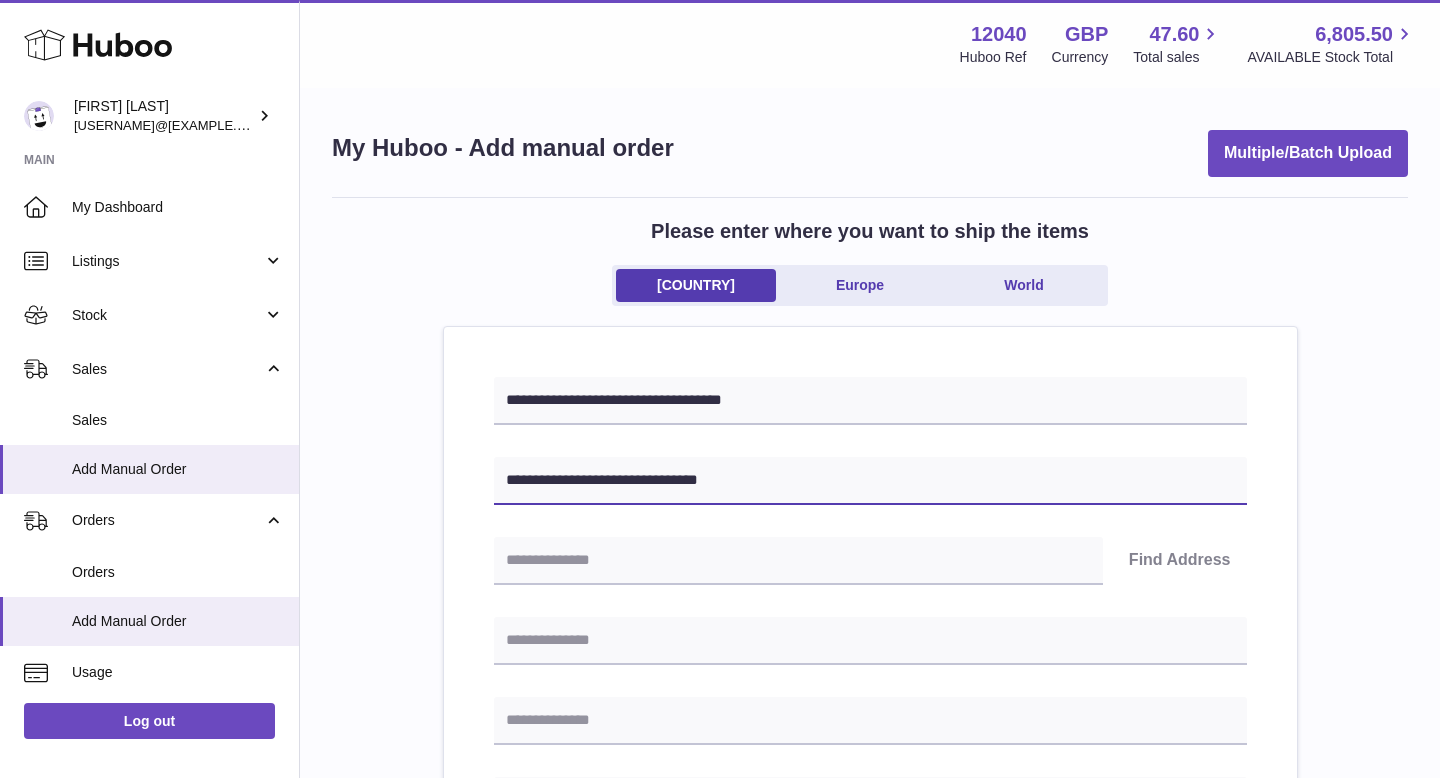 type on "**********" 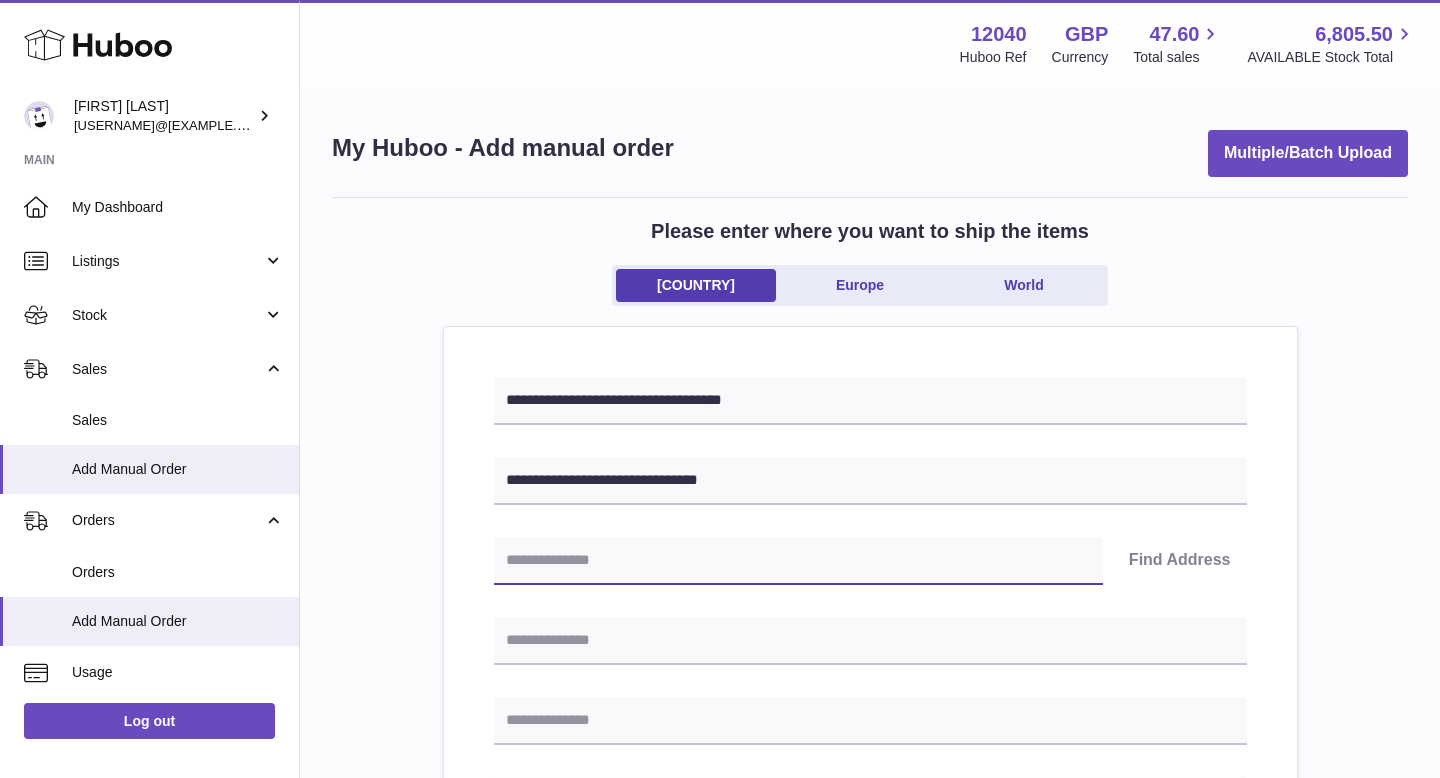 click at bounding box center [798, 561] 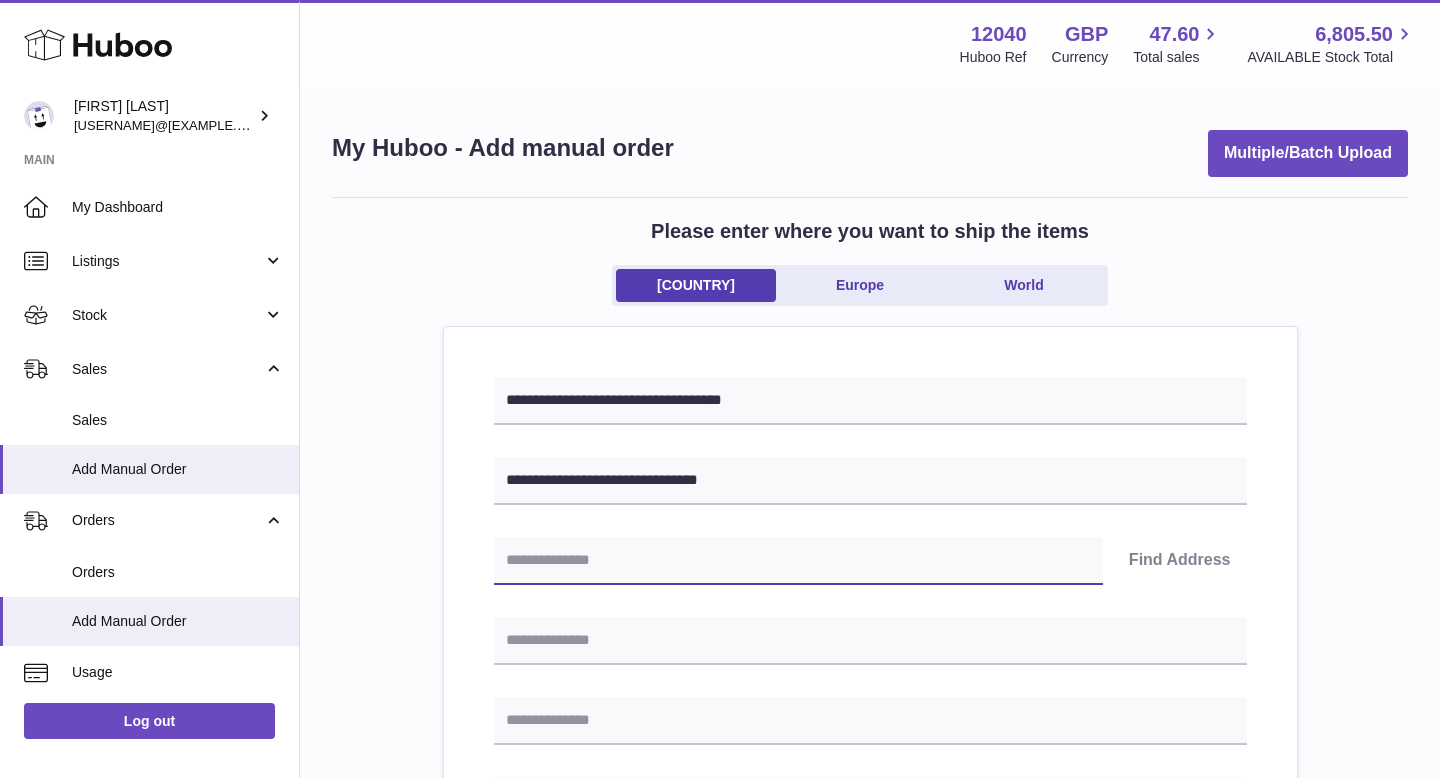 type on "********" 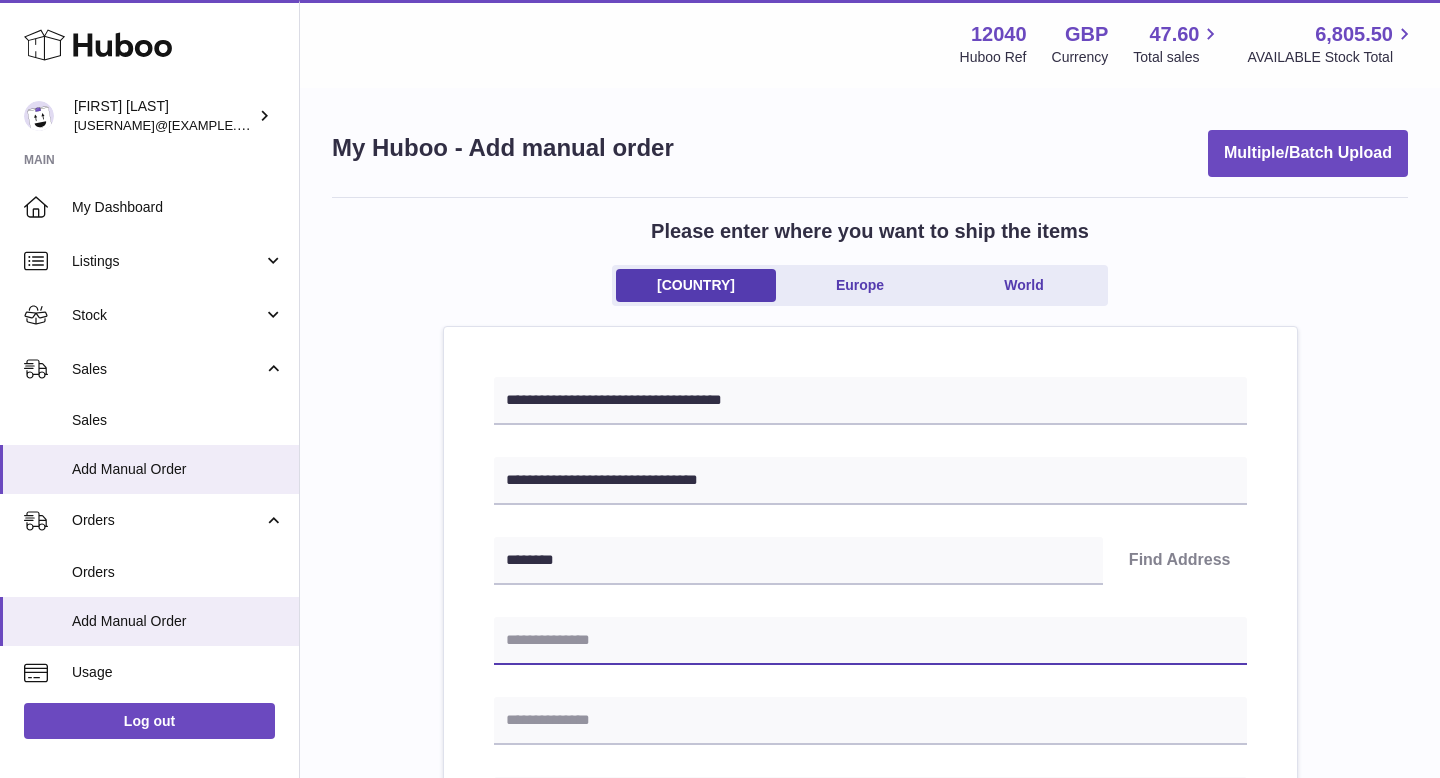 type on "*********" 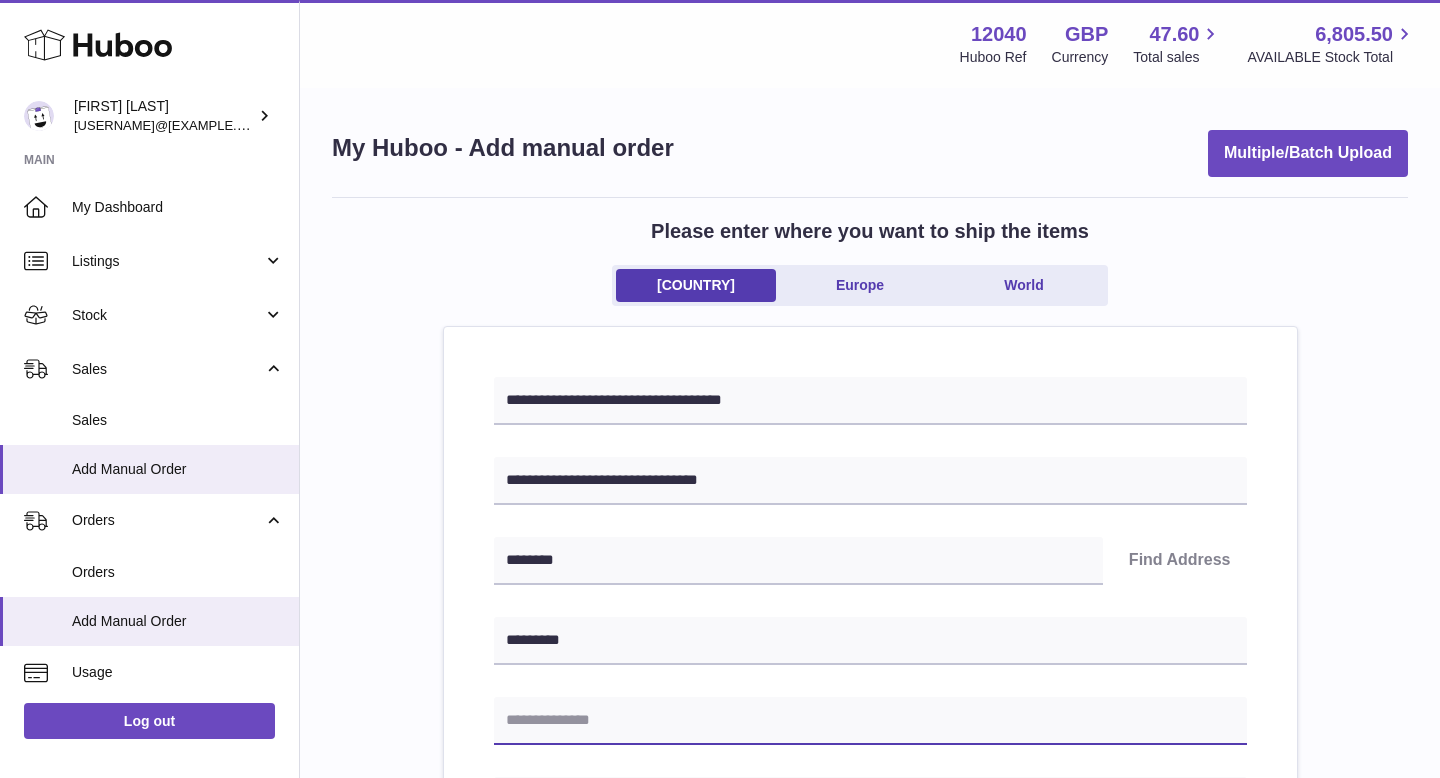 type on "**********" 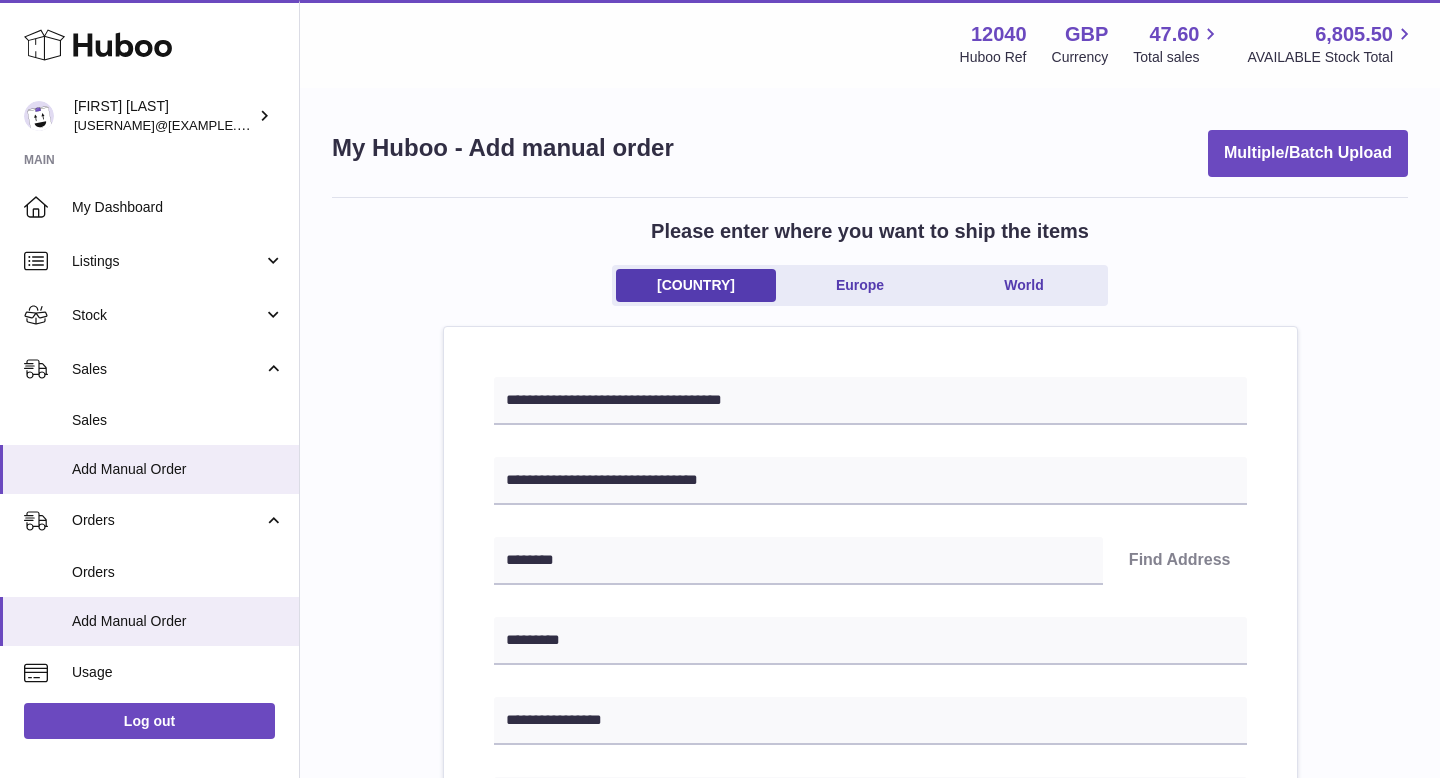 type on "**********" 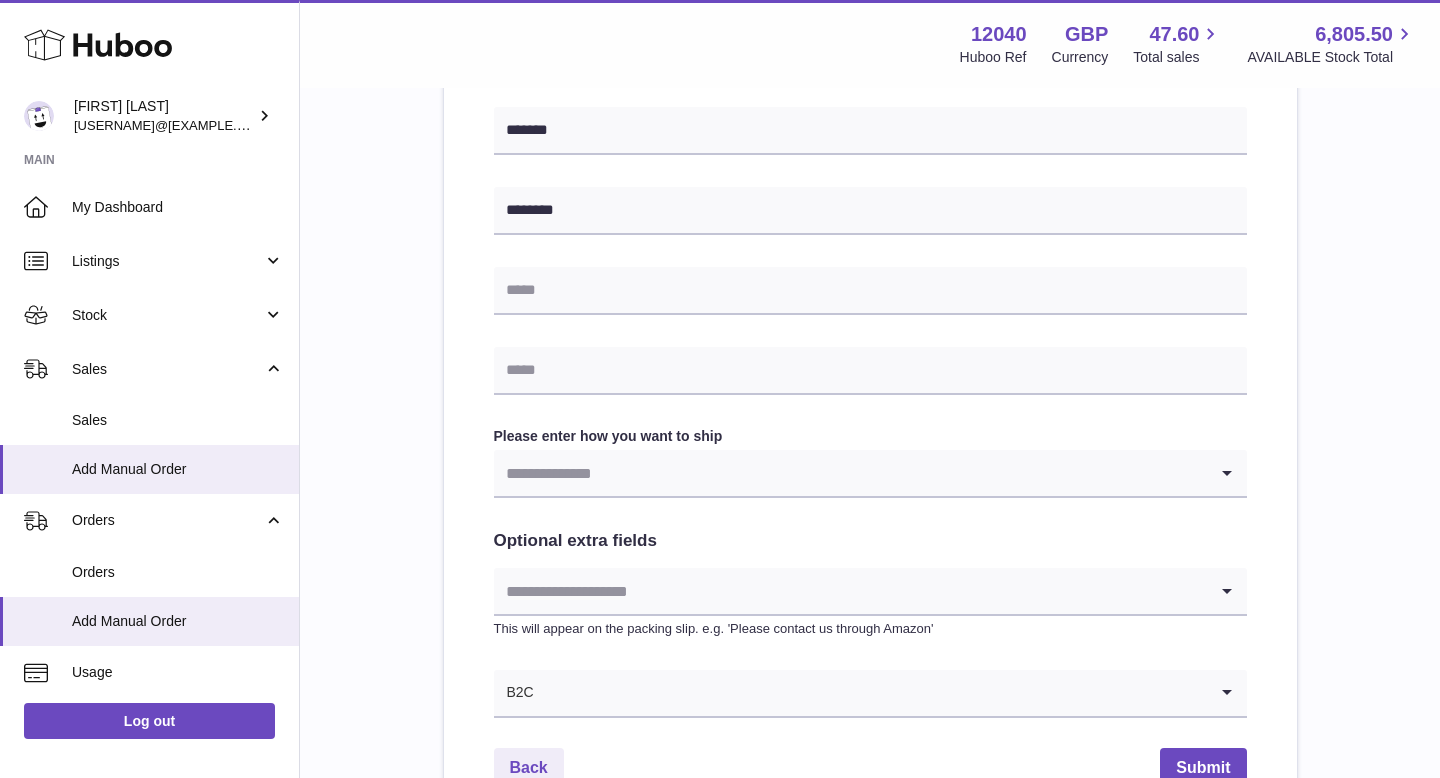 scroll, scrollTop: 769, scrollLeft: 0, axis: vertical 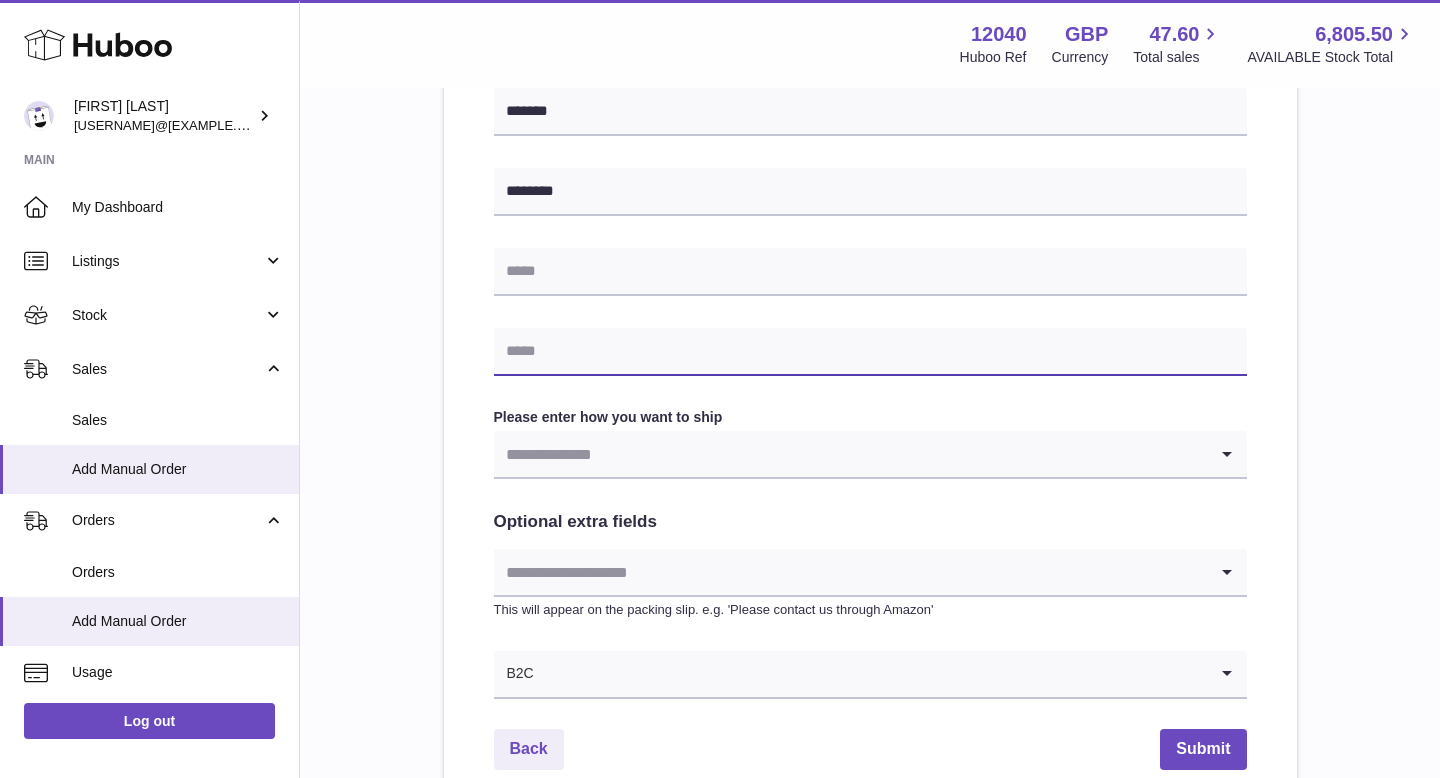 click at bounding box center [870, 352] 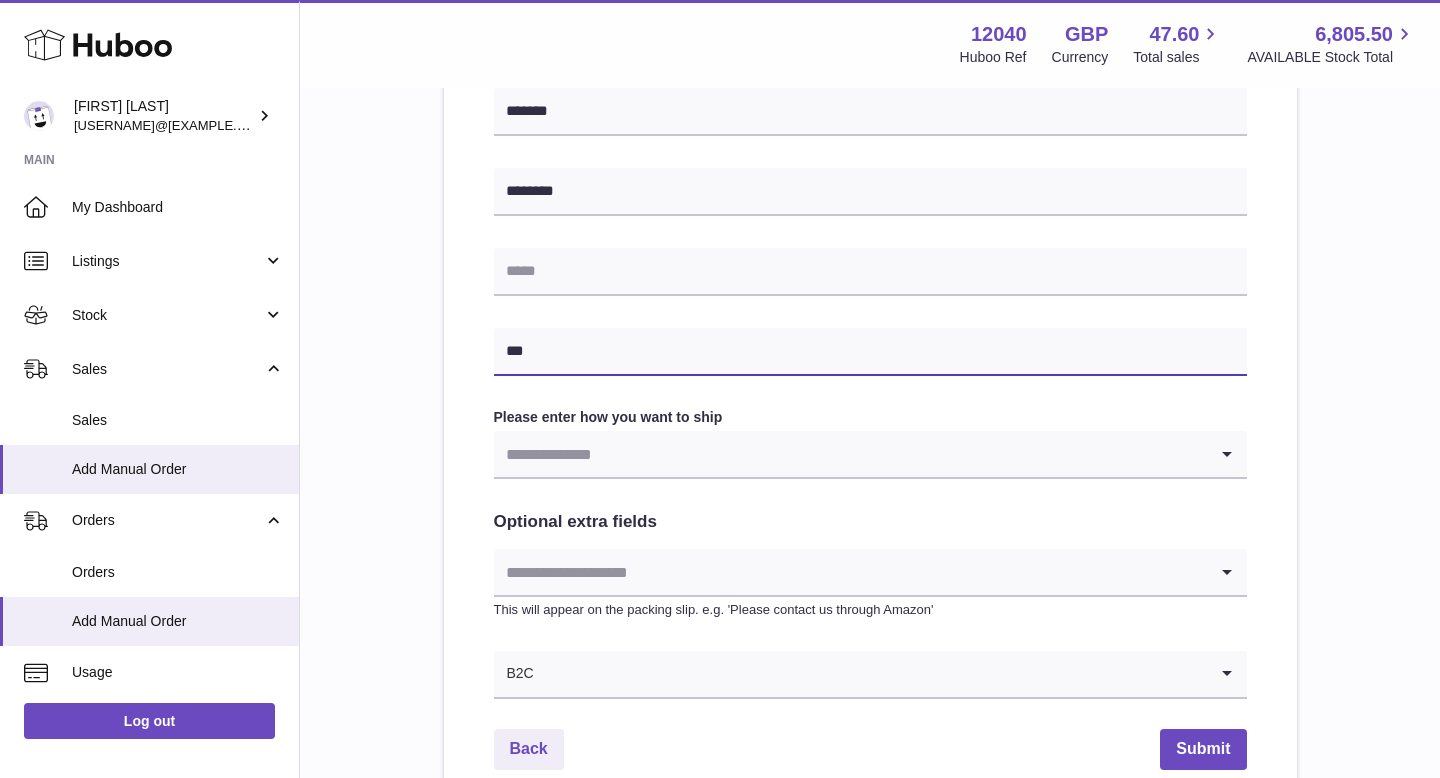 type on "**********" 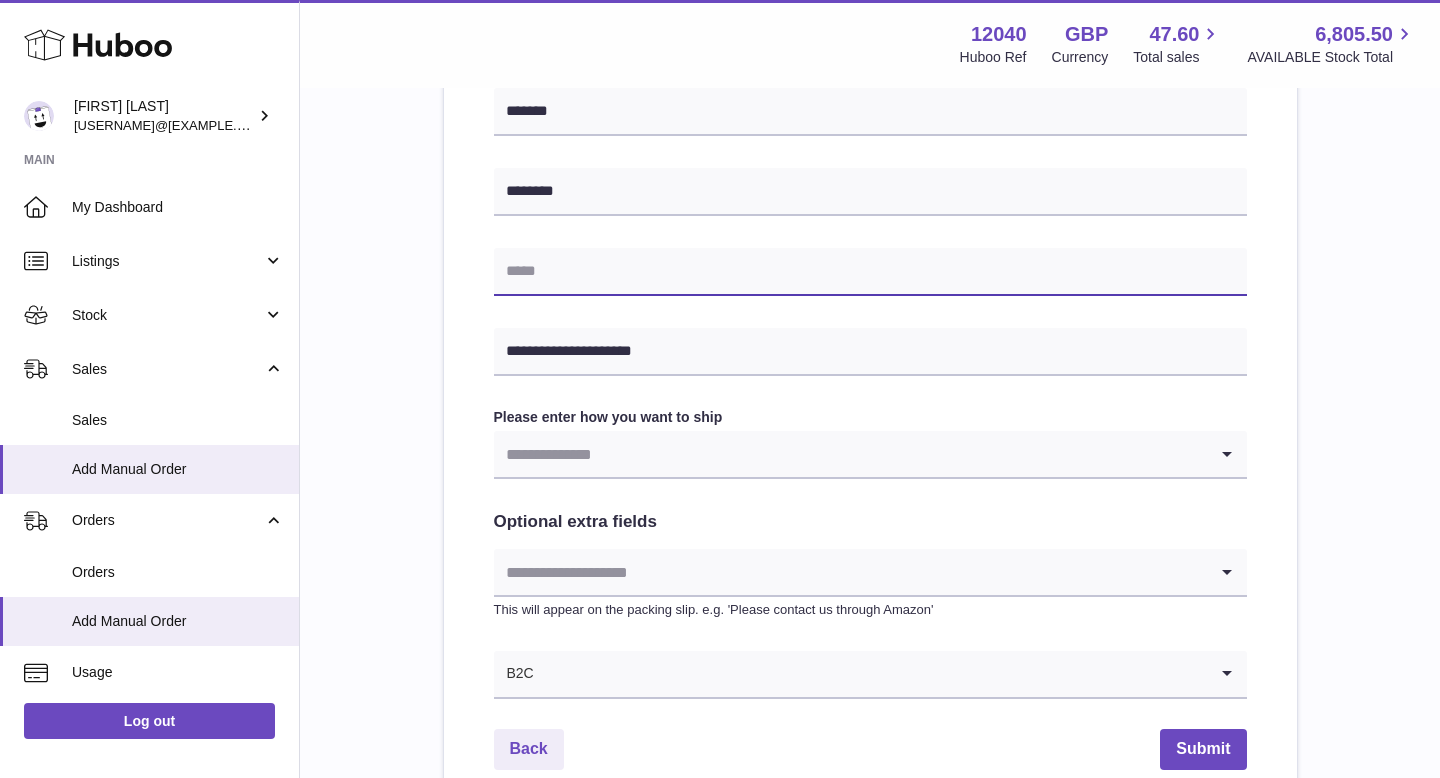 type on "**********" 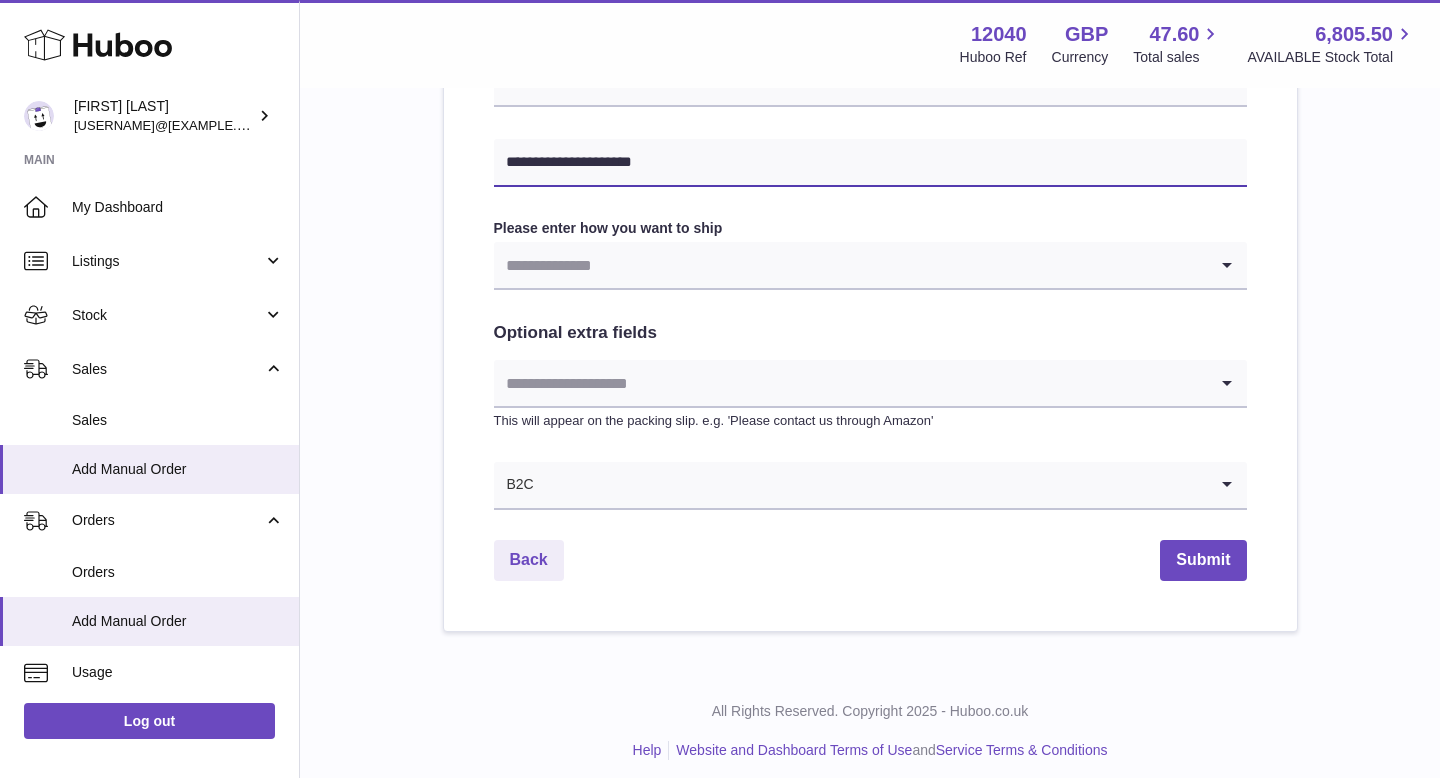 scroll, scrollTop: 969, scrollLeft: 0, axis: vertical 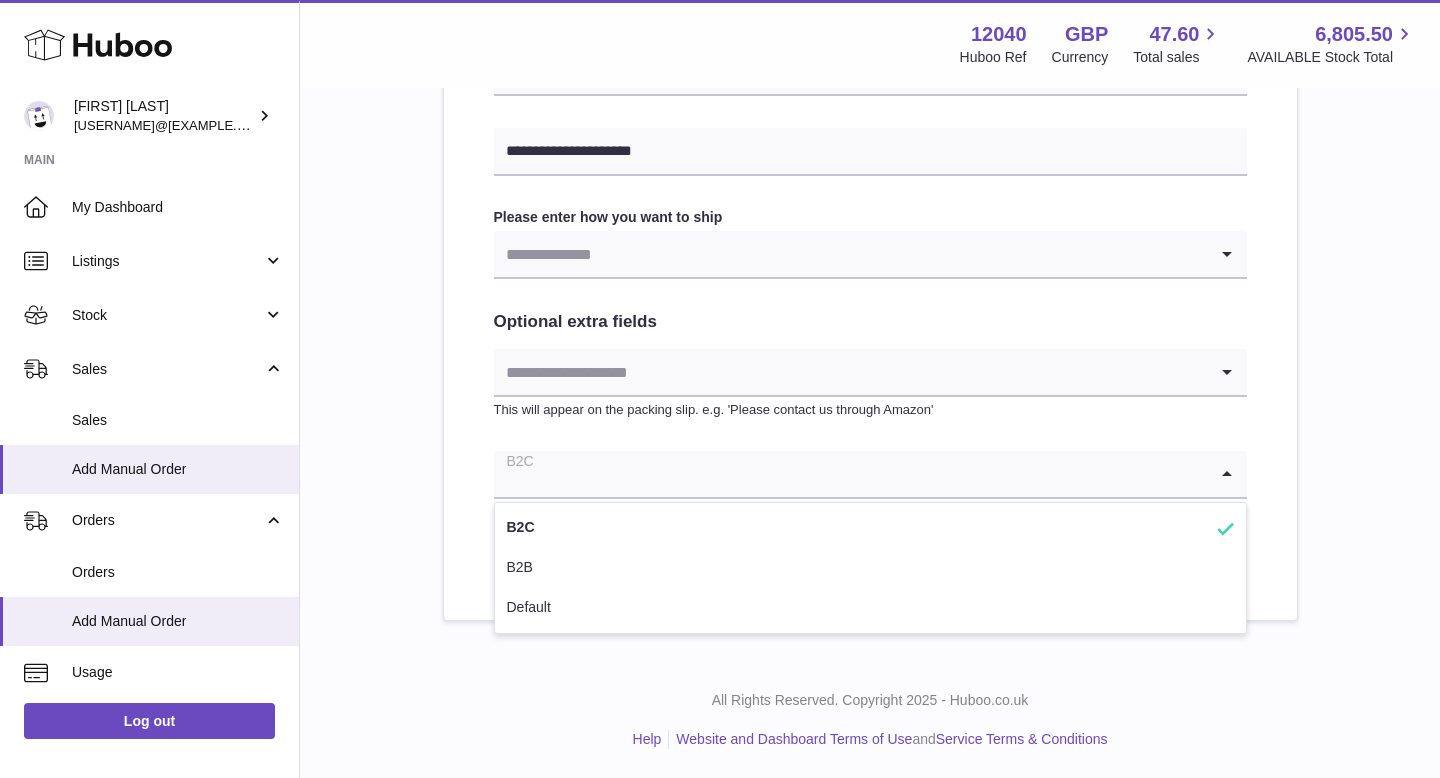 click 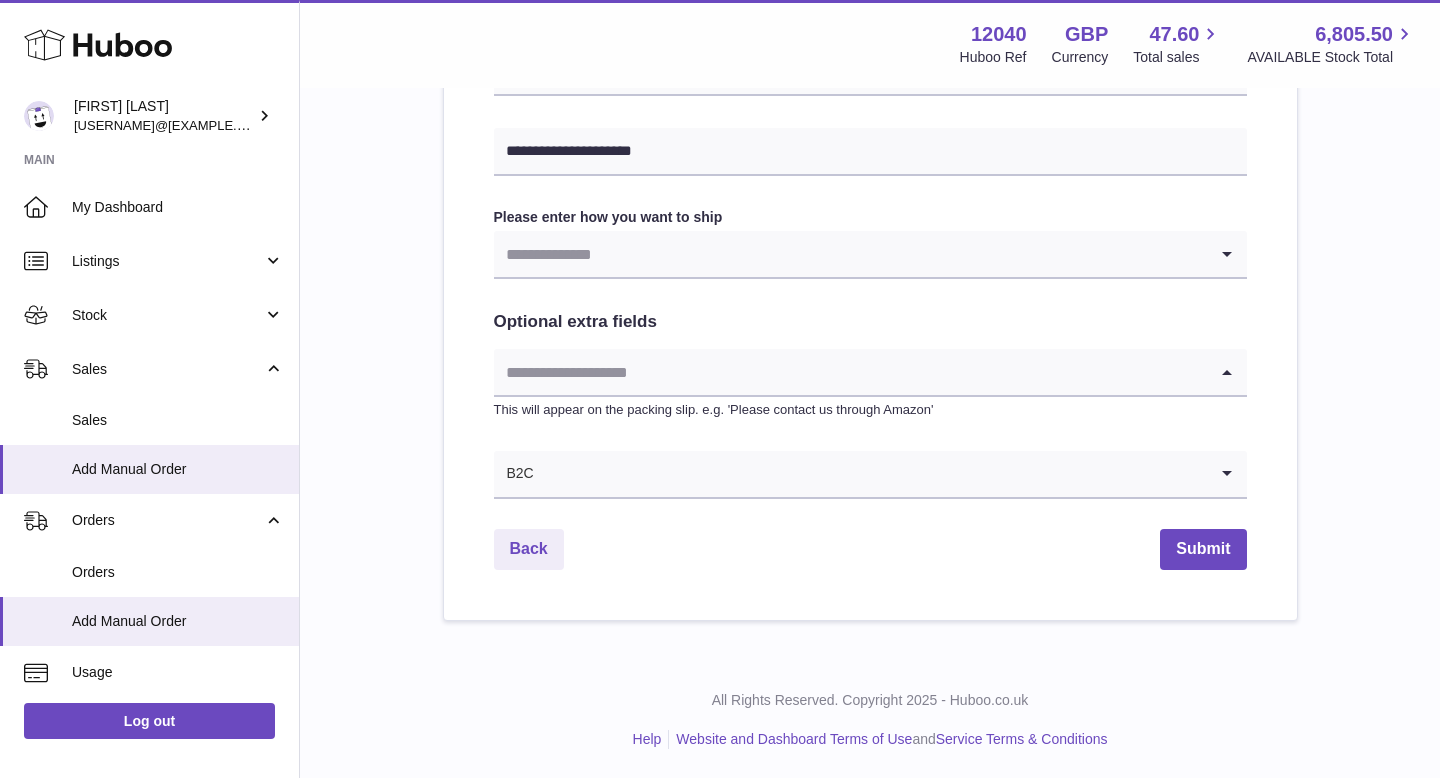 click 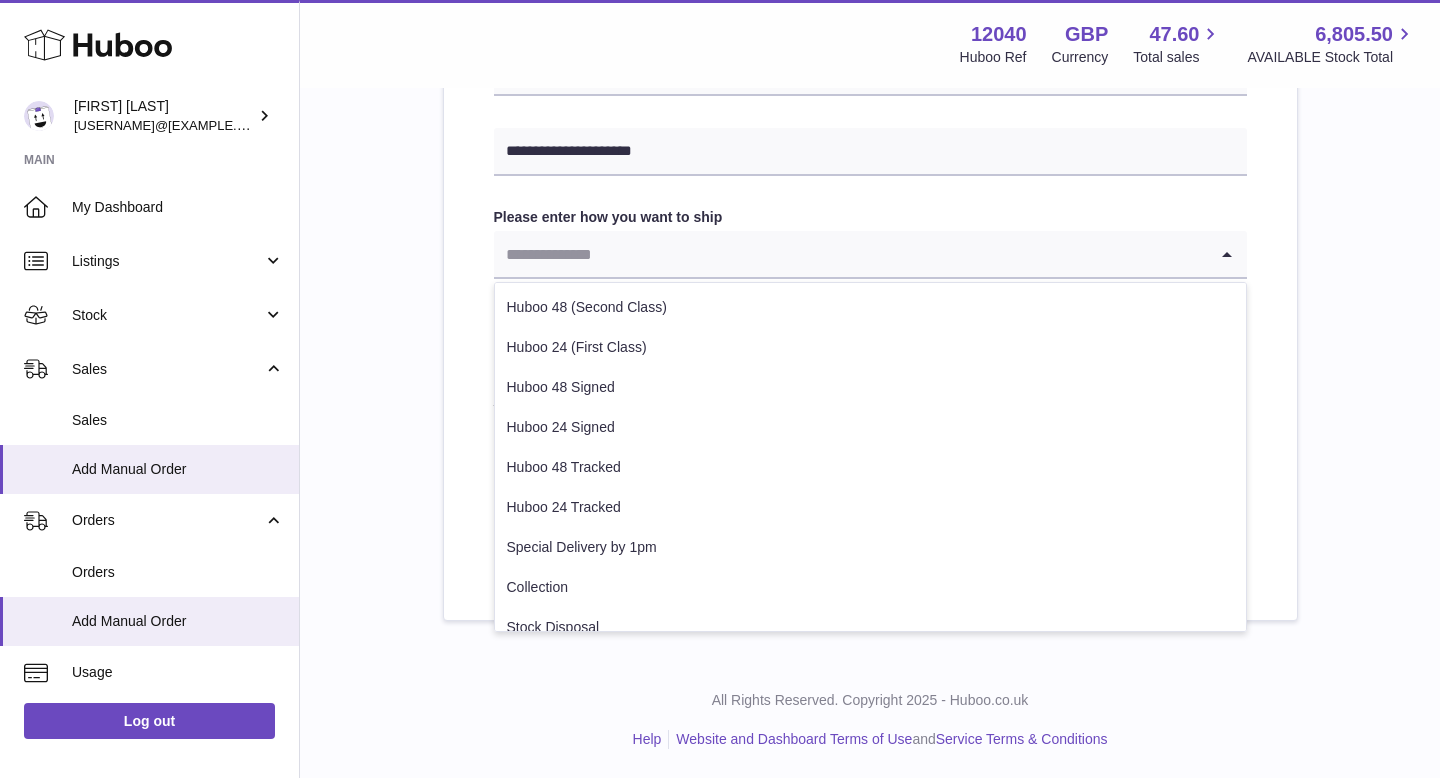 click 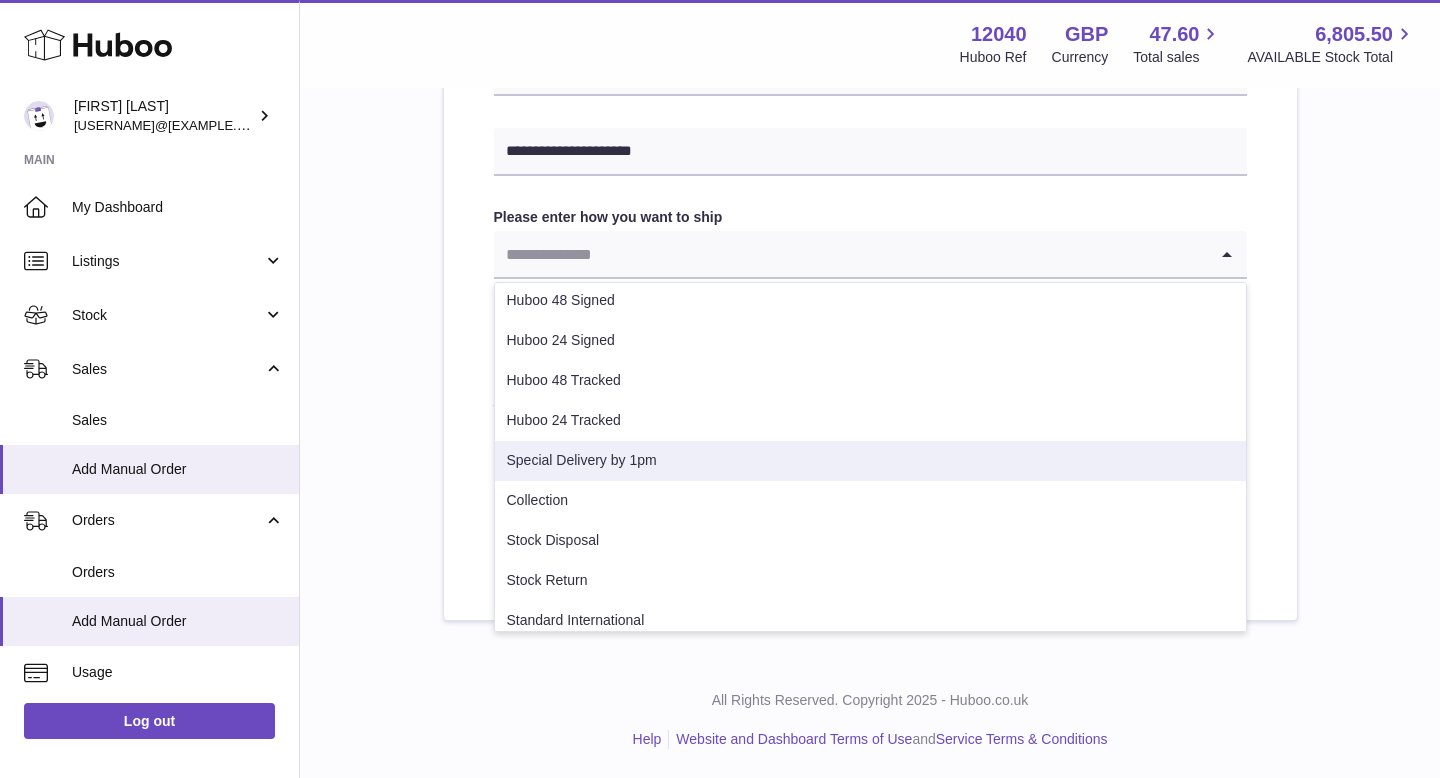 scroll, scrollTop: 102, scrollLeft: 0, axis: vertical 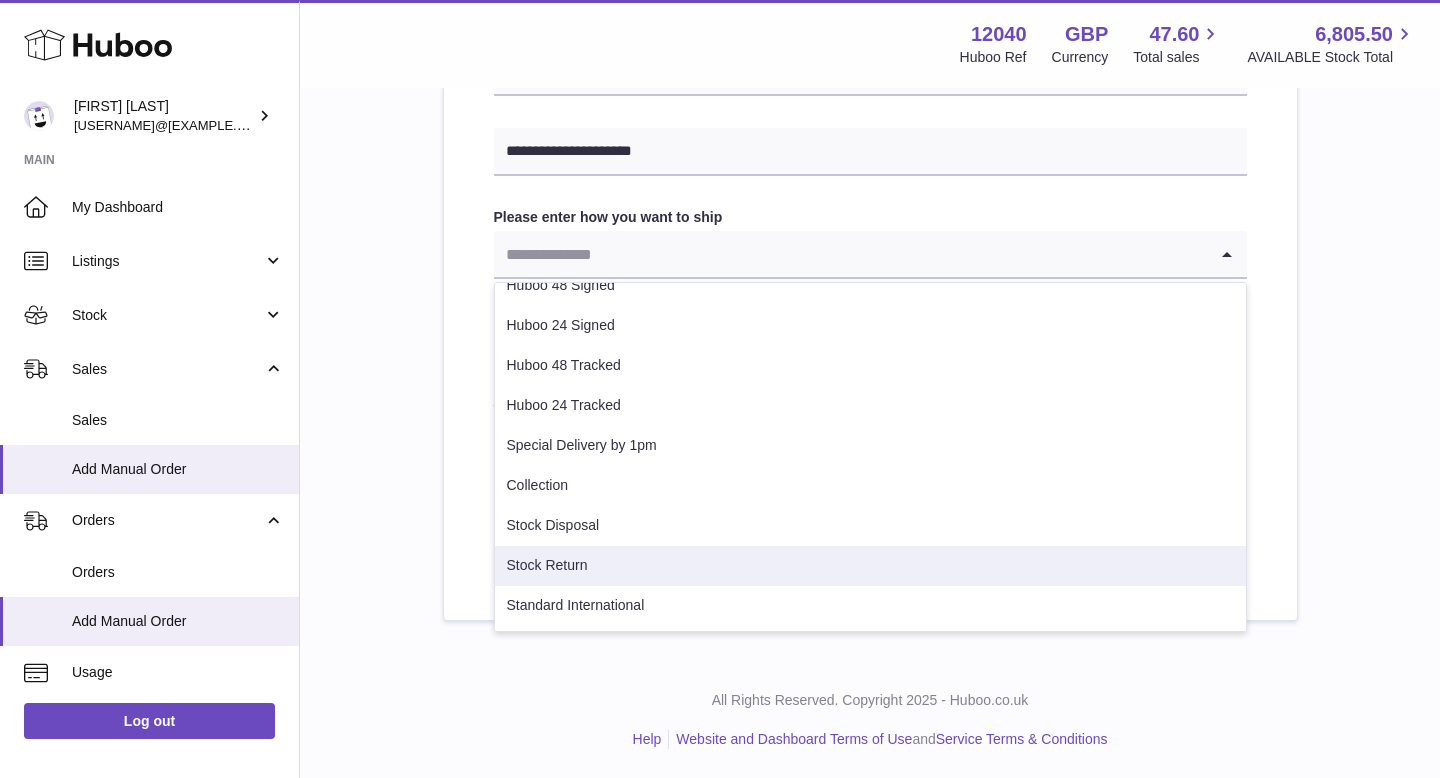 click on "Stock Return" at bounding box center (870, 566) 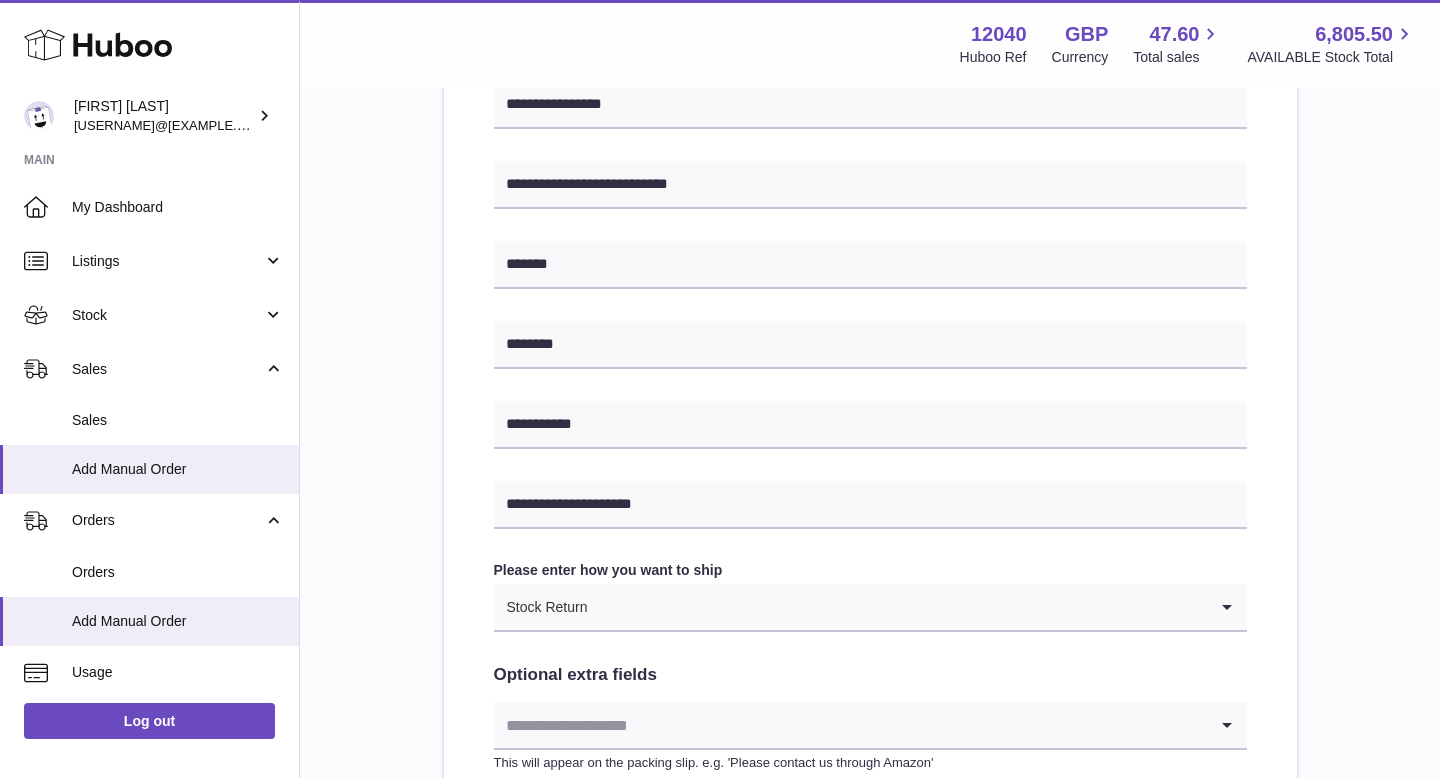 scroll, scrollTop: 0, scrollLeft: 0, axis: both 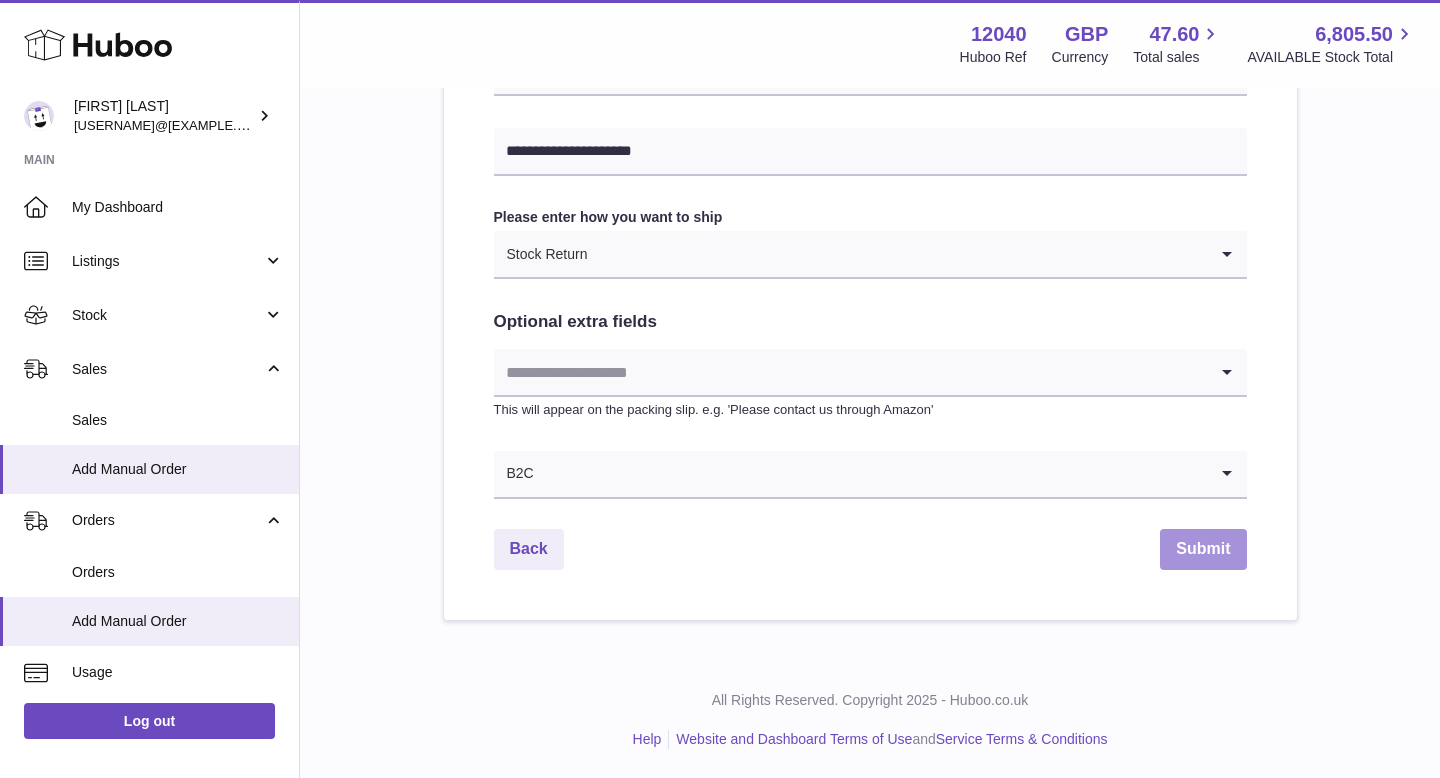 click on "Submit" at bounding box center (1203, 549) 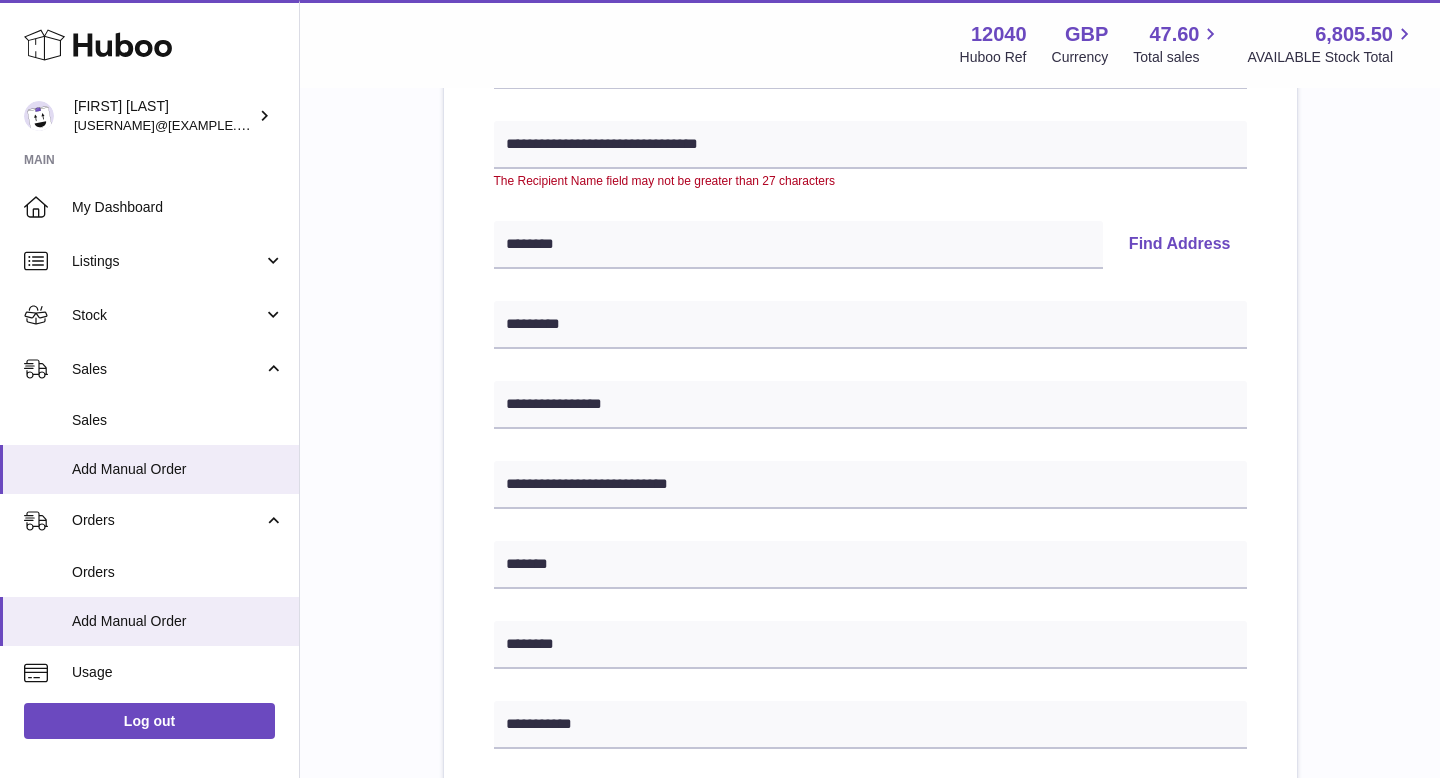 scroll, scrollTop: 0, scrollLeft: 0, axis: both 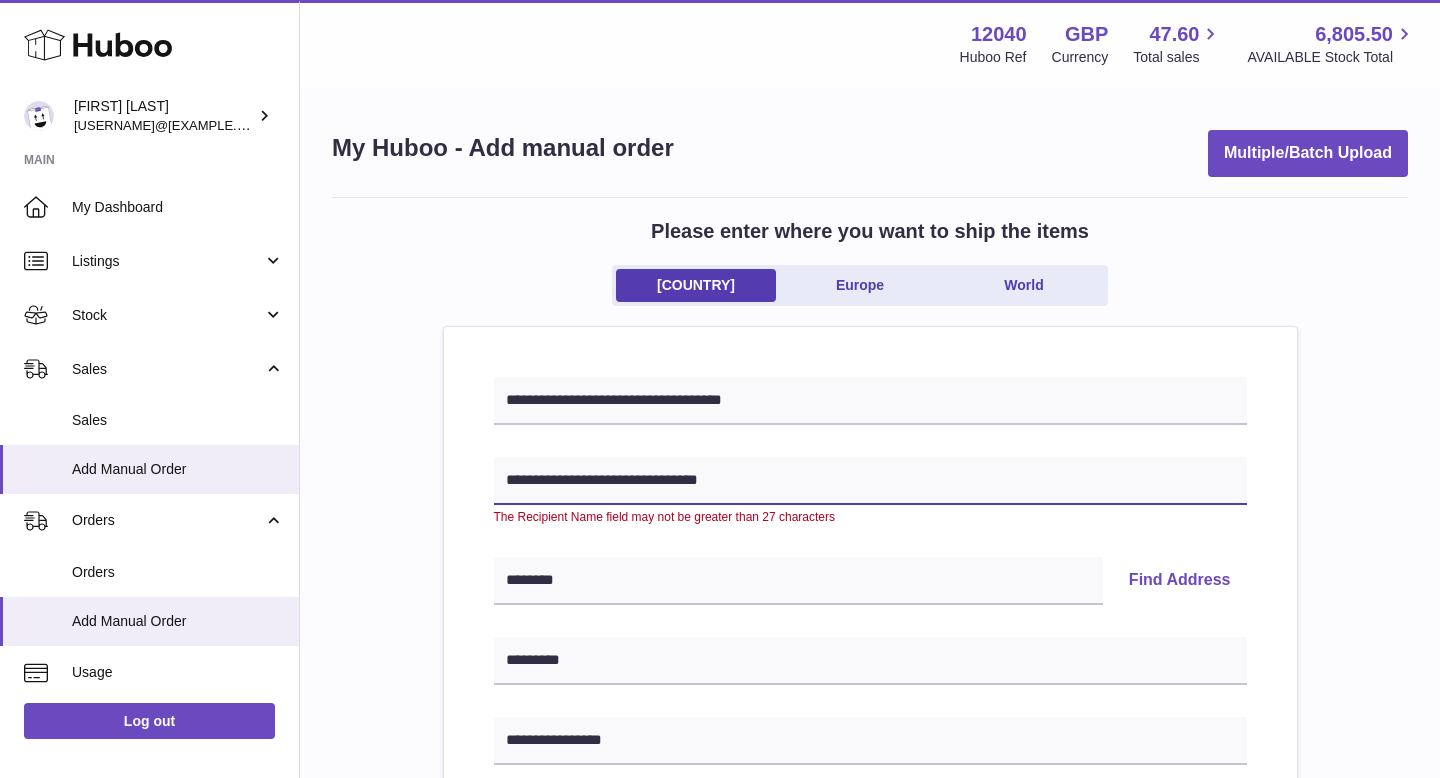 click on "**********" at bounding box center (870, 481) 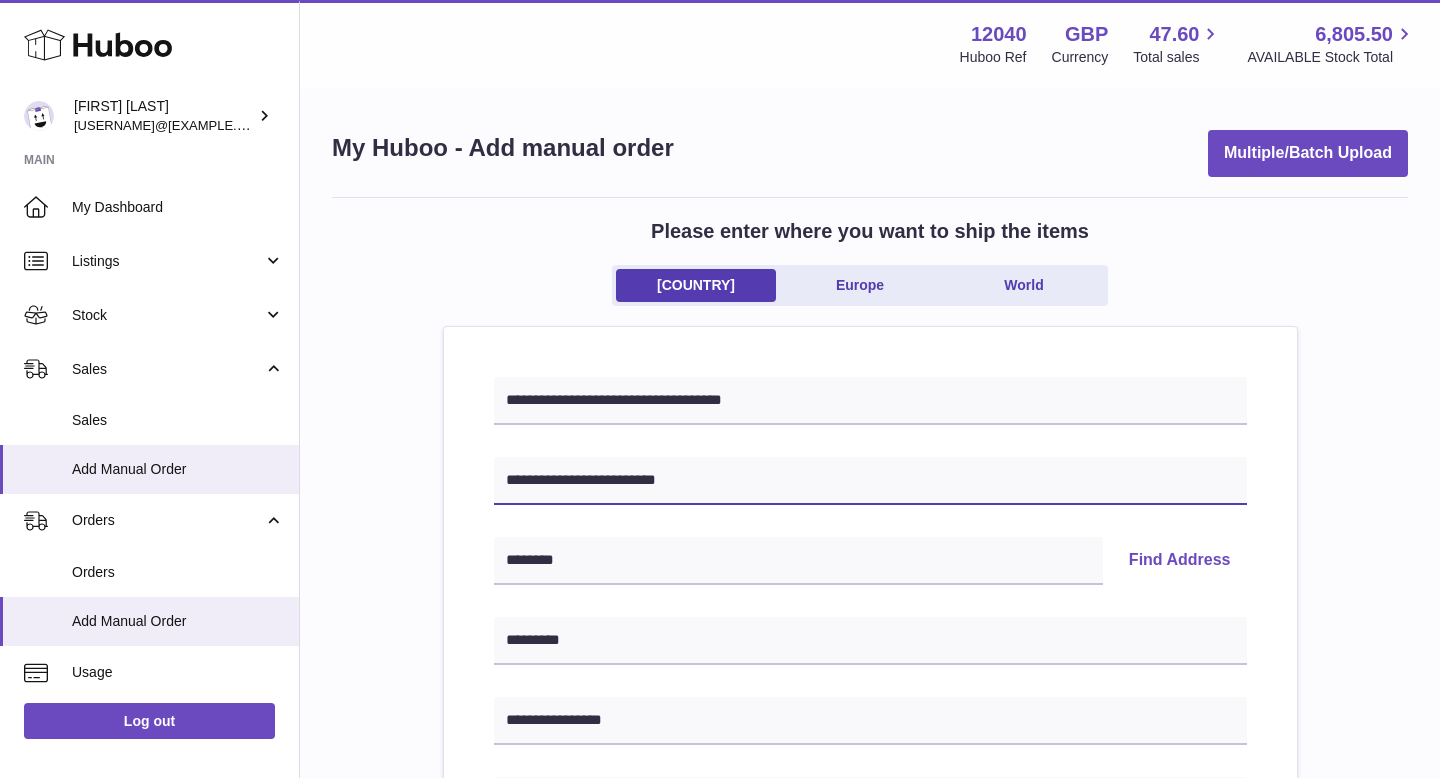click on "**********" at bounding box center [870, 481] 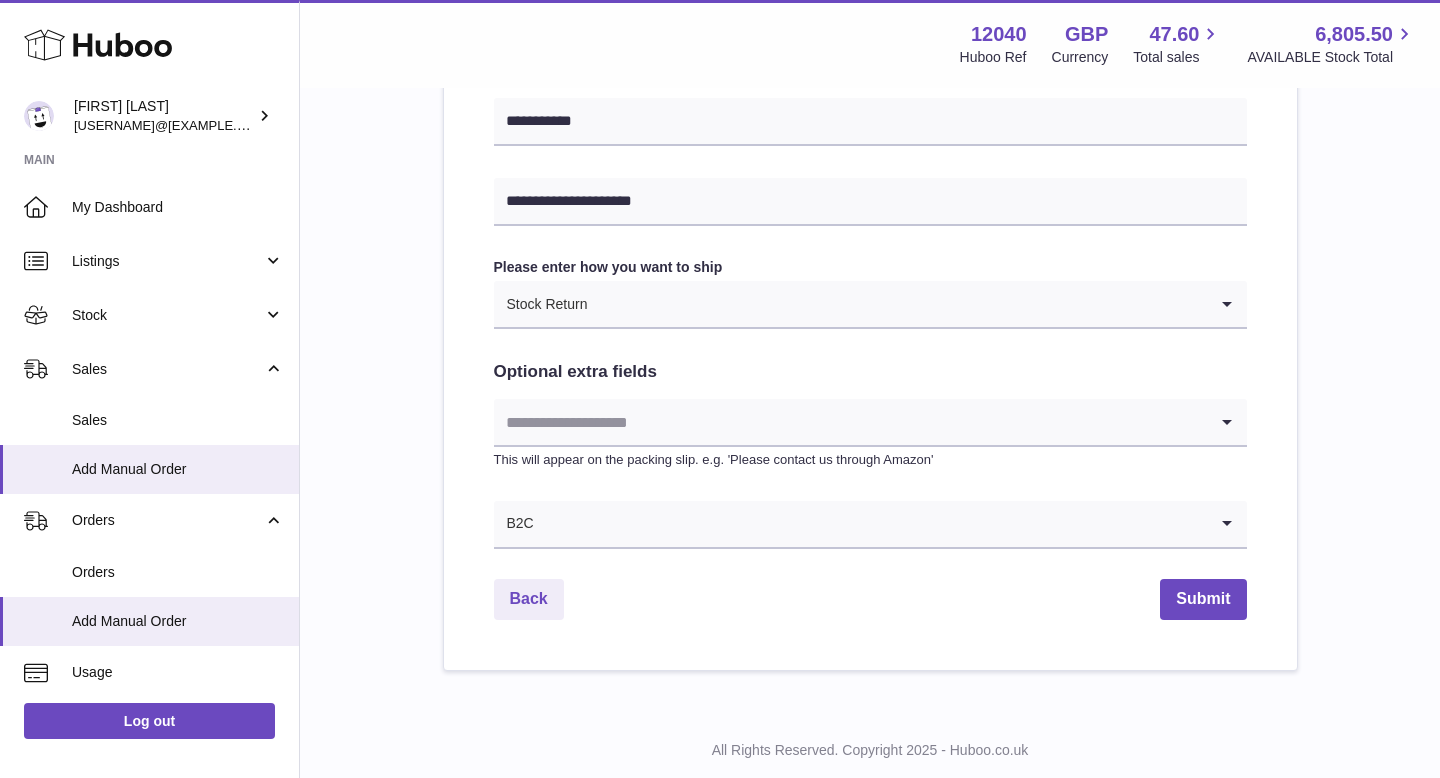 scroll, scrollTop: 969, scrollLeft: 0, axis: vertical 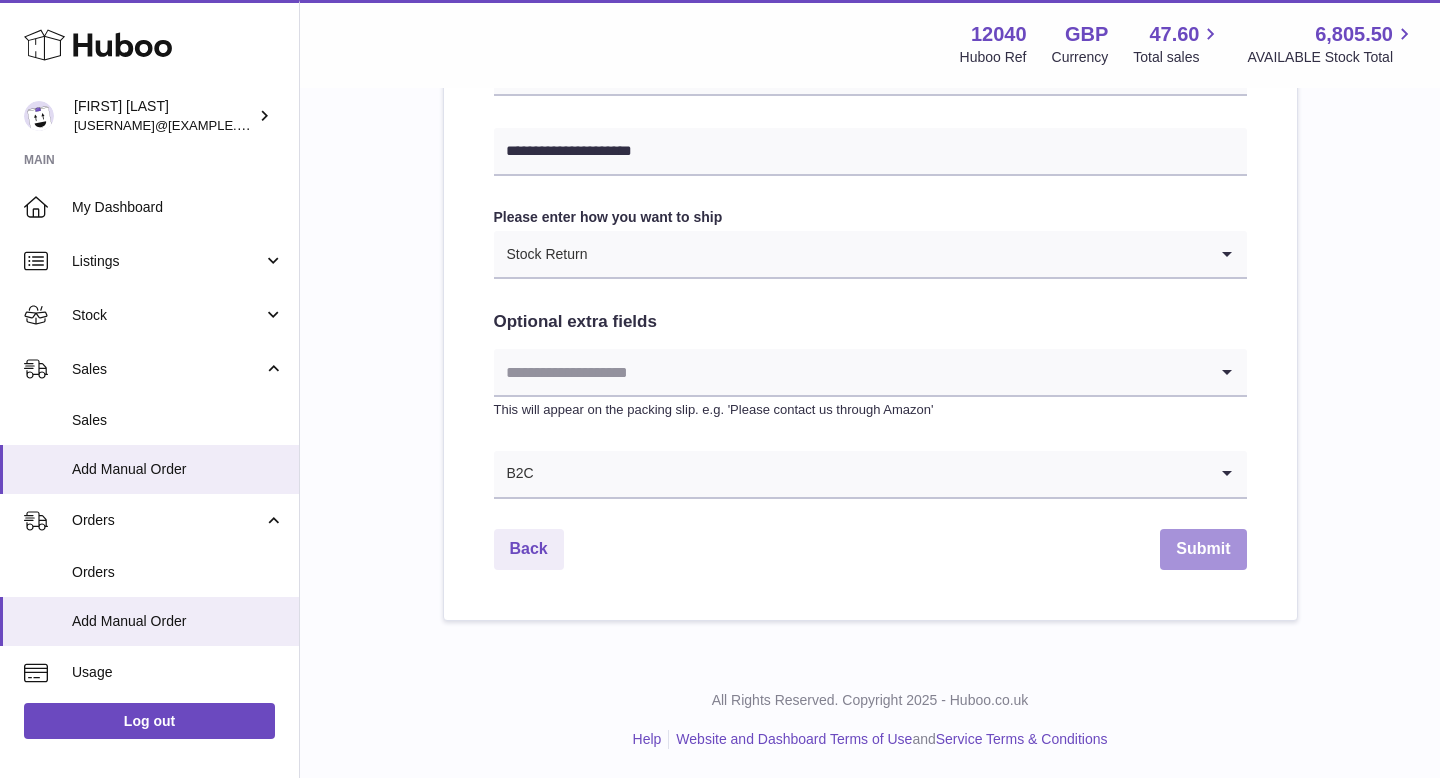 click on "Submit" at bounding box center [1203, 549] 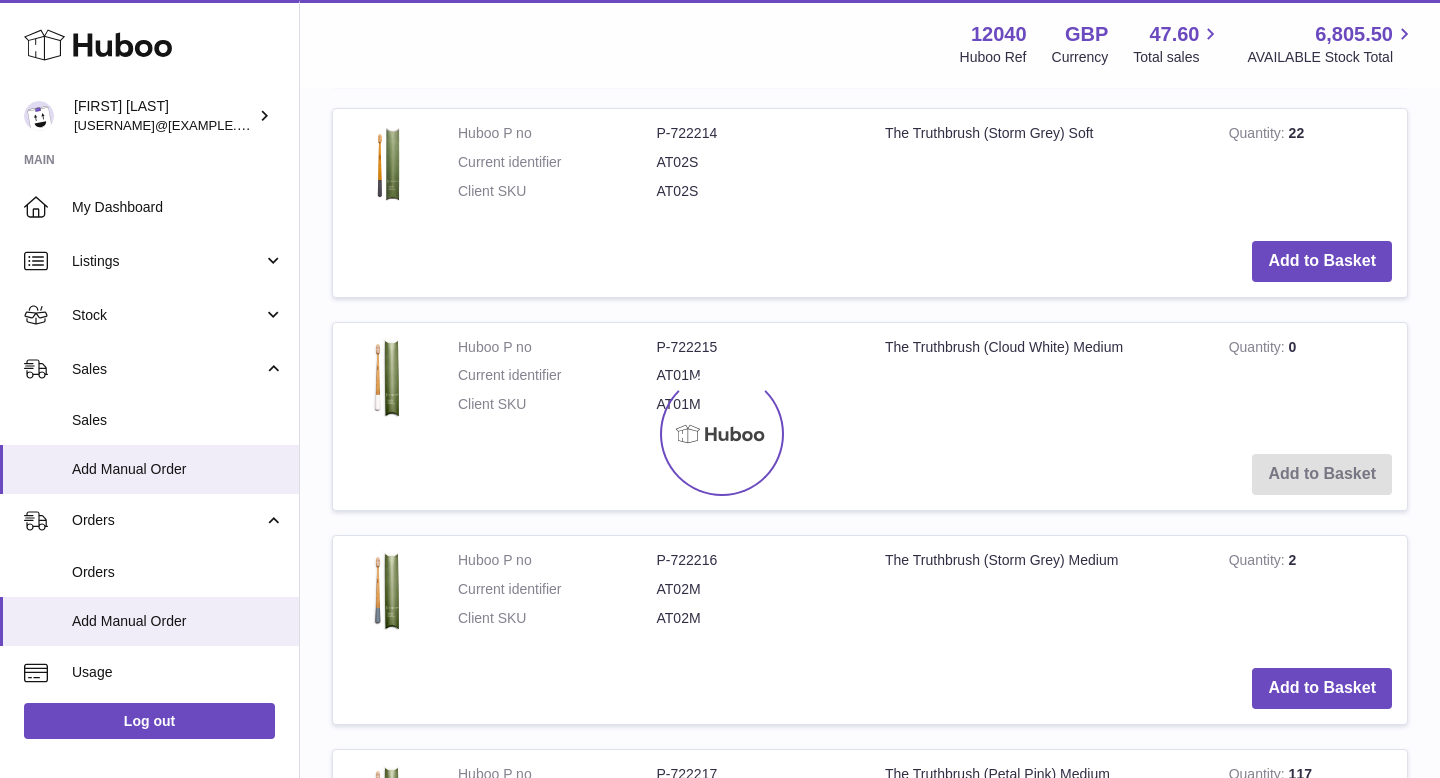 scroll, scrollTop: 0, scrollLeft: 0, axis: both 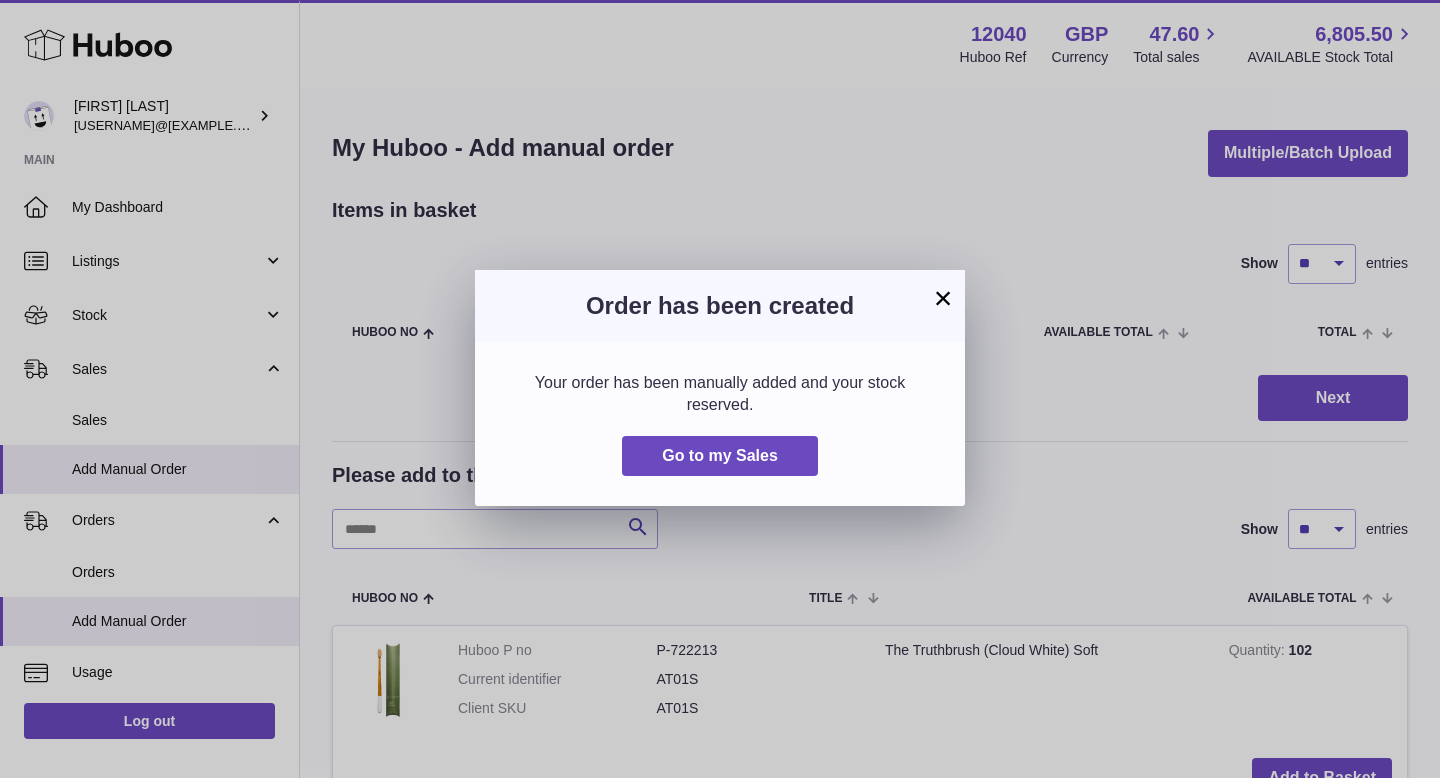 click on "×" at bounding box center (943, 298) 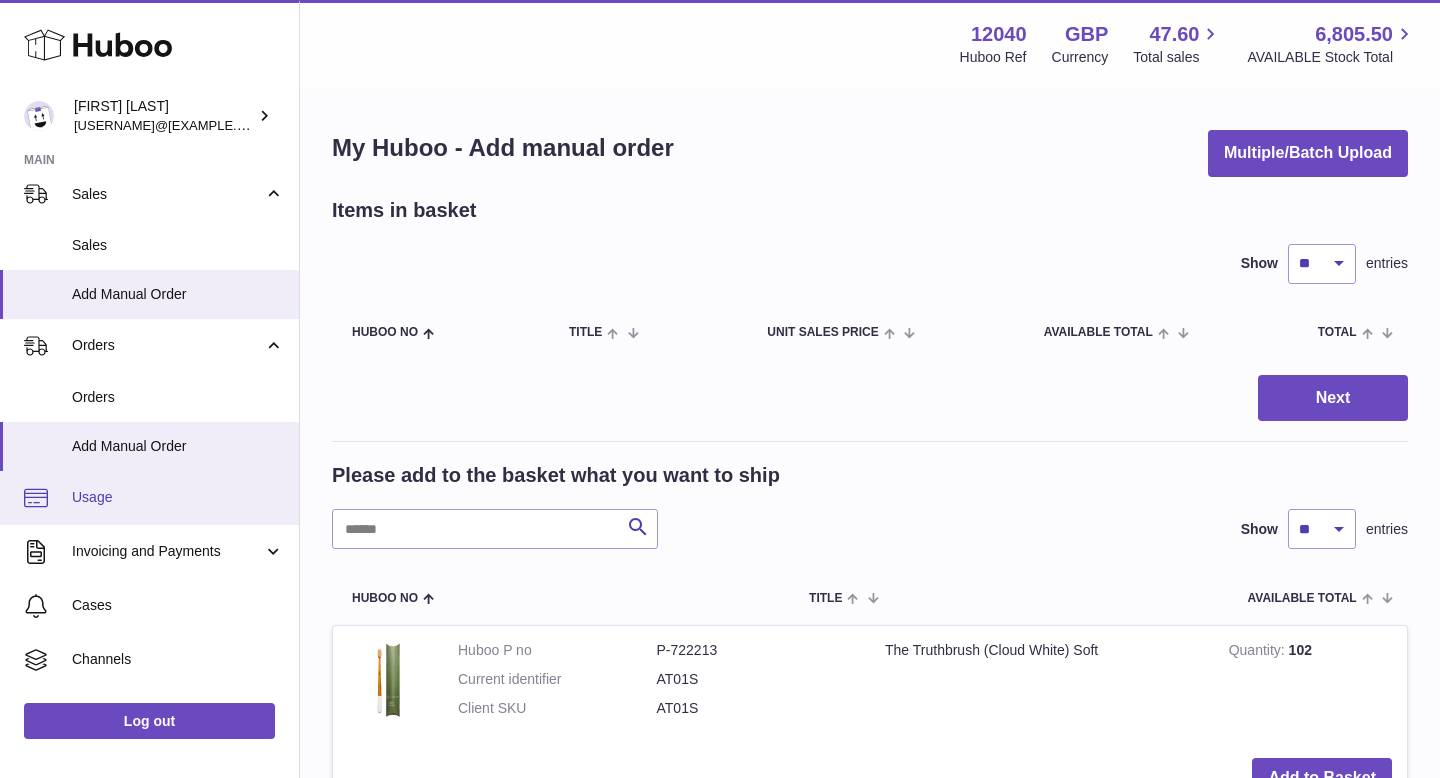 scroll, scrollTop: 190, scrollLeft: 0, axis: vertical 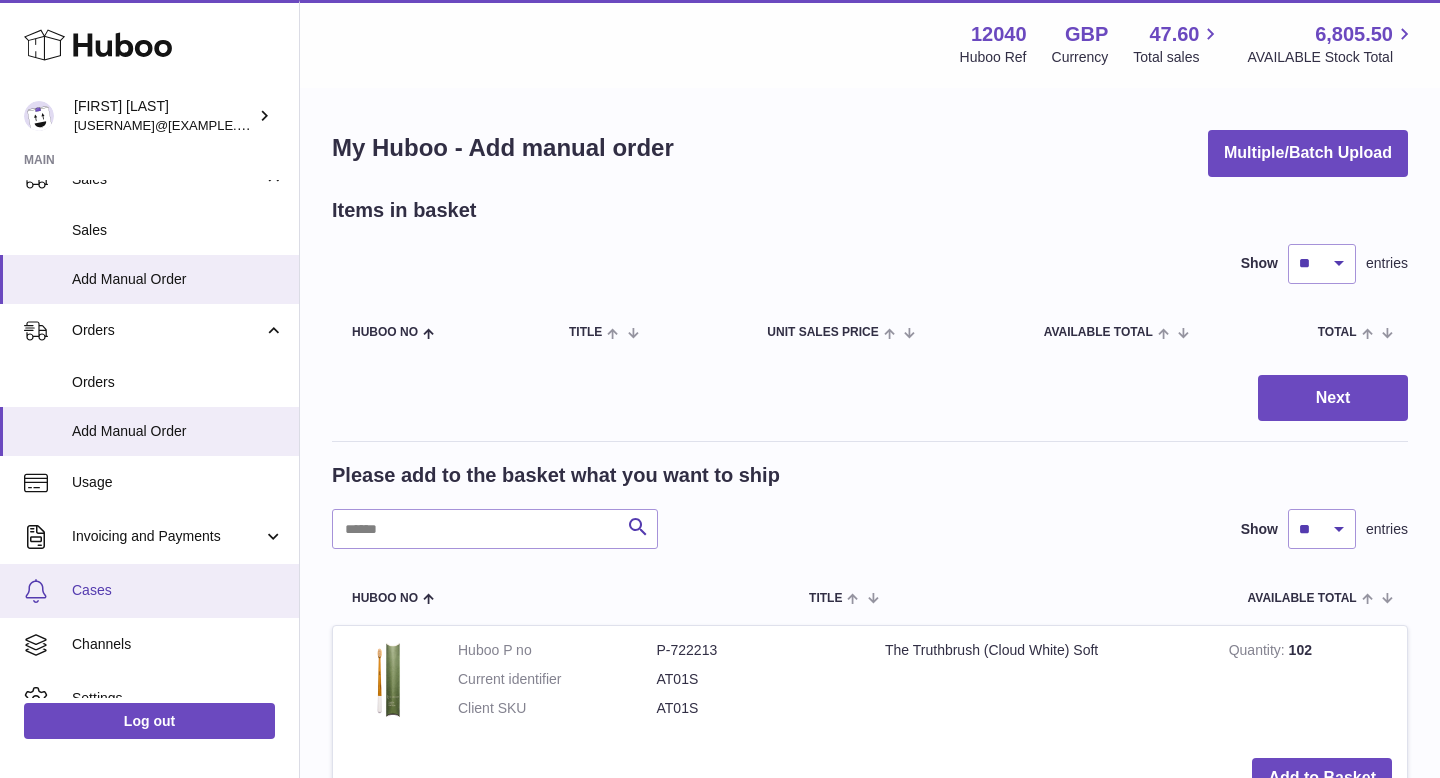 click on "Cases" at bounding box center (178, 590) 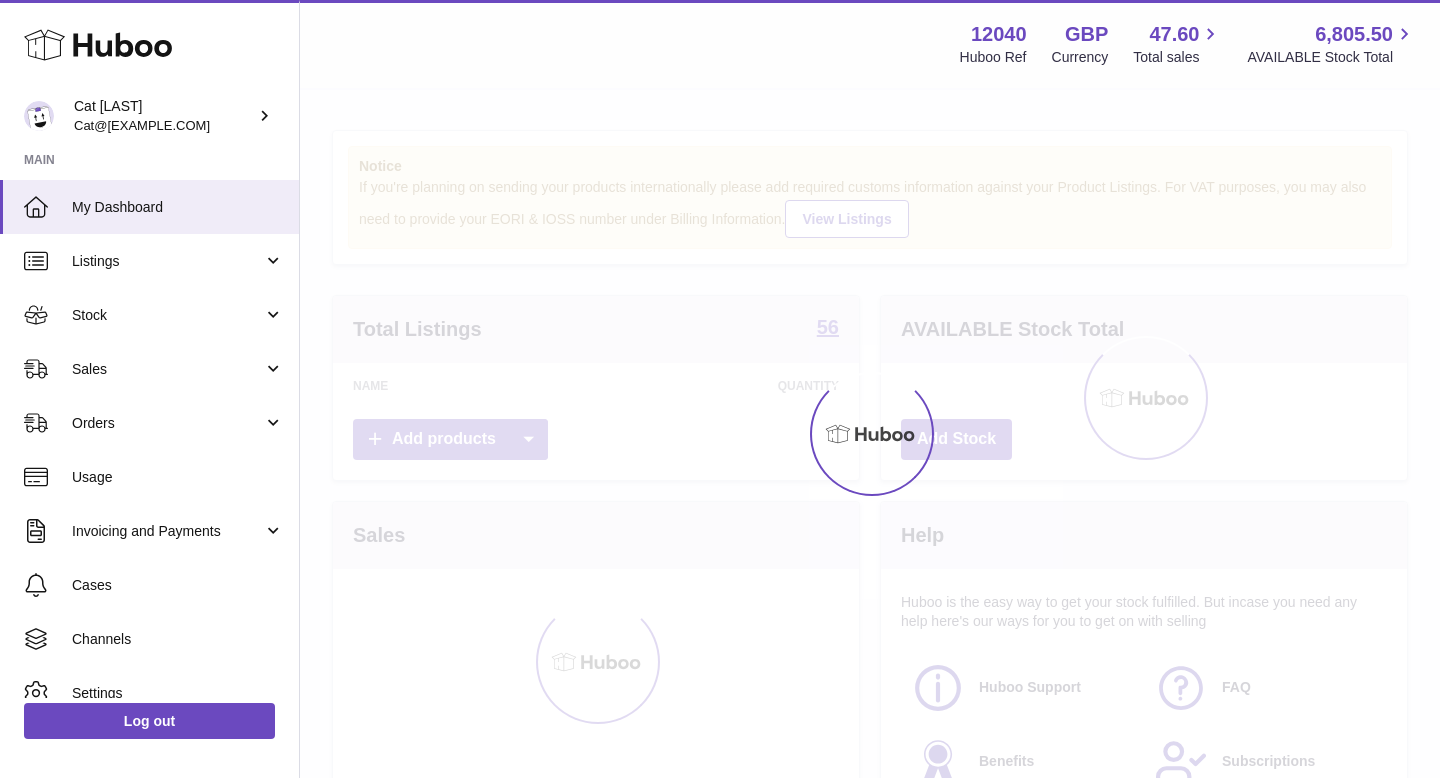 scroll, scrollTop: 0, scrollLeft: 0, axis: both 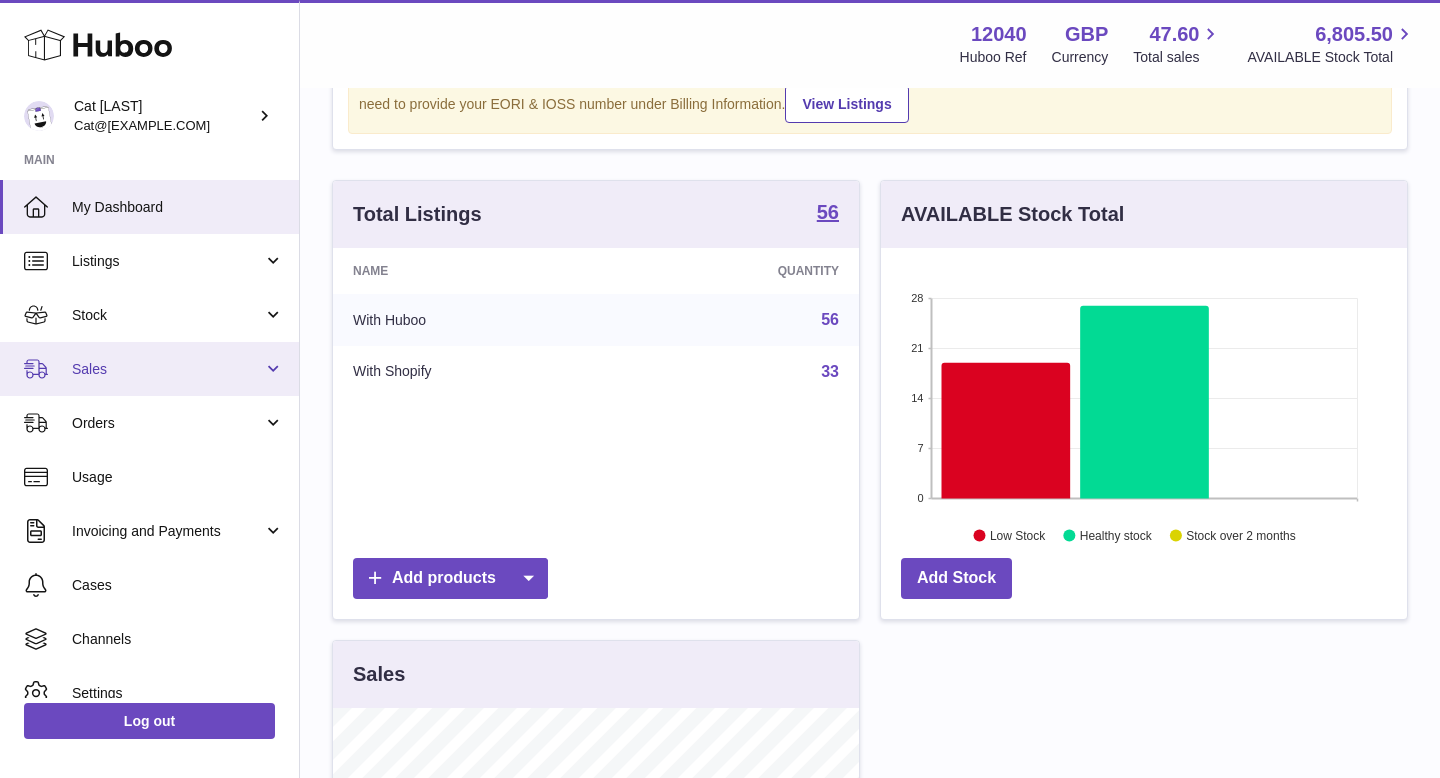 click on "Sales" at bounding box center (167, 369) 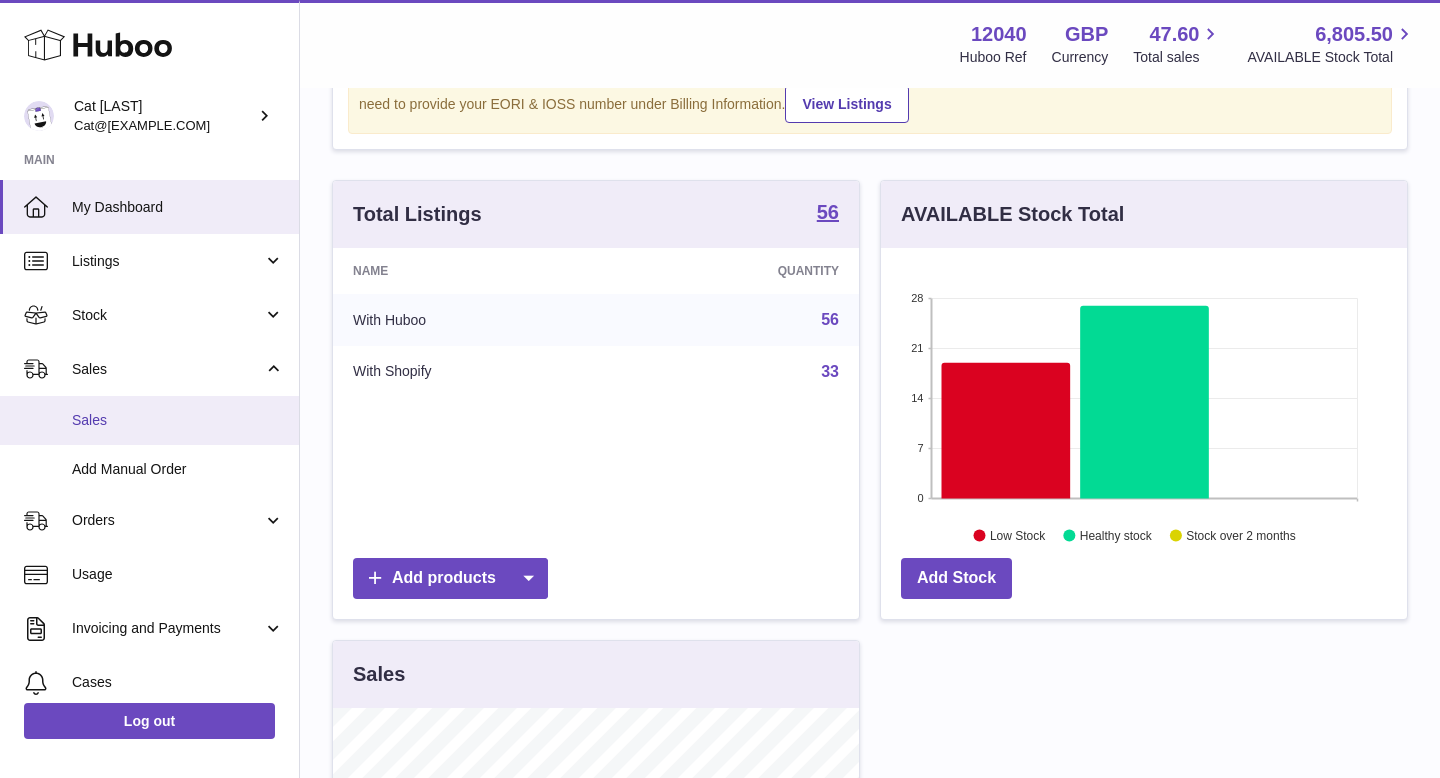 click on "Sales" at bounding box center (178, 420) 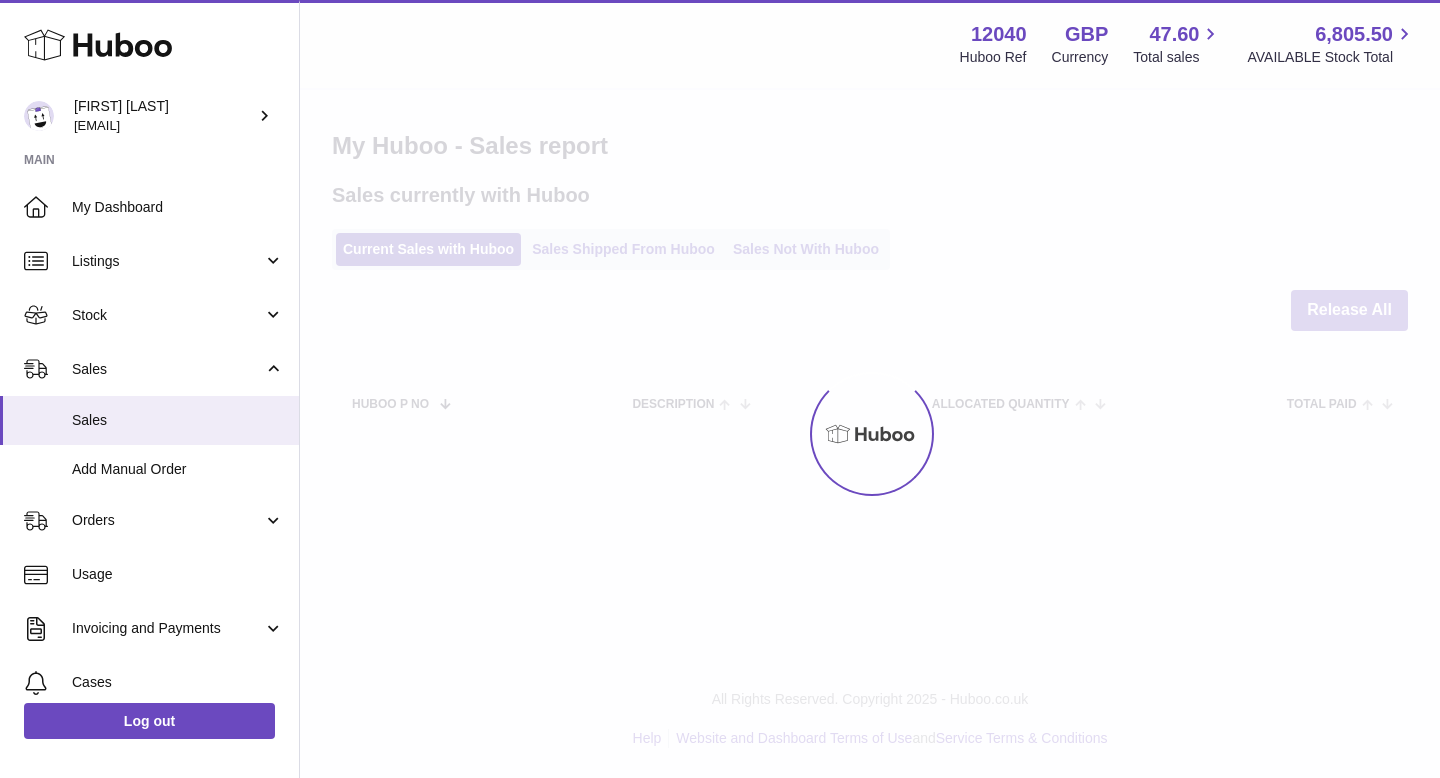 scroll, scrollTop: 0, scrollLeft: 0, axis: both 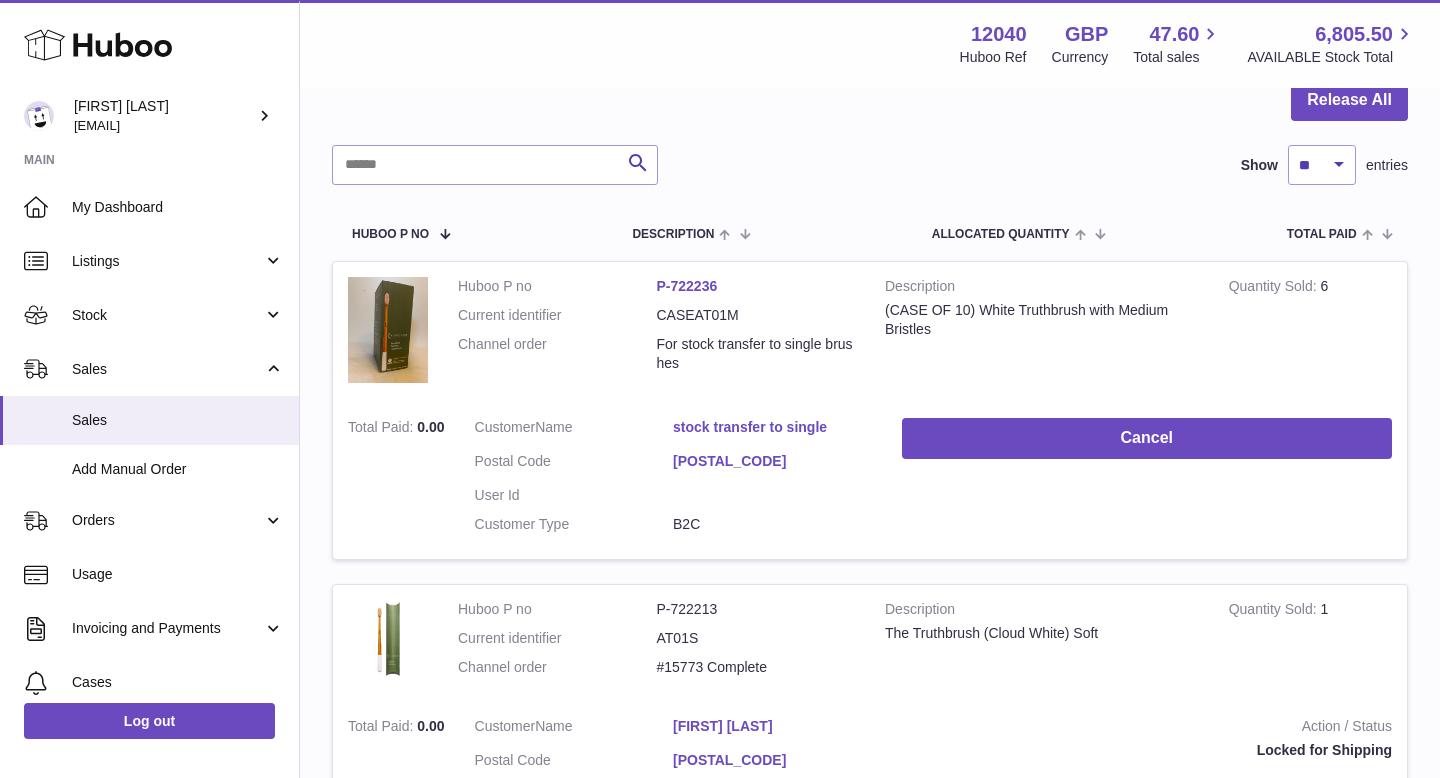 drag, startPoint x: 725, startPoint y: 287, endPoint x: 642, endPoint y: 283, distance: 83.09633 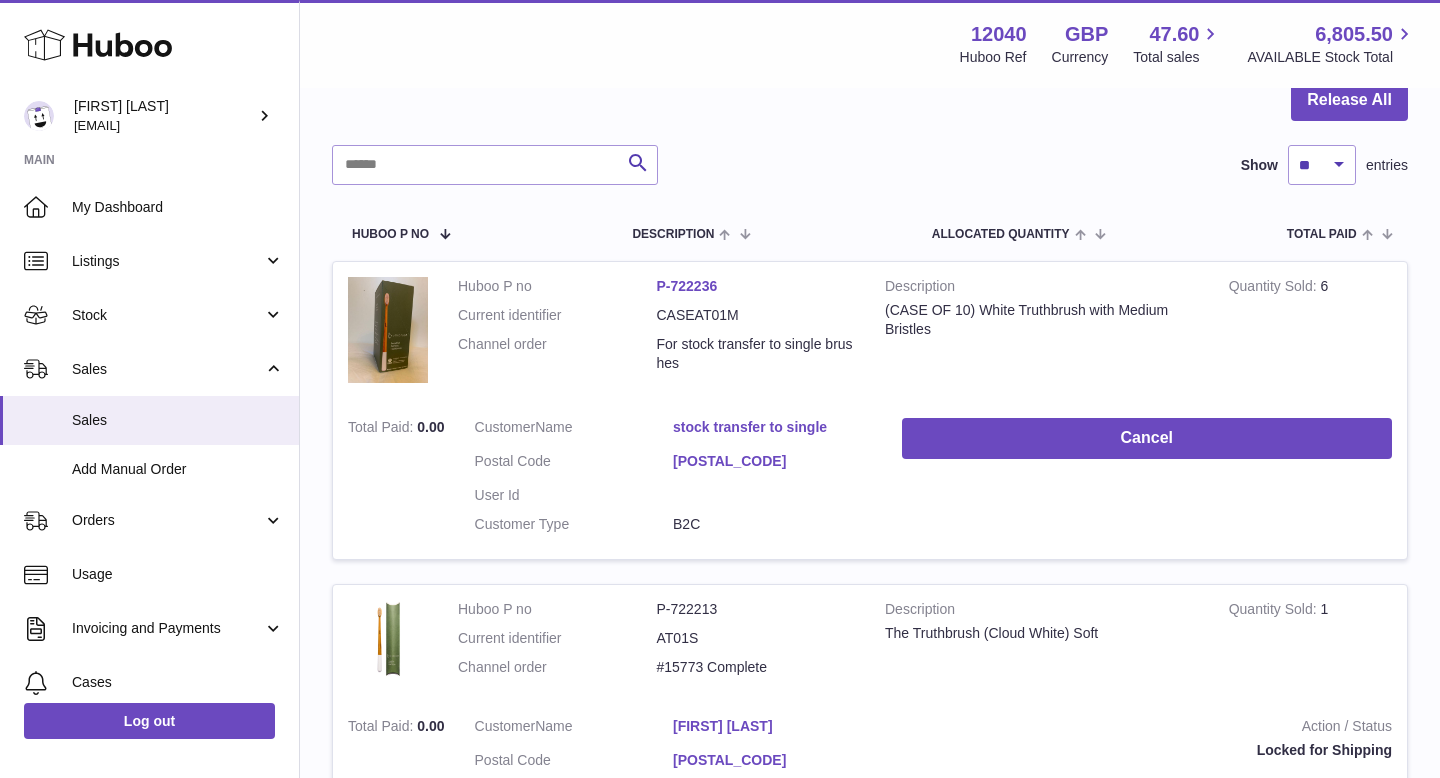 copy on "P-722236" 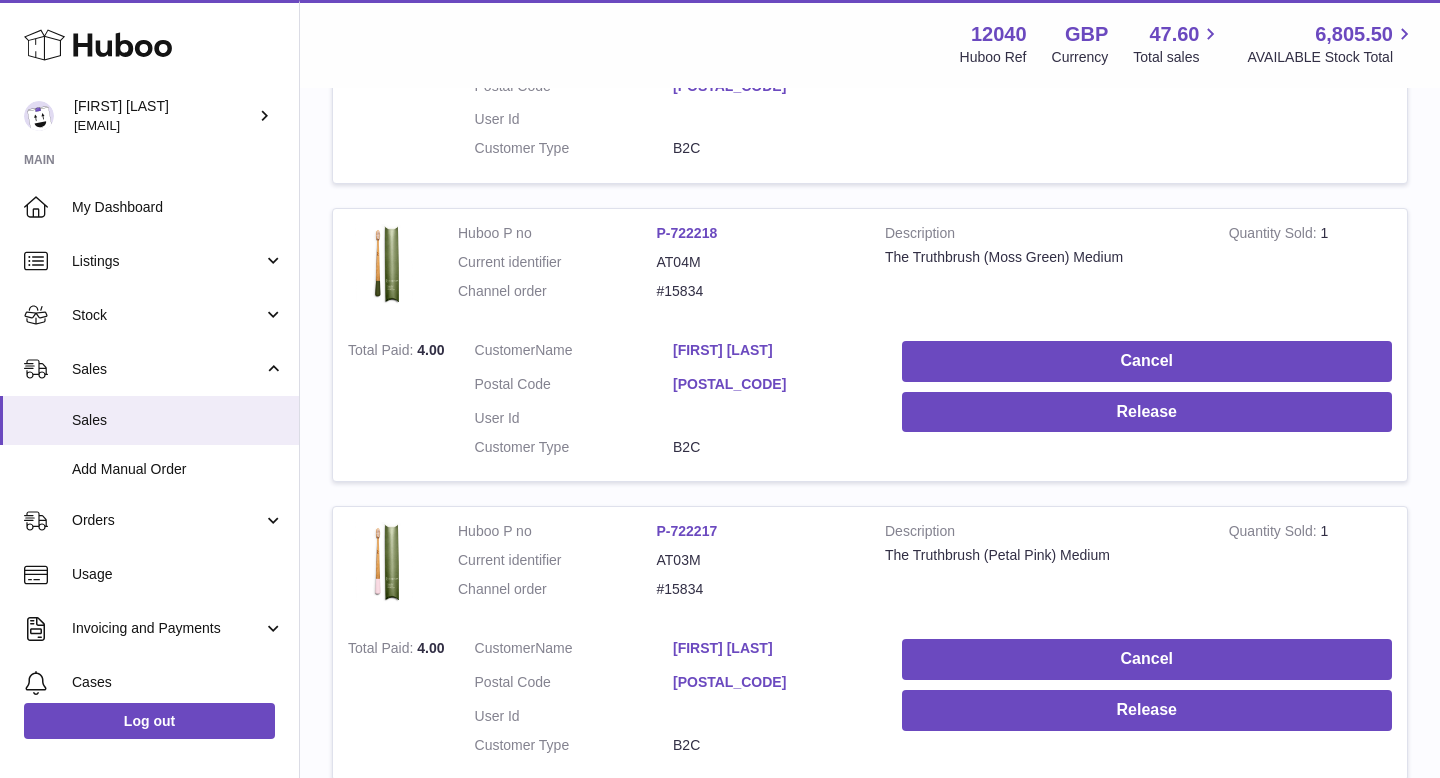 scroll, scrollTop: 991, scrollLeft: 0, axis: vertical 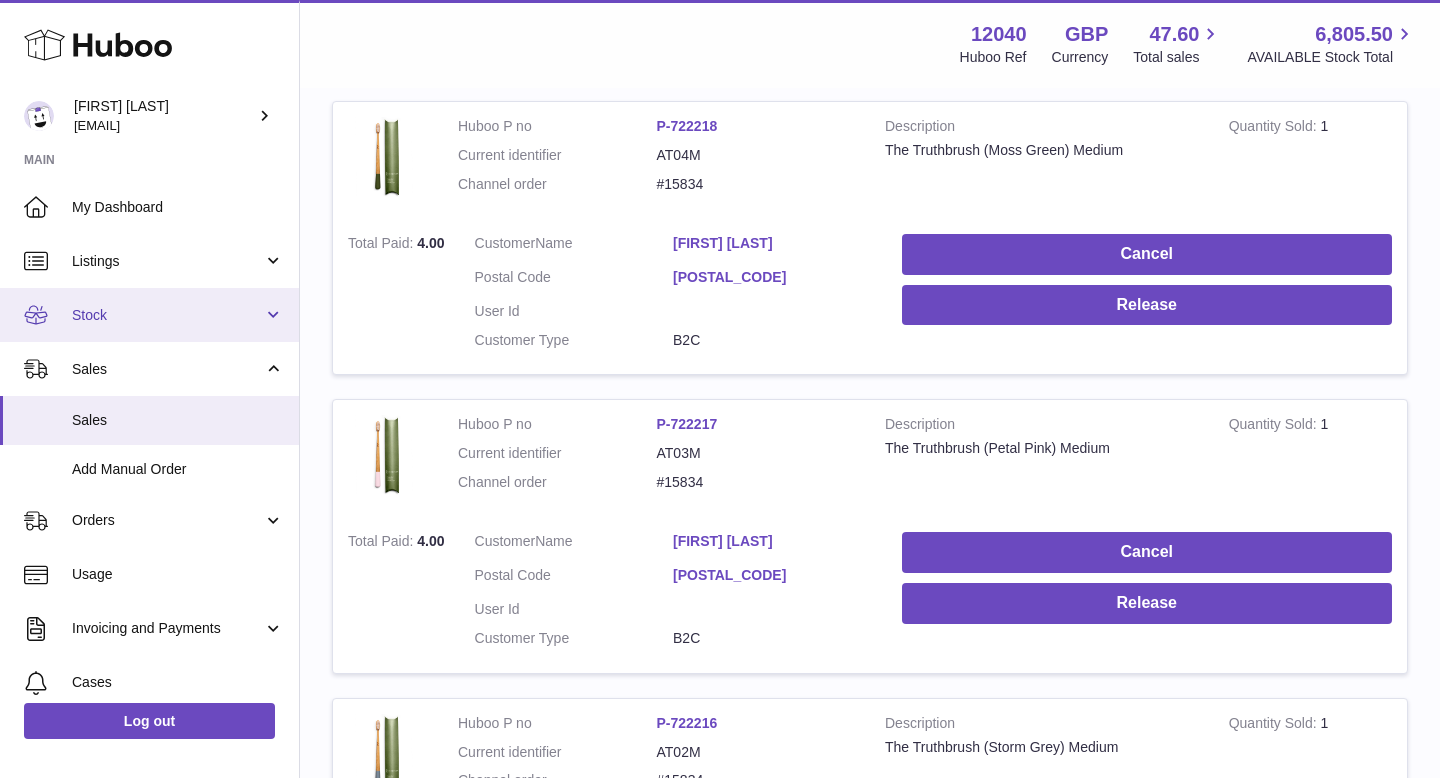 click on "Stock" at bounding box center (167, 315) 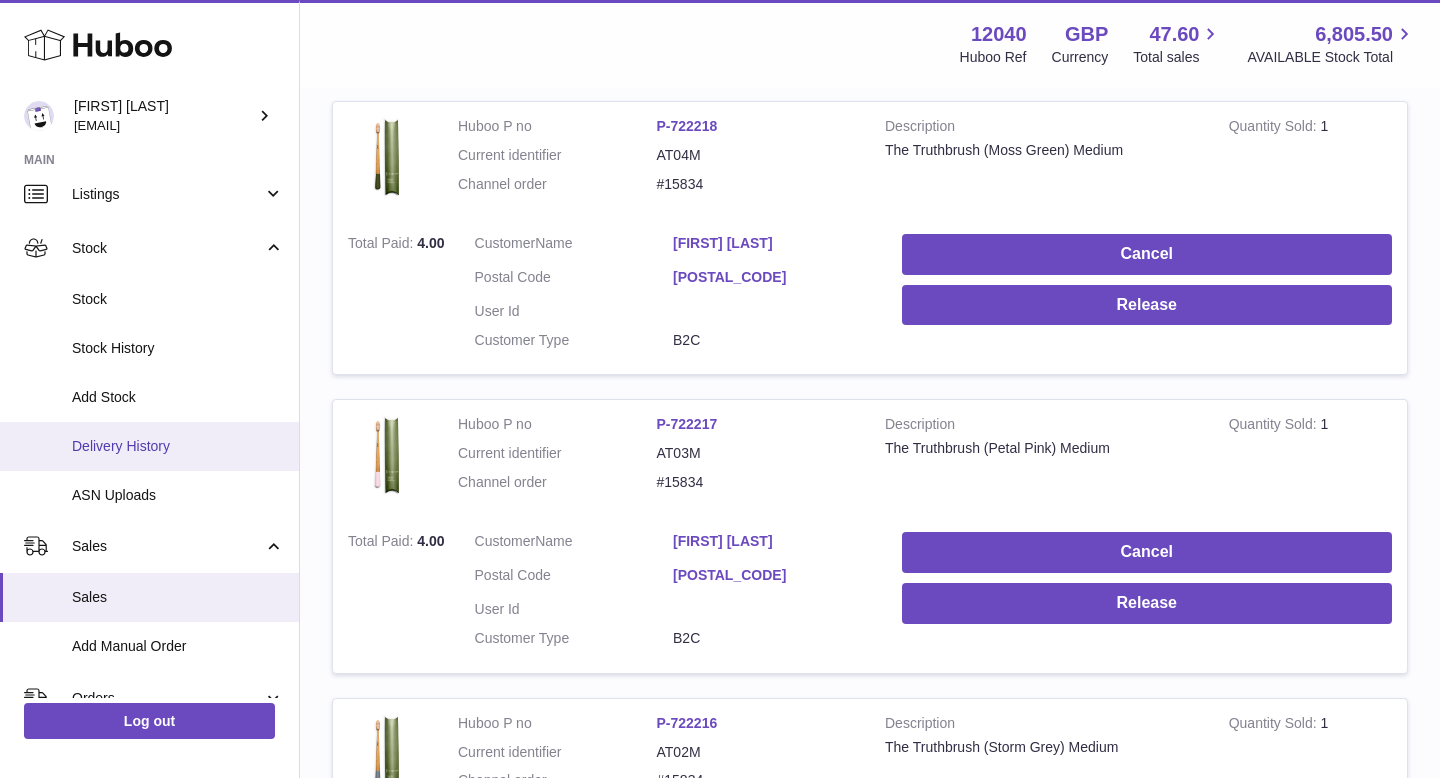scroll, scrollTop: 71, scrollLeft: 0, axis: vertical 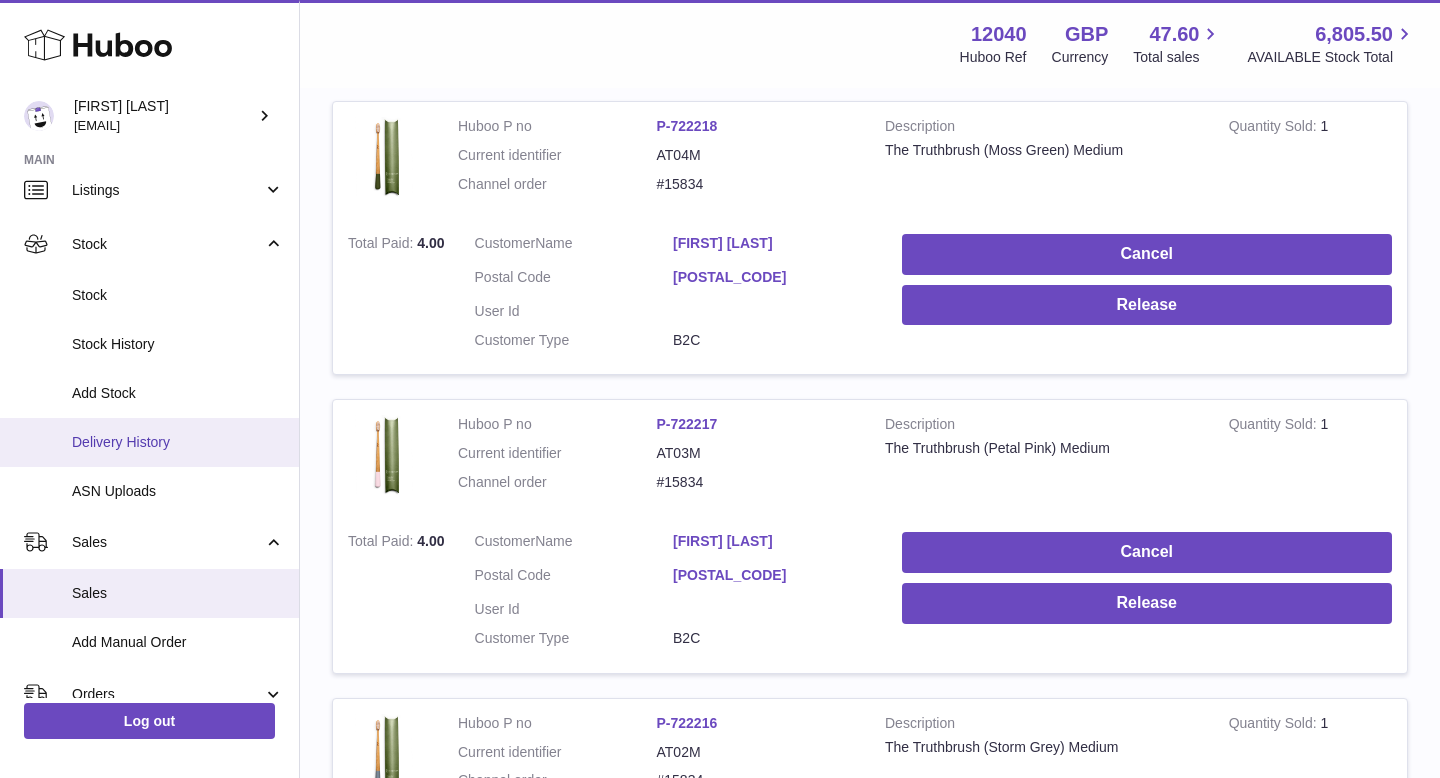 click on "Delivery History" at bounding box center [178, 442] 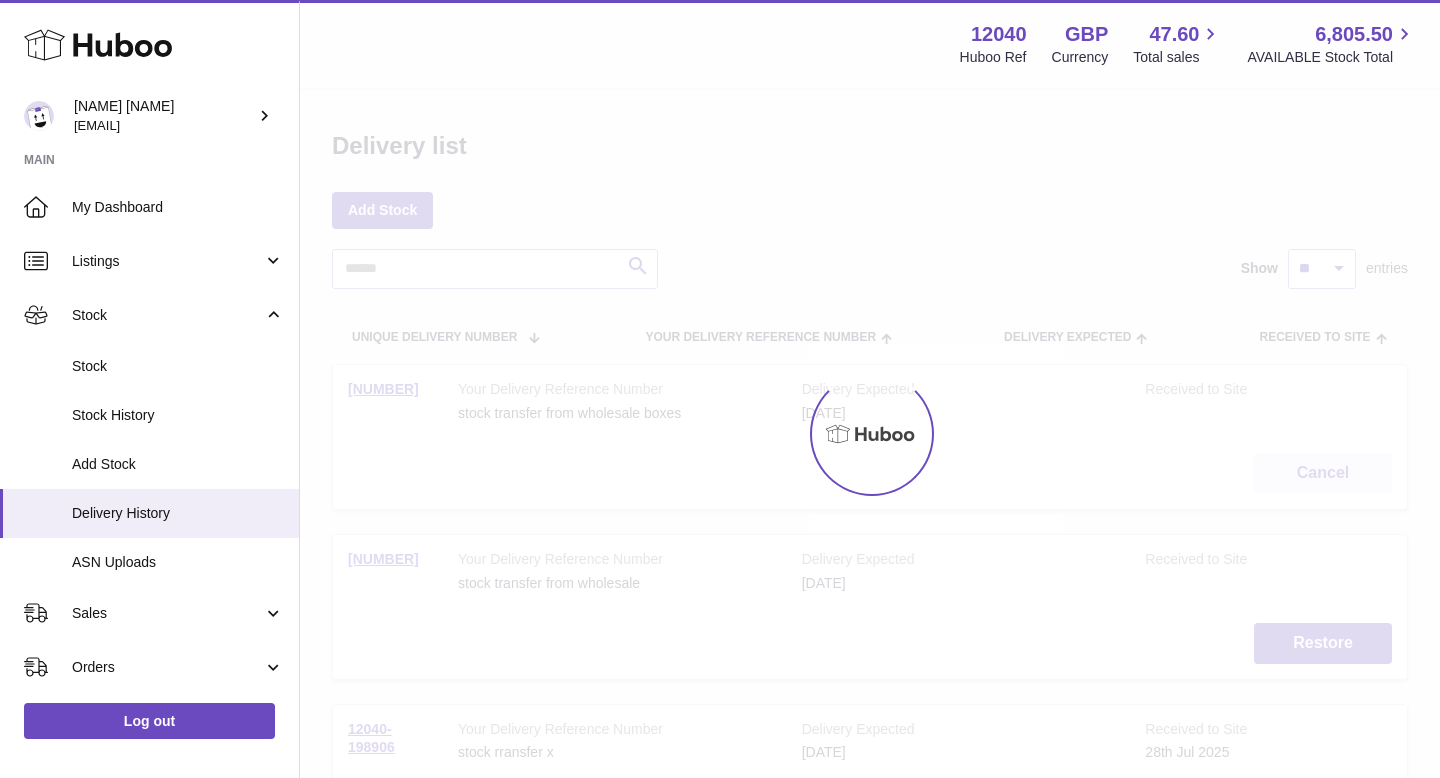 scroll, scrollTop: 0, scrollLeft: 0, axis: both 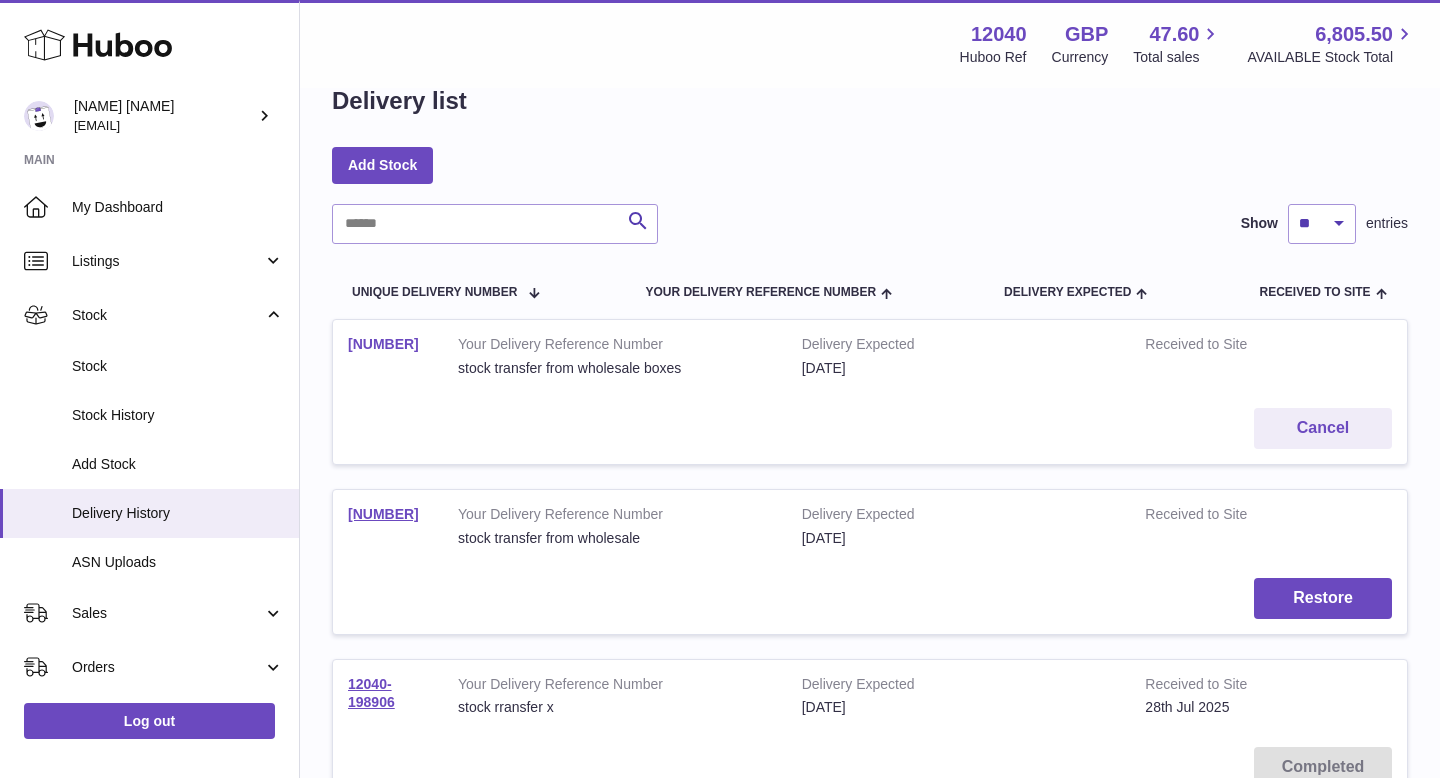 click on "[NUMBER]" at bounding box center [383, 344] 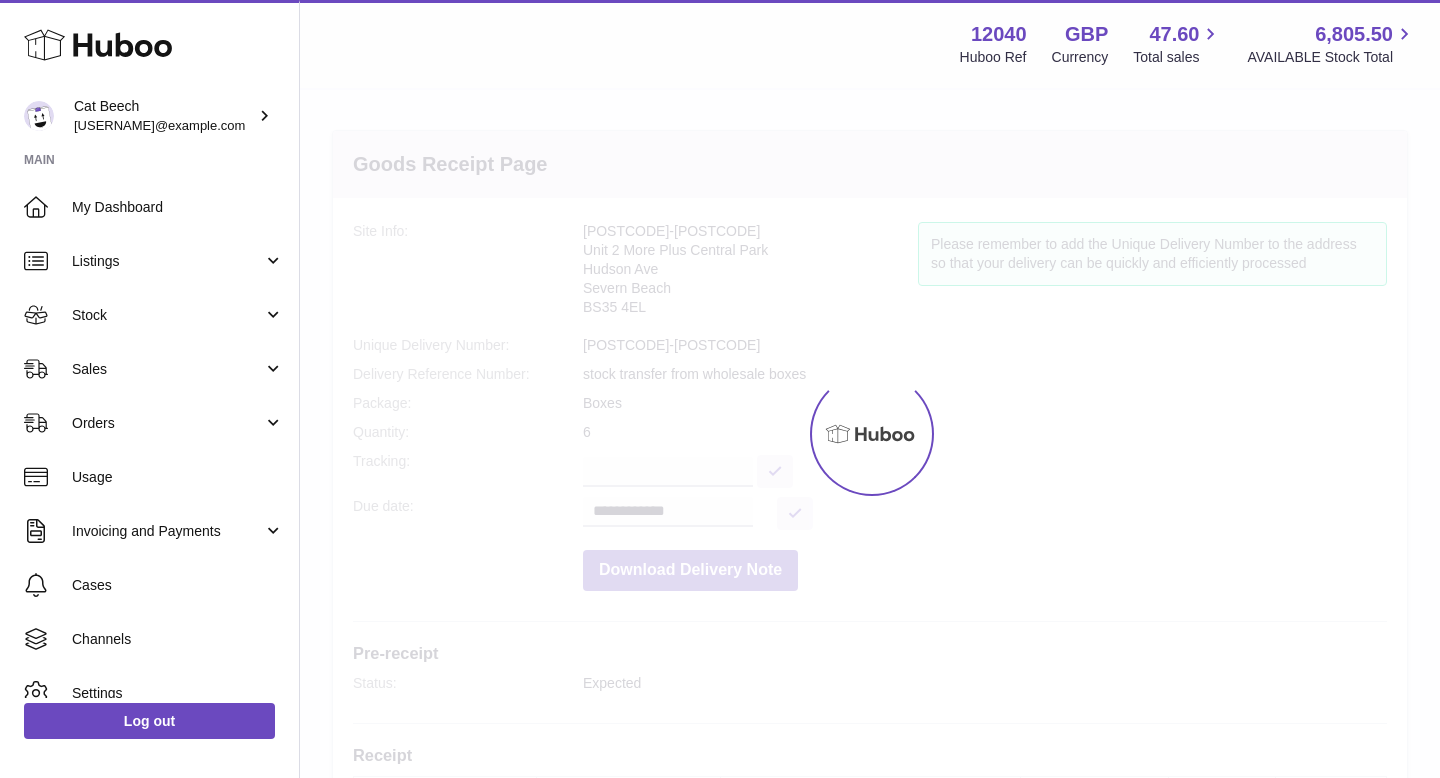 scroll, scrollTop: 0, scrollLeft: 0, axis: both 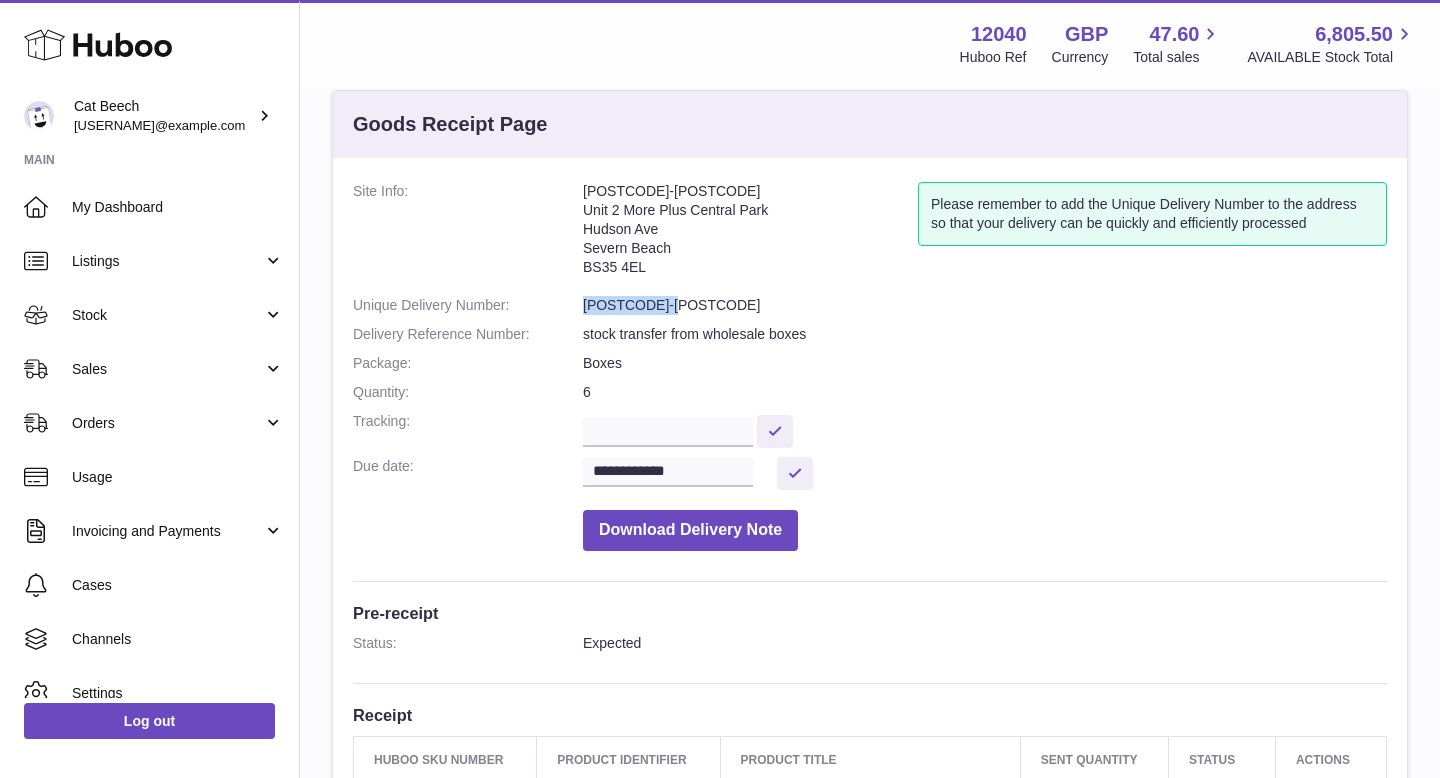 drag, startPoint x: 682, startPoint y: 303, endPoint x: 578, endPoint y: 306, distance: 104.04326 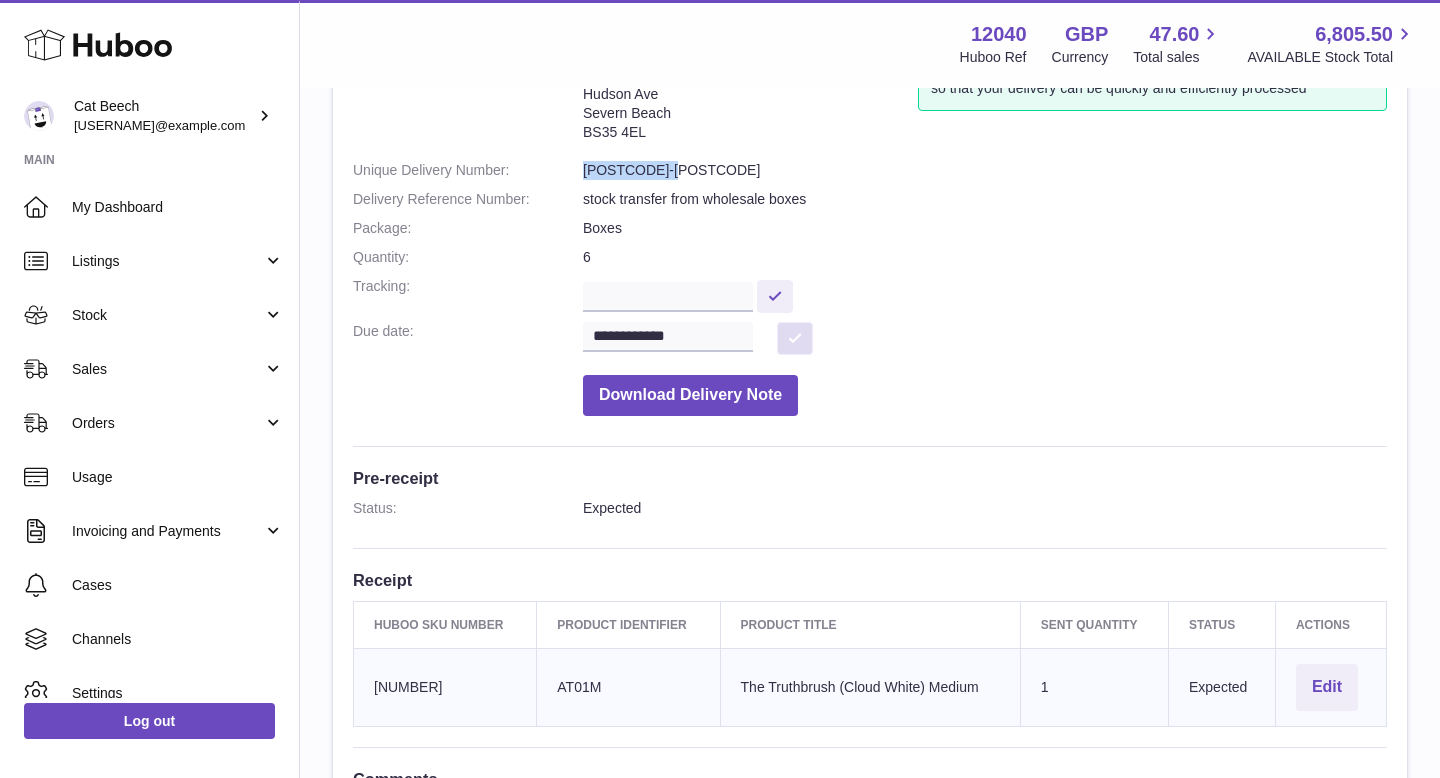 scroll, scrollTop: 487, scrollLeft: 0, axis: vertical 